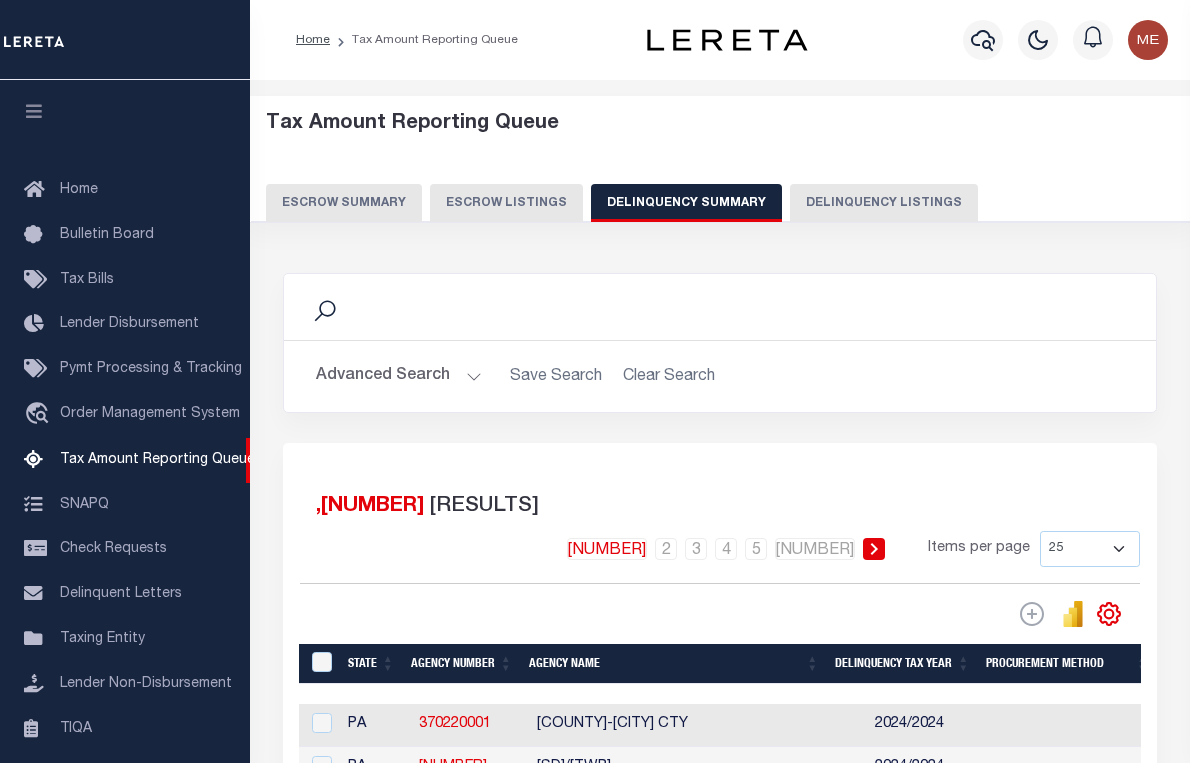 scroll, scrollTop: 0, scrollLeft: 0, axis: both 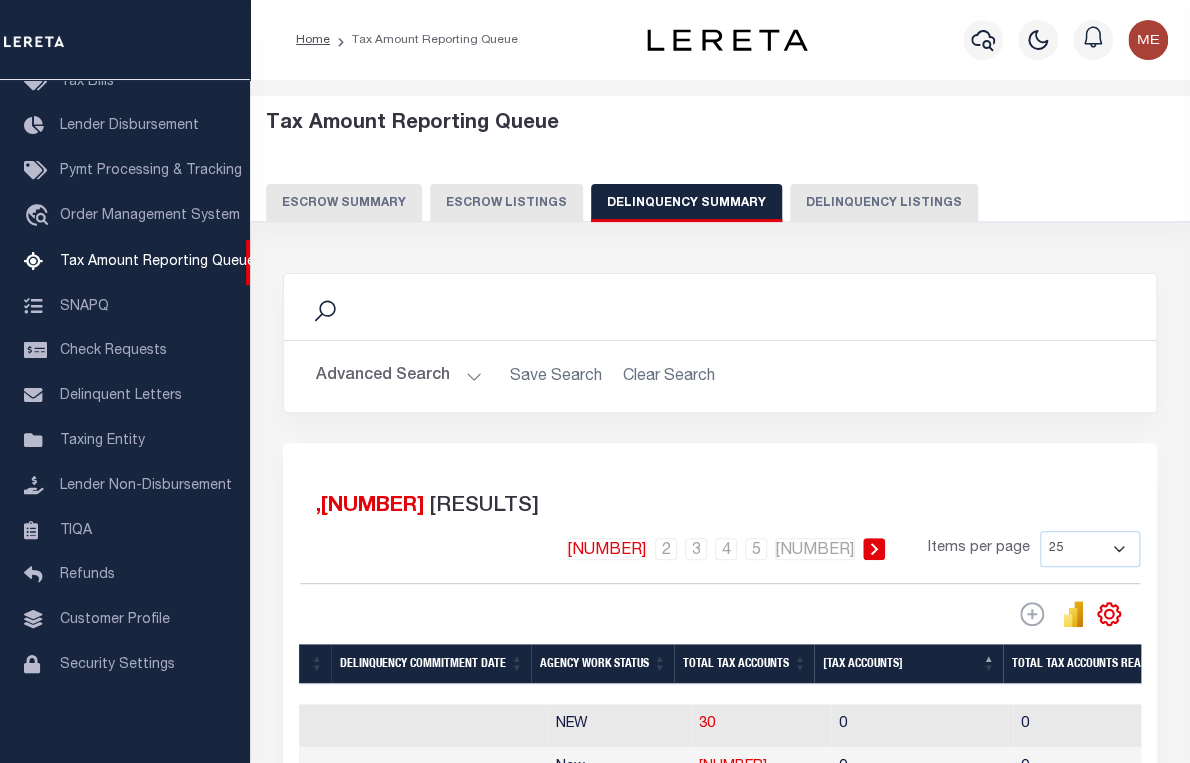 click on "Home Tax Amount Reporting Queue" at bounding box center (720, 40) 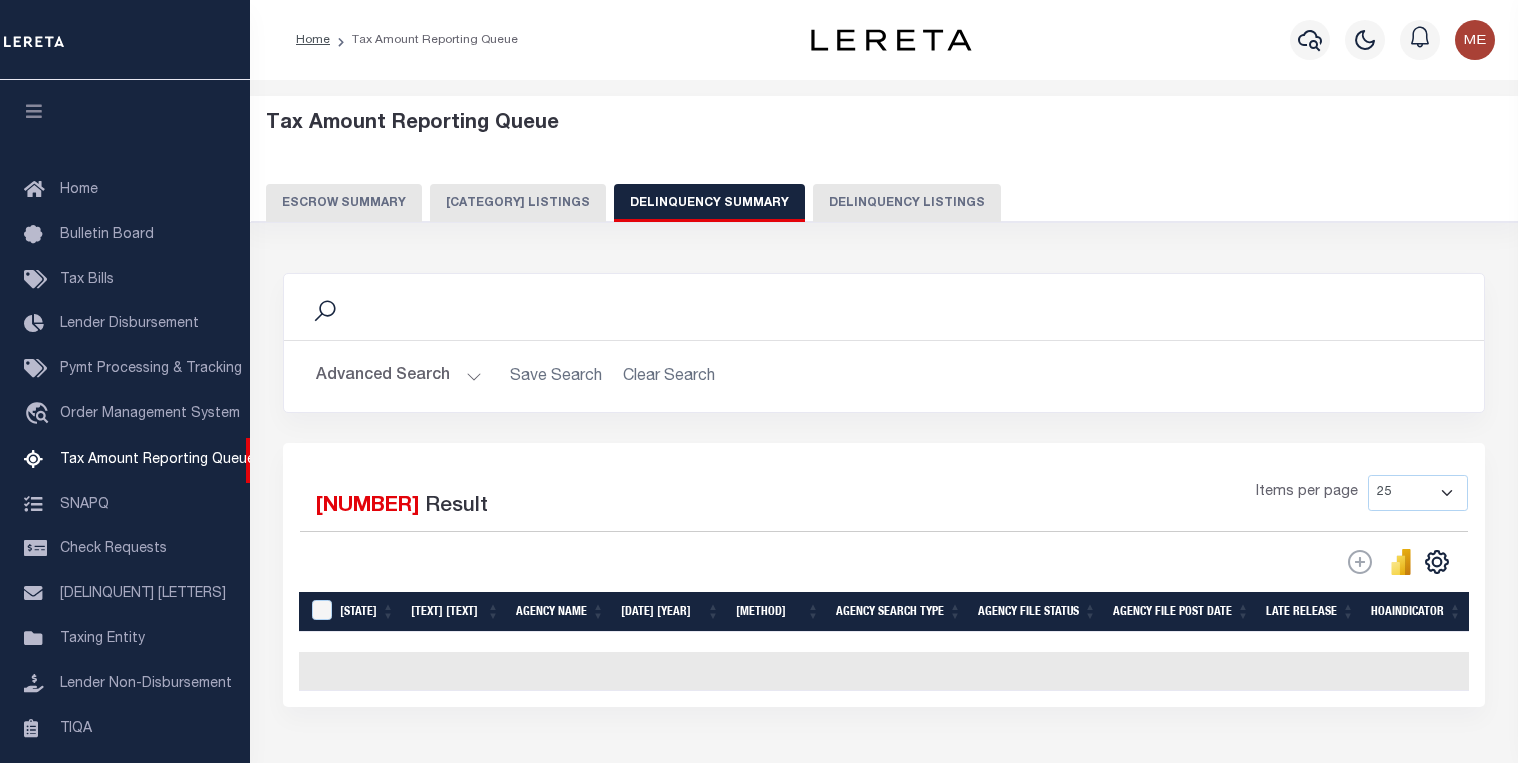 scroll, scrollTop: 0, scrollLeft: 0, axis: both 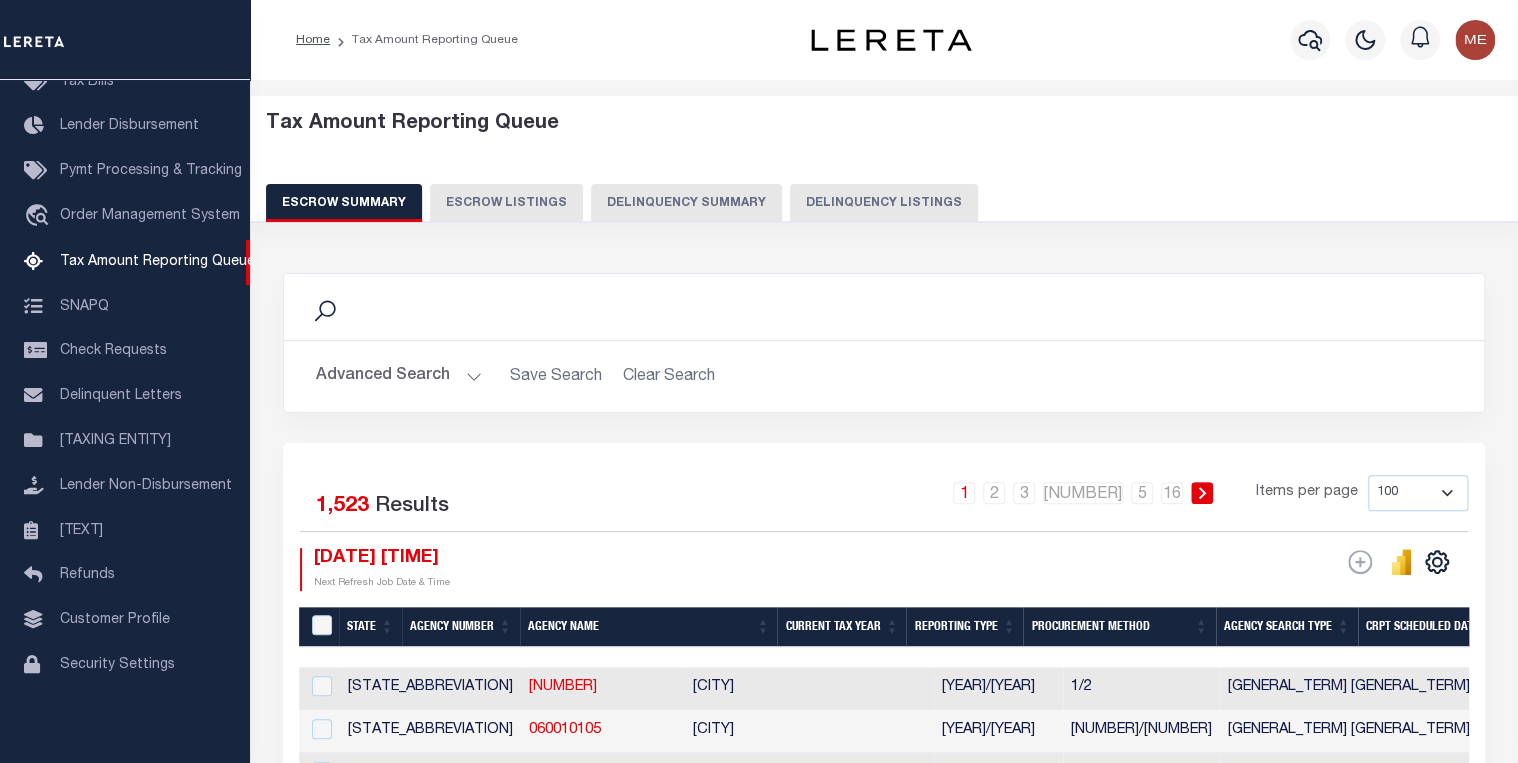drag, startPoint x: 862, startPoint y: 222, endPoint x: 1068, endPoint y: 398, distance: 270.9465 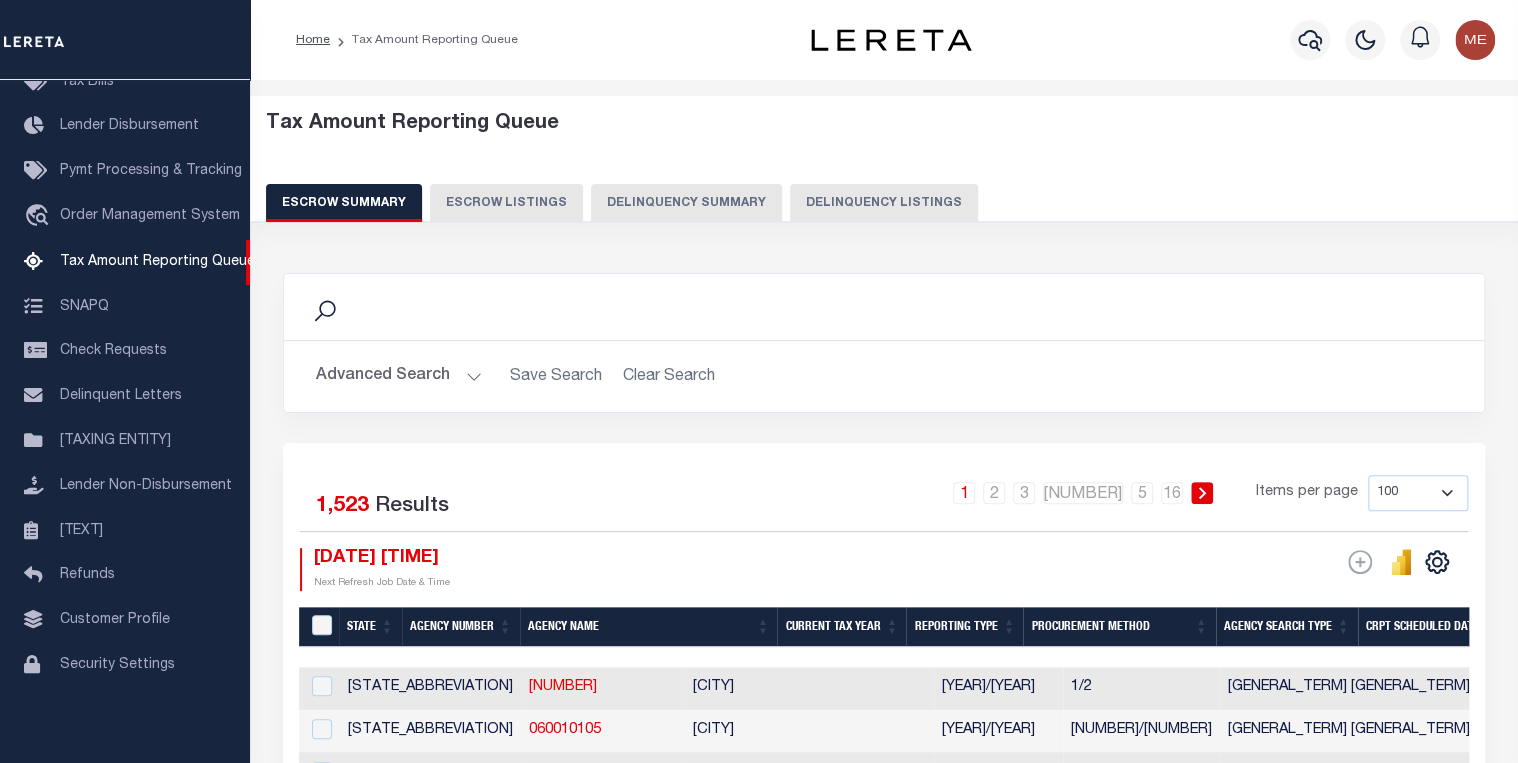 click on "Delinquency Summary" at bounding box center (686, 203) 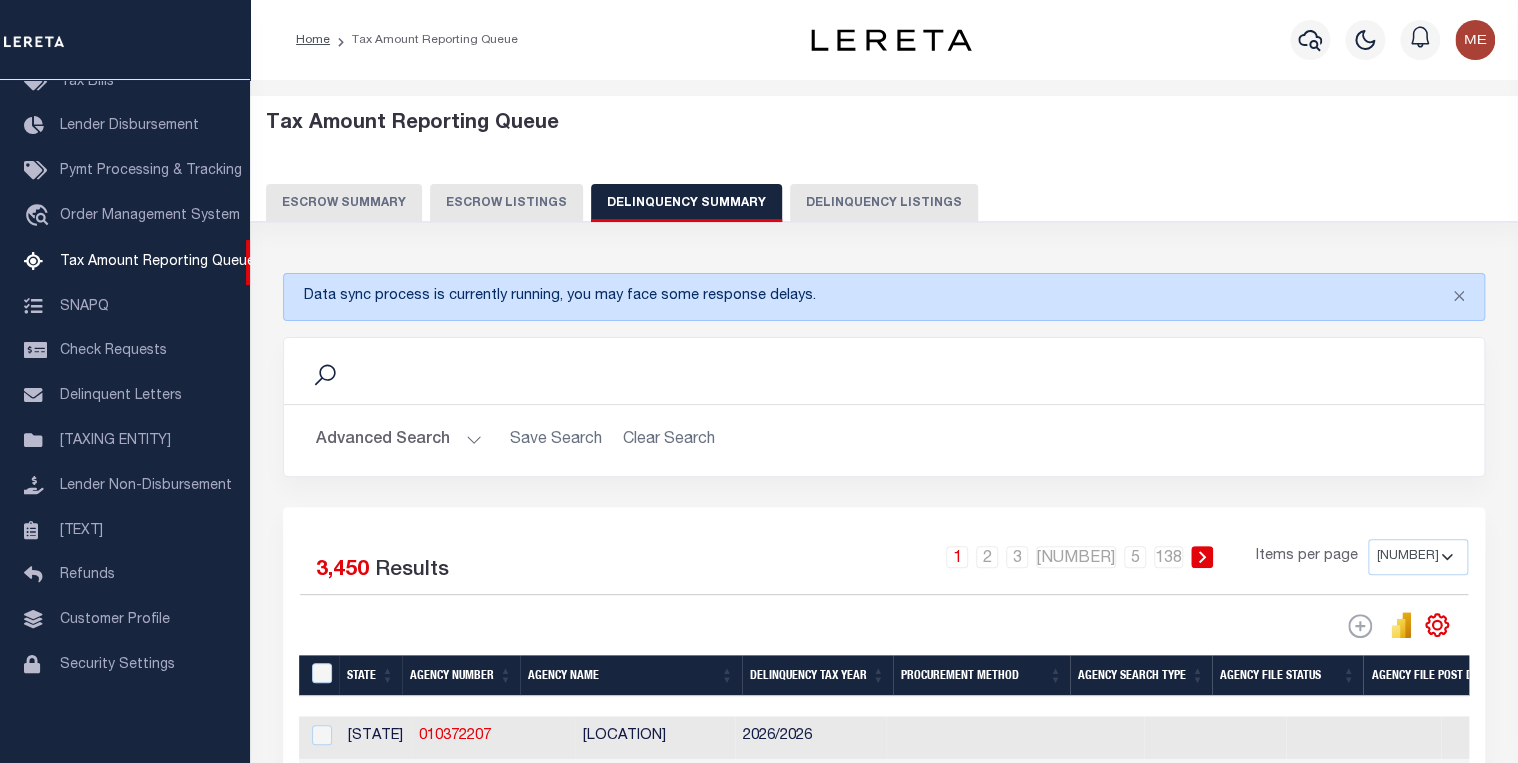 click on "Advanced Search" at bounding box center [399, 440] 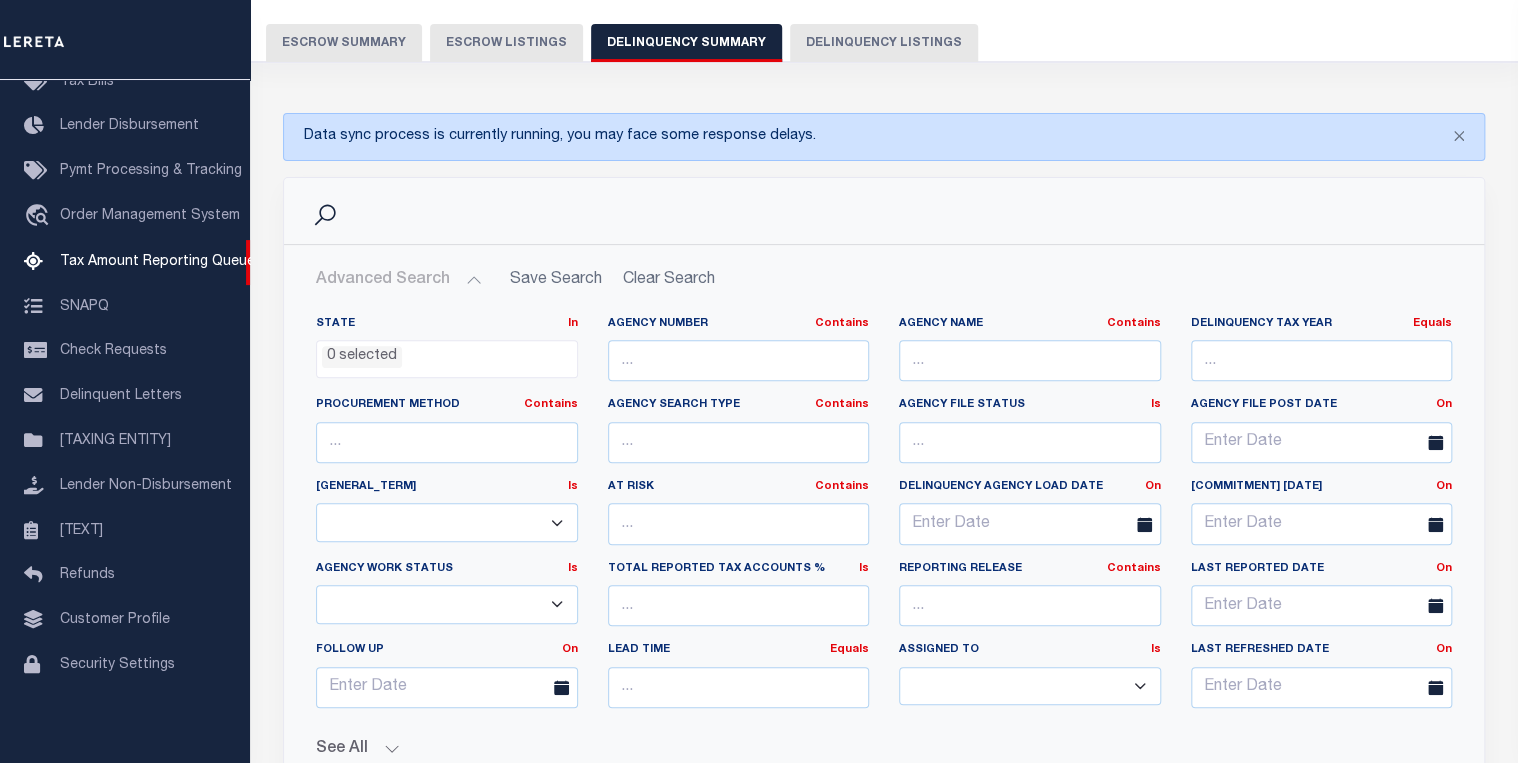 scroll, scrollTop: 240, scrollLeft: 0, axis: vertical 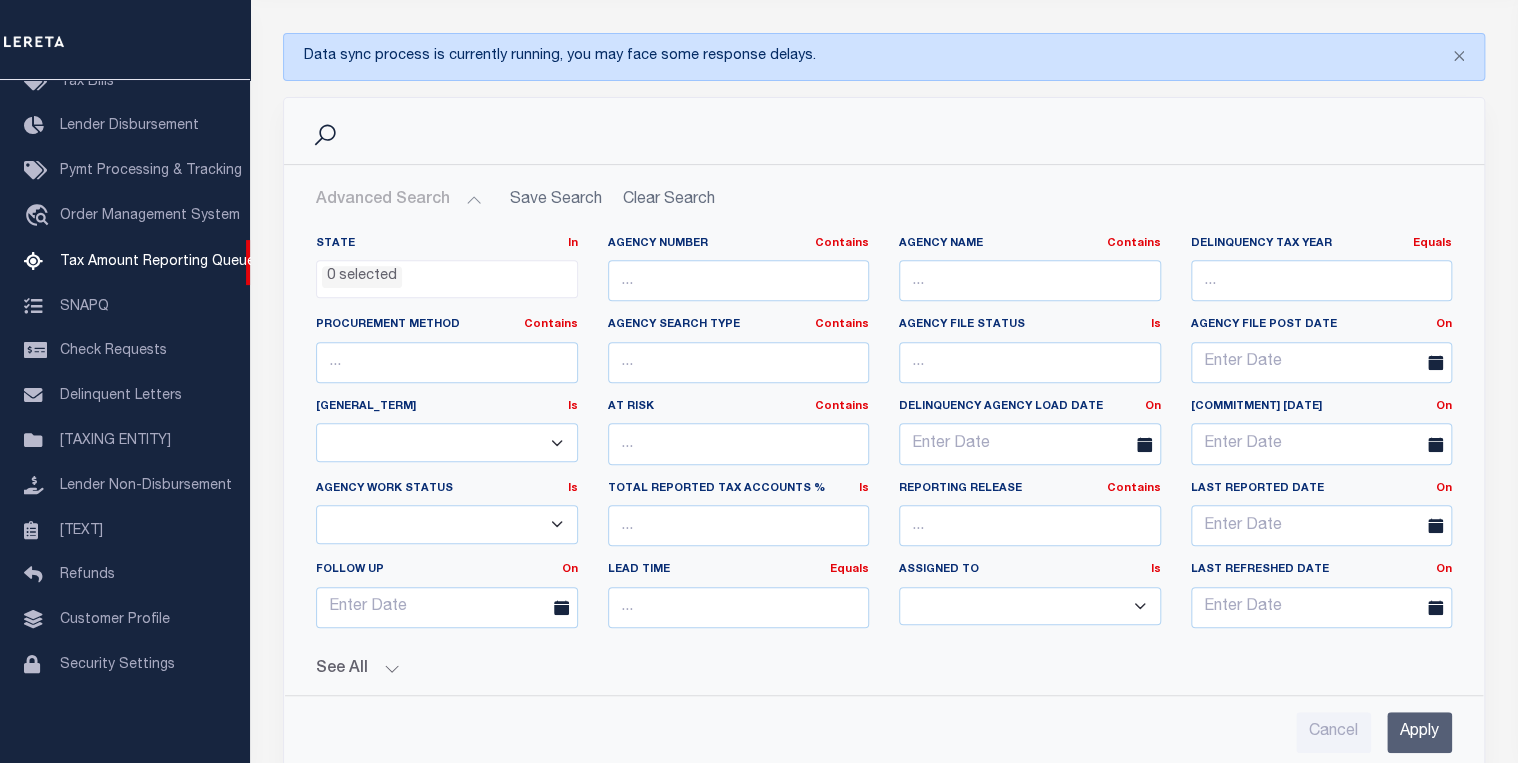 click on "In Progress Pending Agency Follow-up Pending QC Ready for Release Prep for Release Hold" at bounding box center [447, 524] 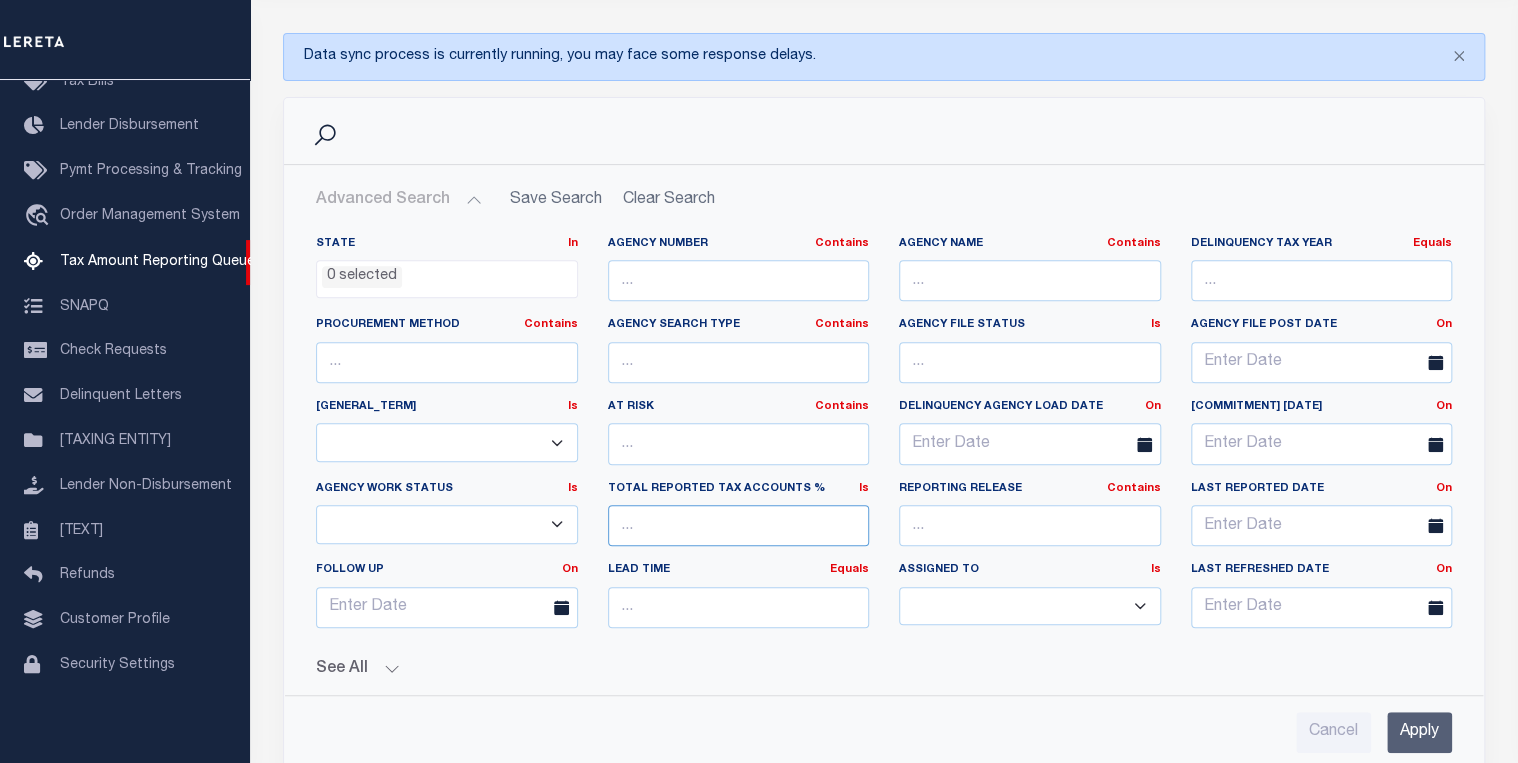 click at bounding box center [739, 525] 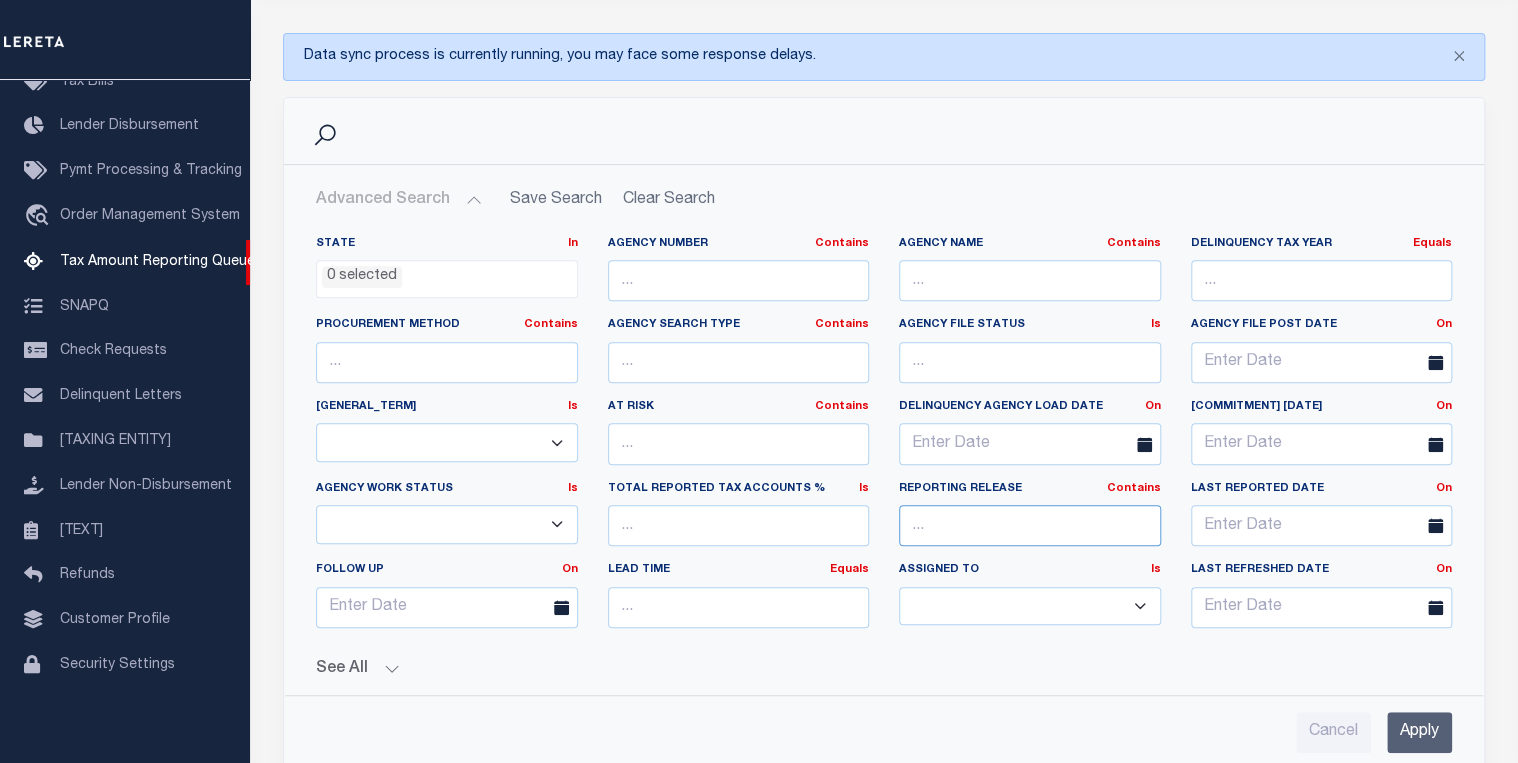 click at bounding box center (1030, 525) 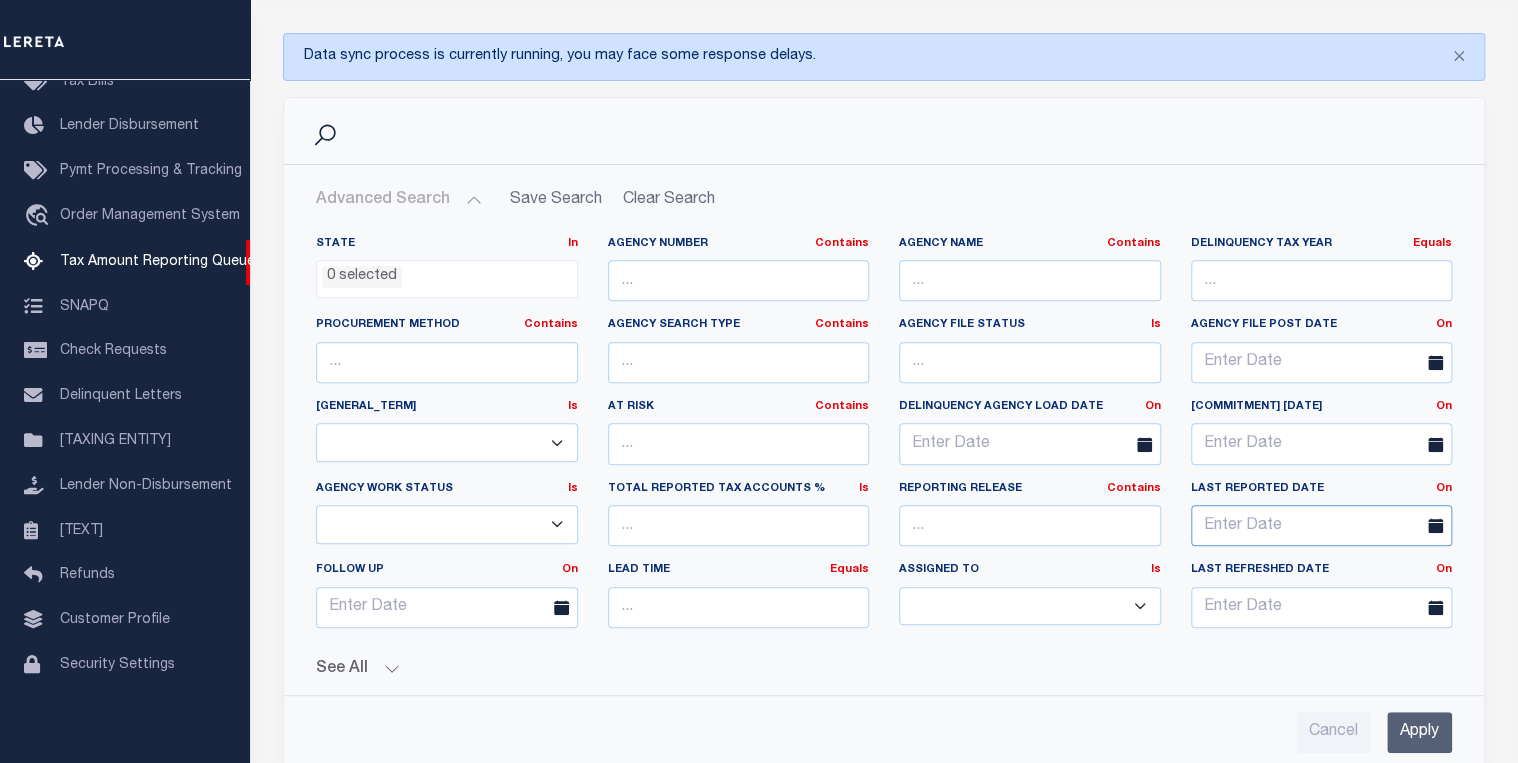 click at bounding box center [1322, 525] 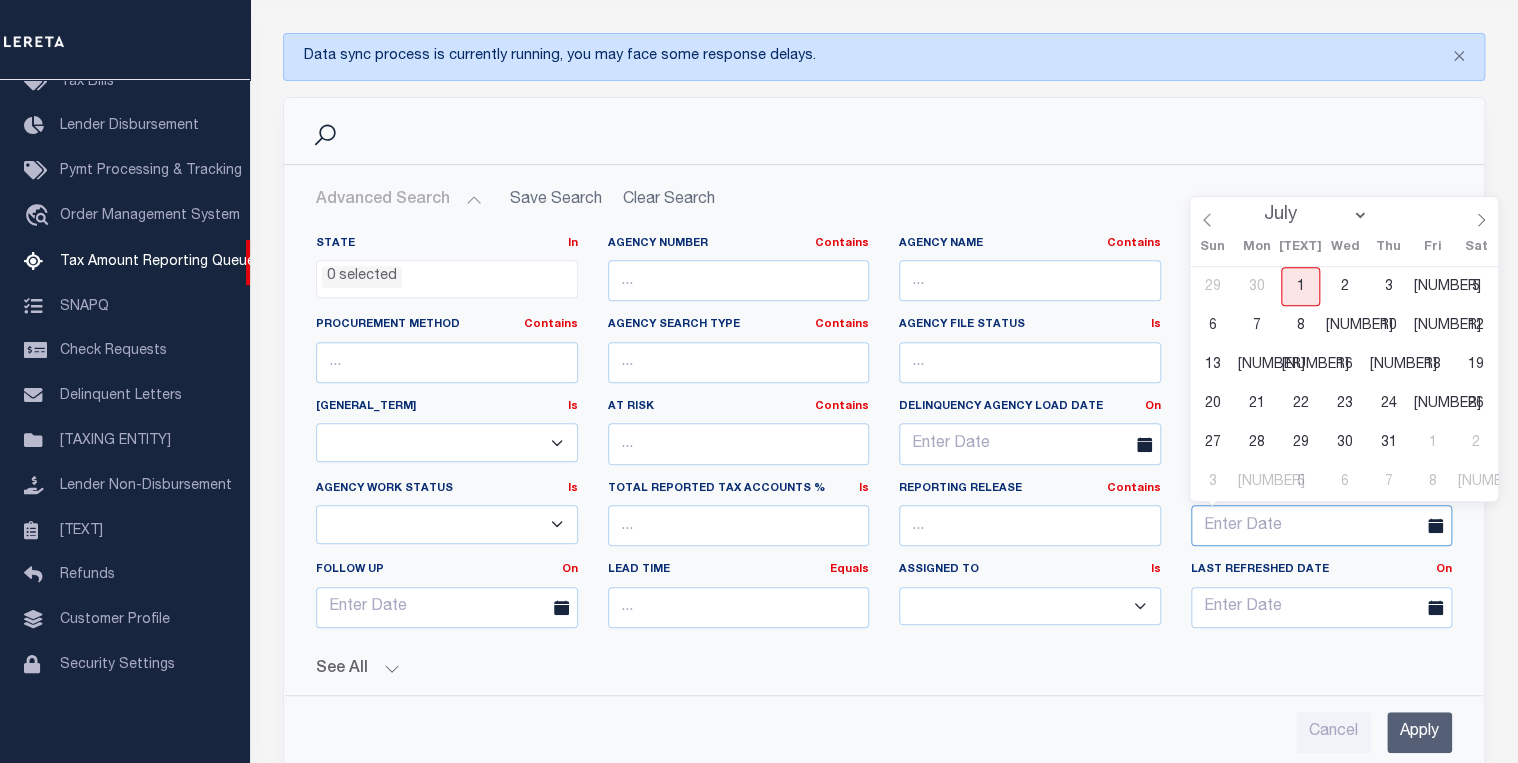 click at bounding box center (1322, 525) 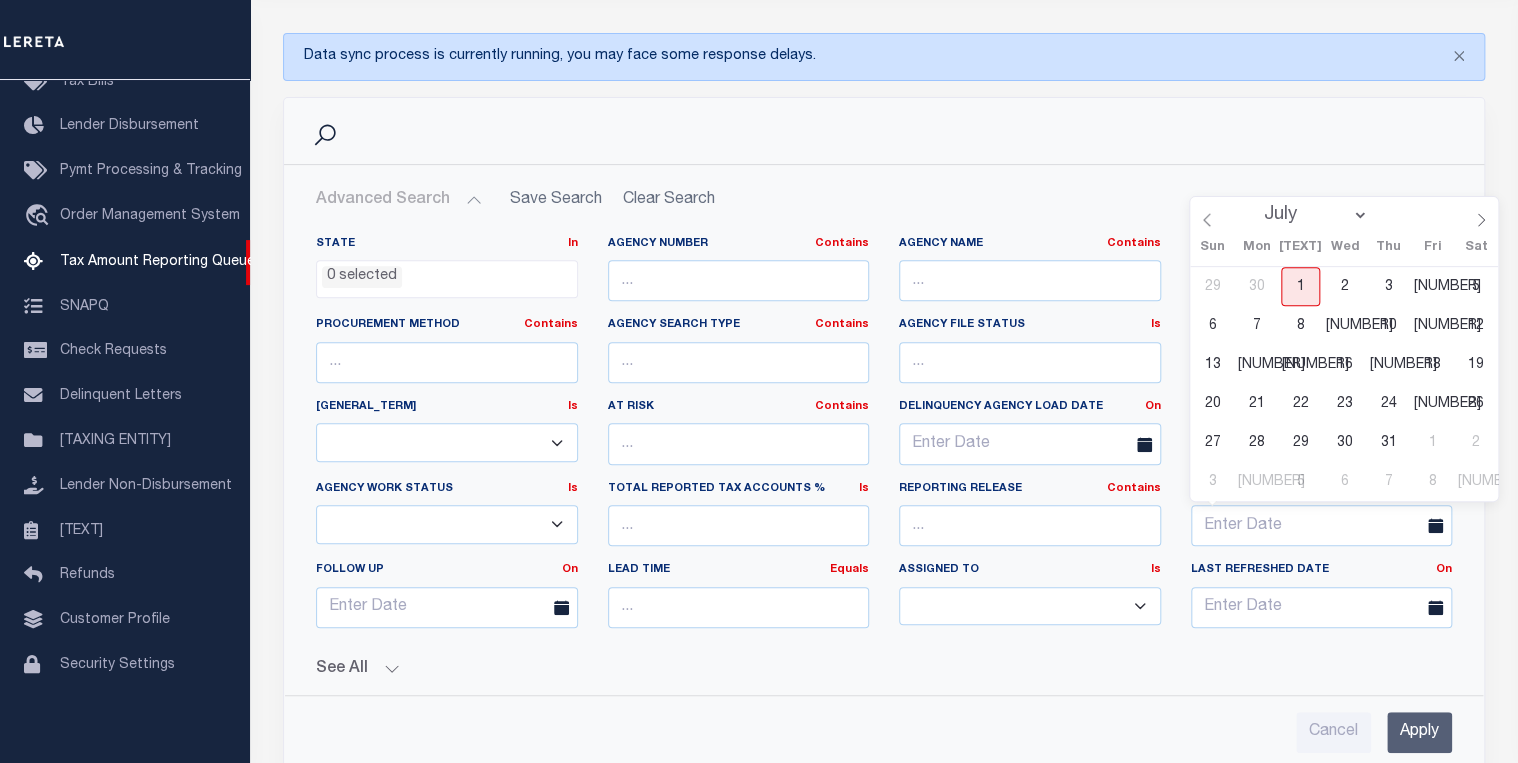 click on "See All" at bounding box center [884, 669] 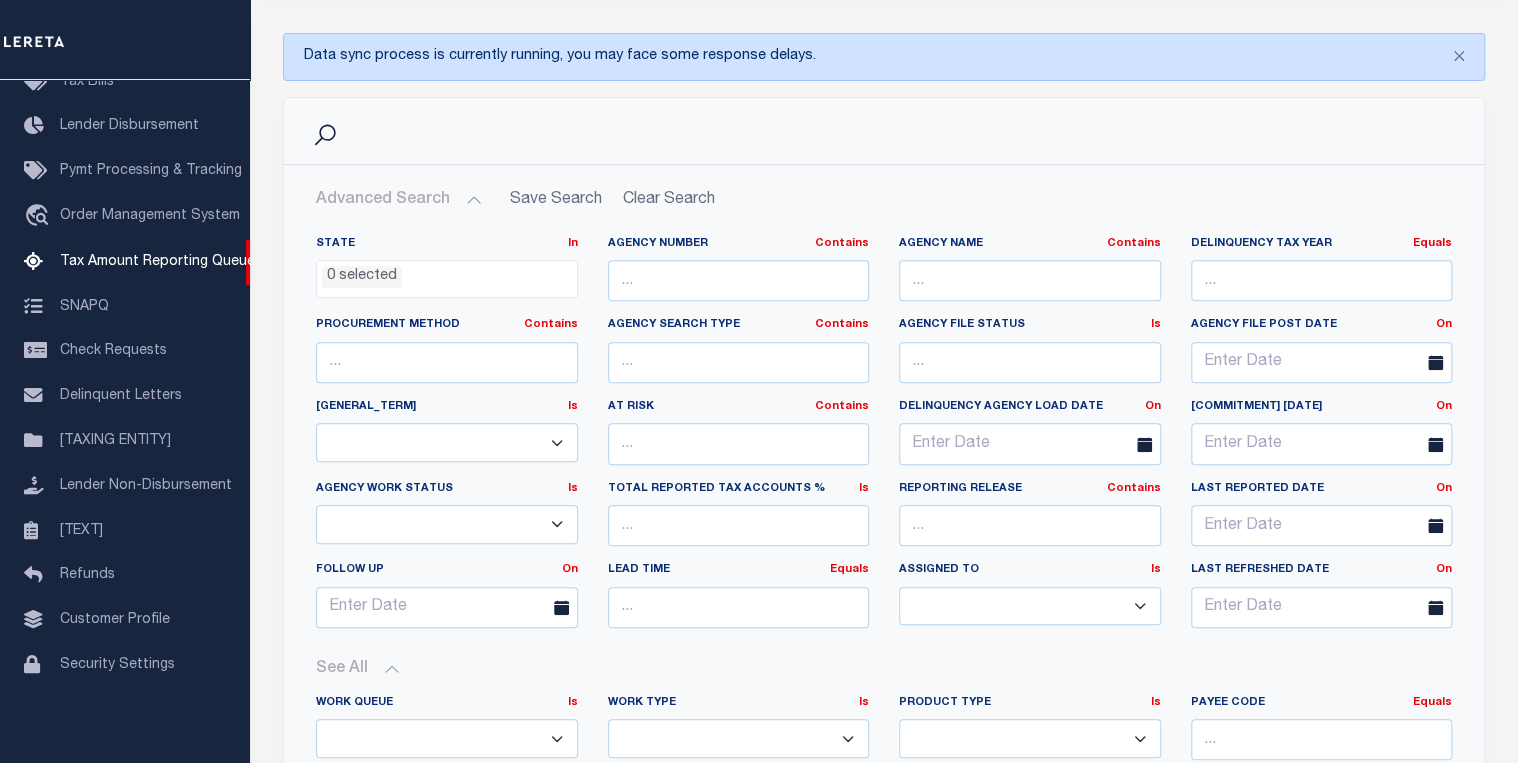scroll, scrollTop: 400, scrollLeft: 0, axis: vertical 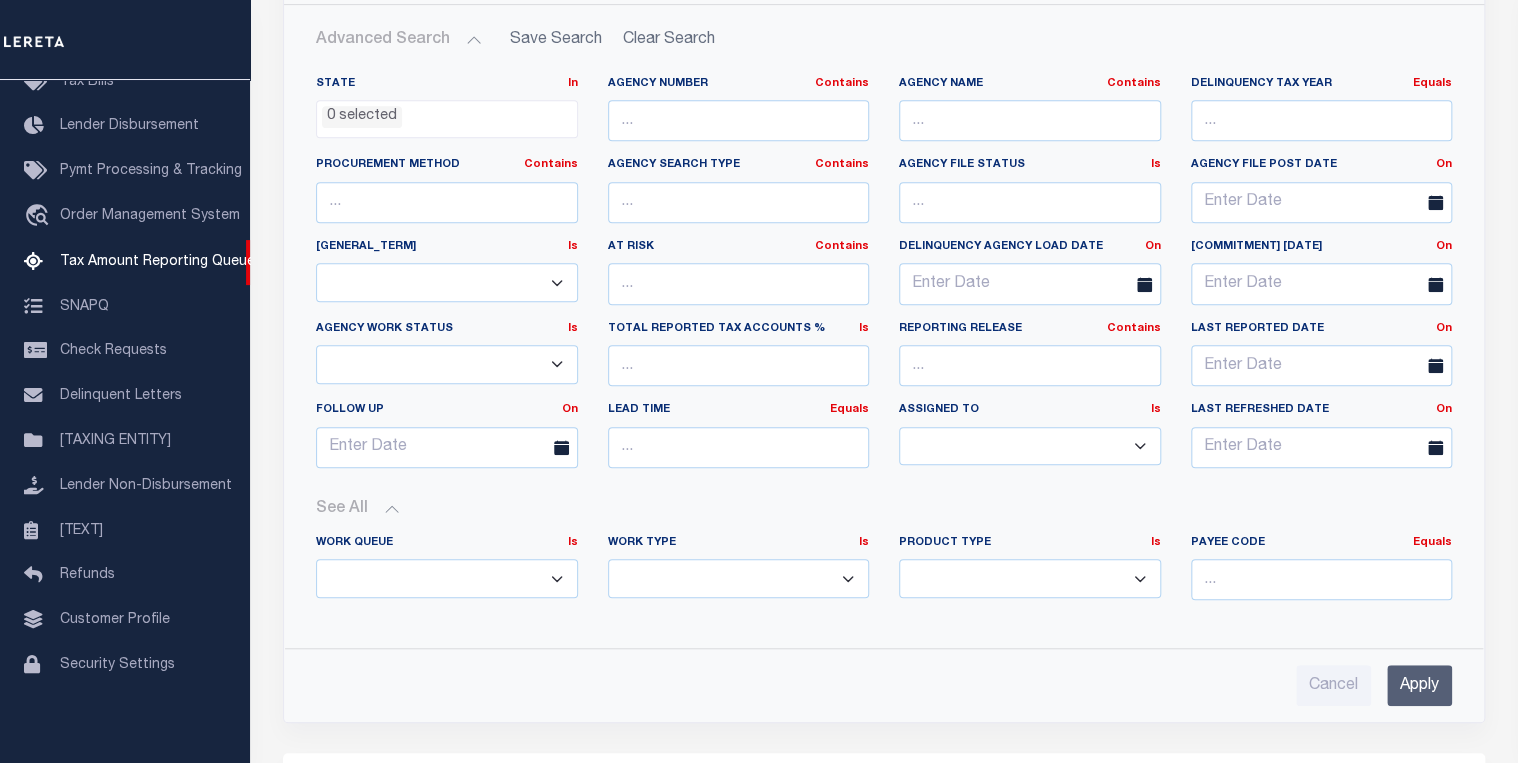 click on "--ALL-- Delinquent Escrow" at bounding box center (447, 578) 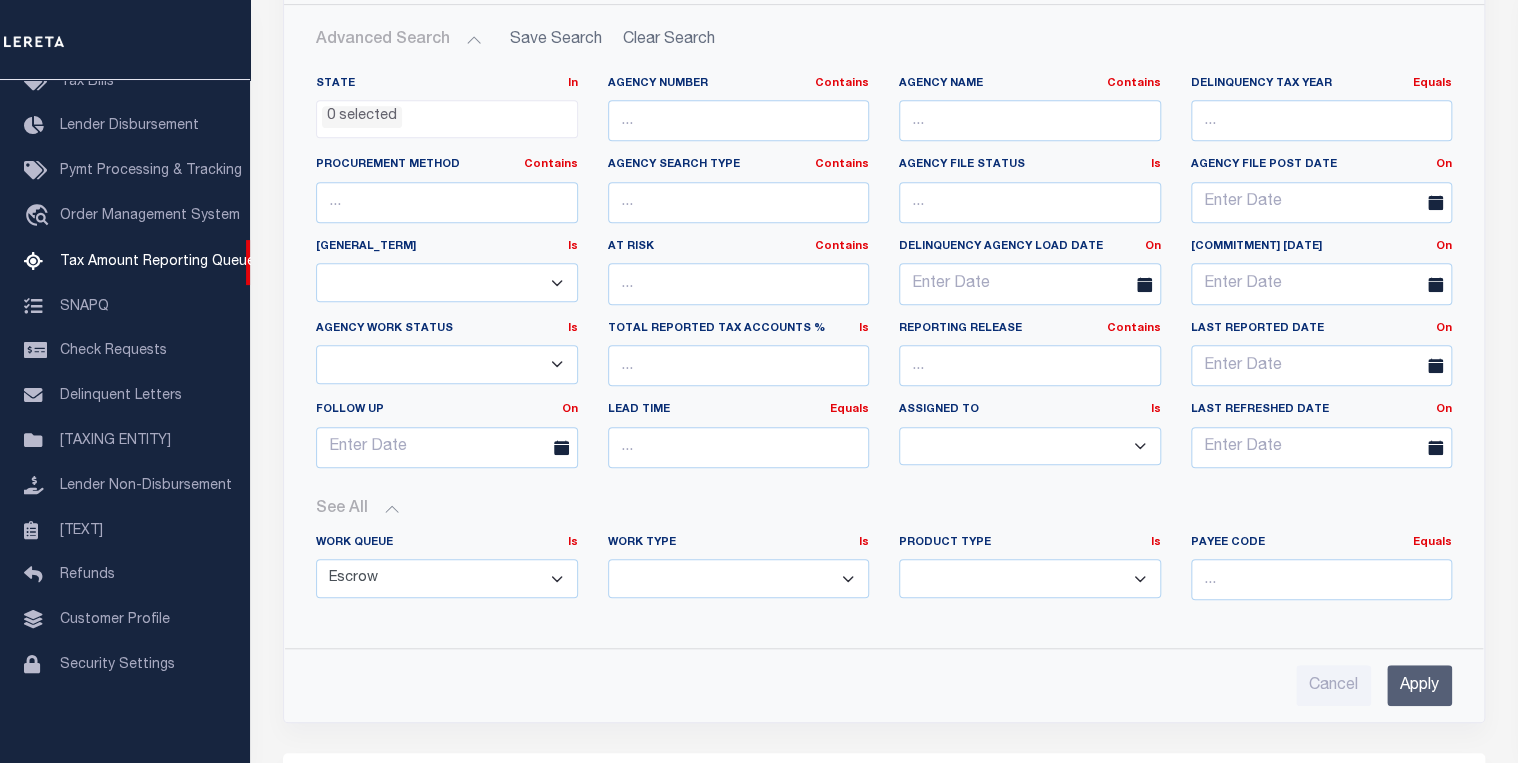 click on "--ALL-- Delinquent Escrow" at bounding box center [447, 578] 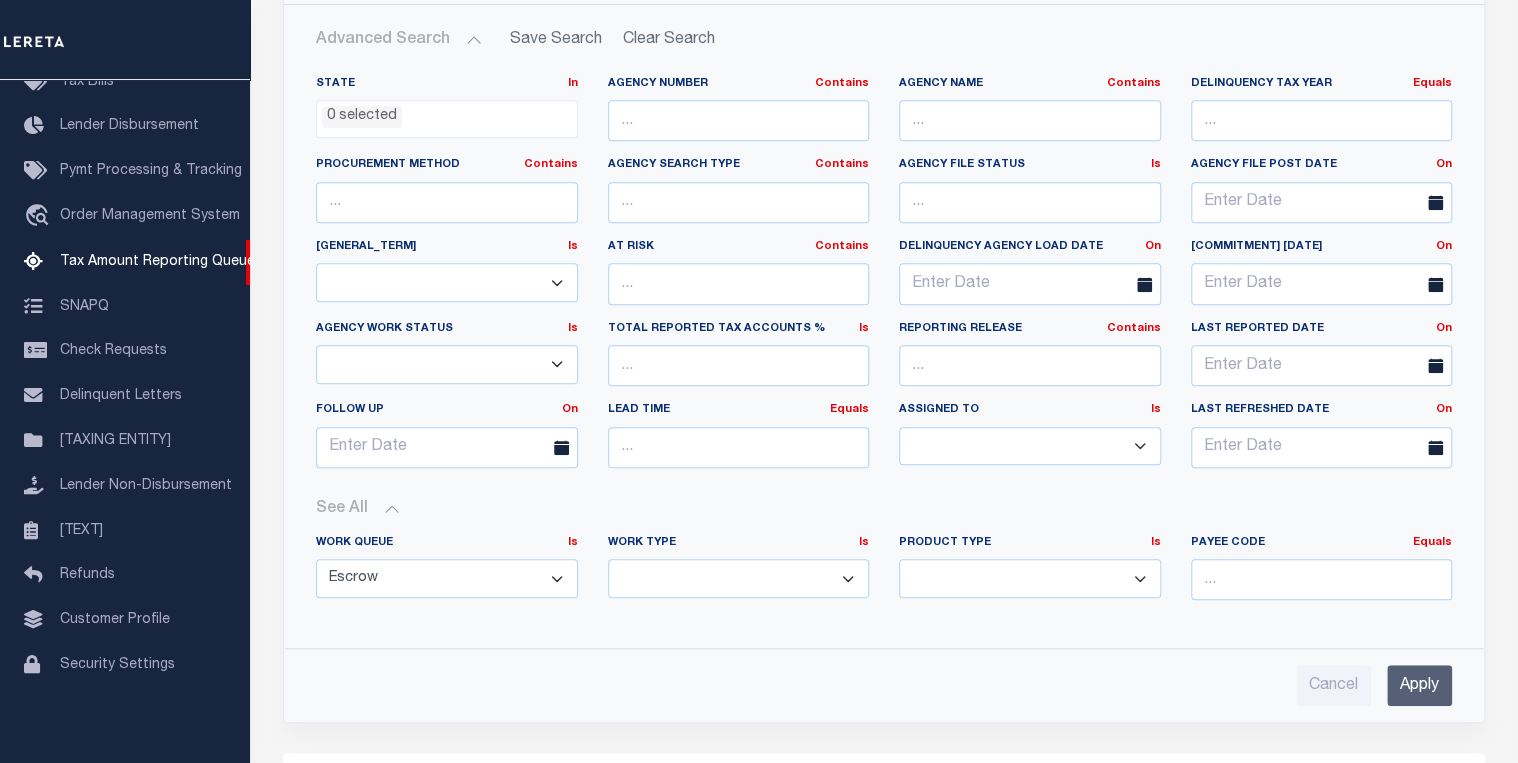 click on "Apply" at bounding box center (1419, 685) 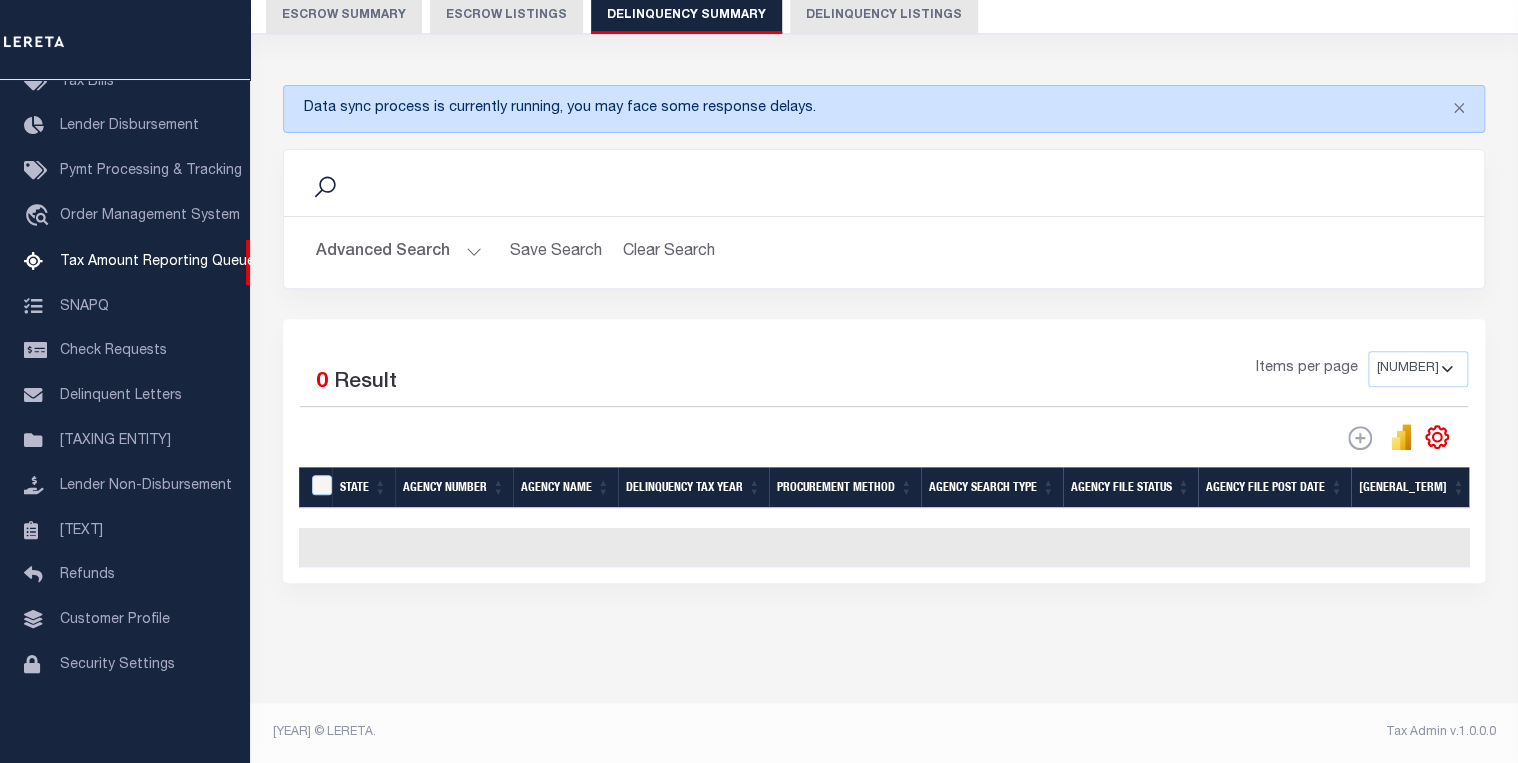 scroll, scrollTop: 200, scrollLeft: 0, axis: vertical 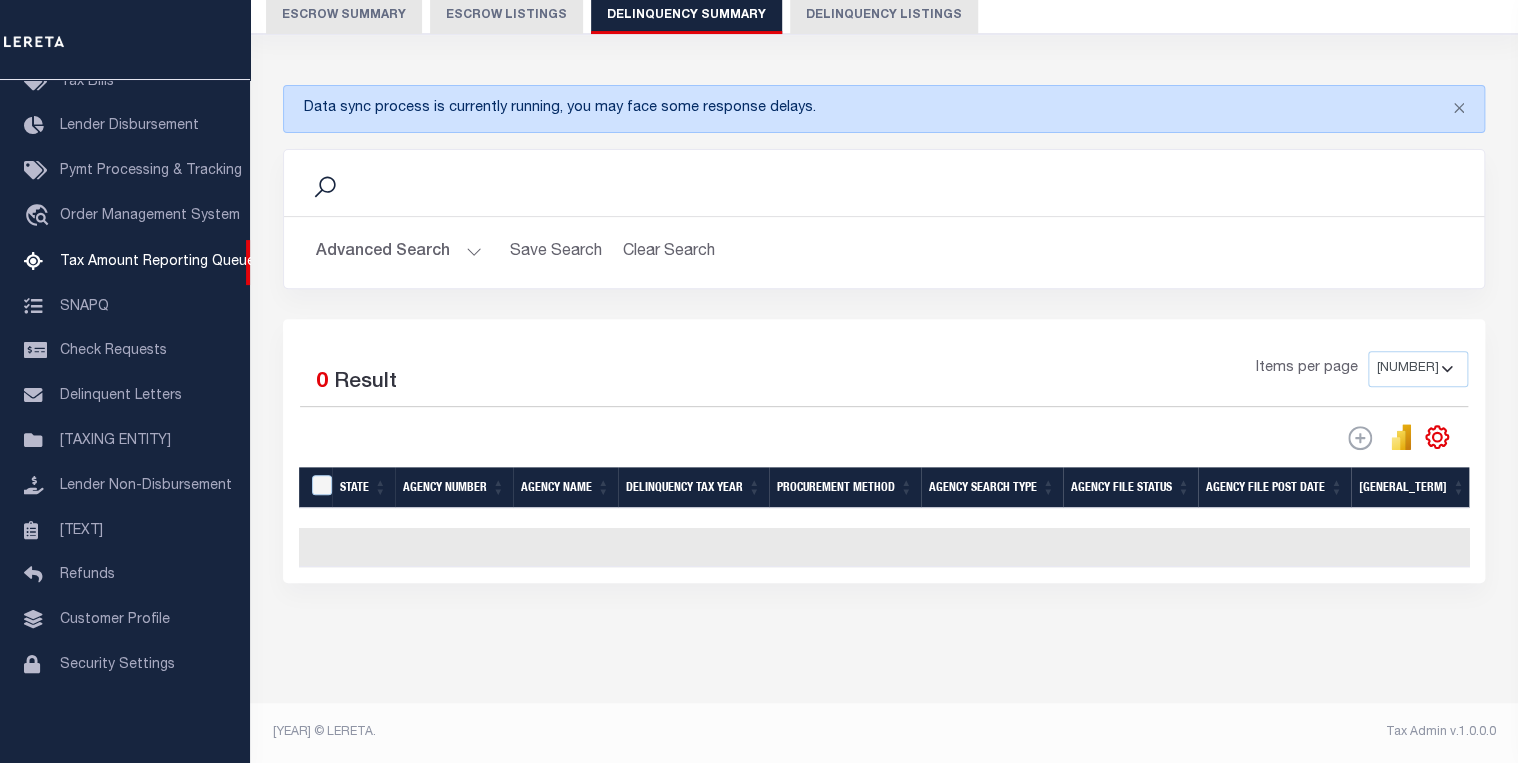 click on "•••••••• ••••••" at bounding box center (399, 252) 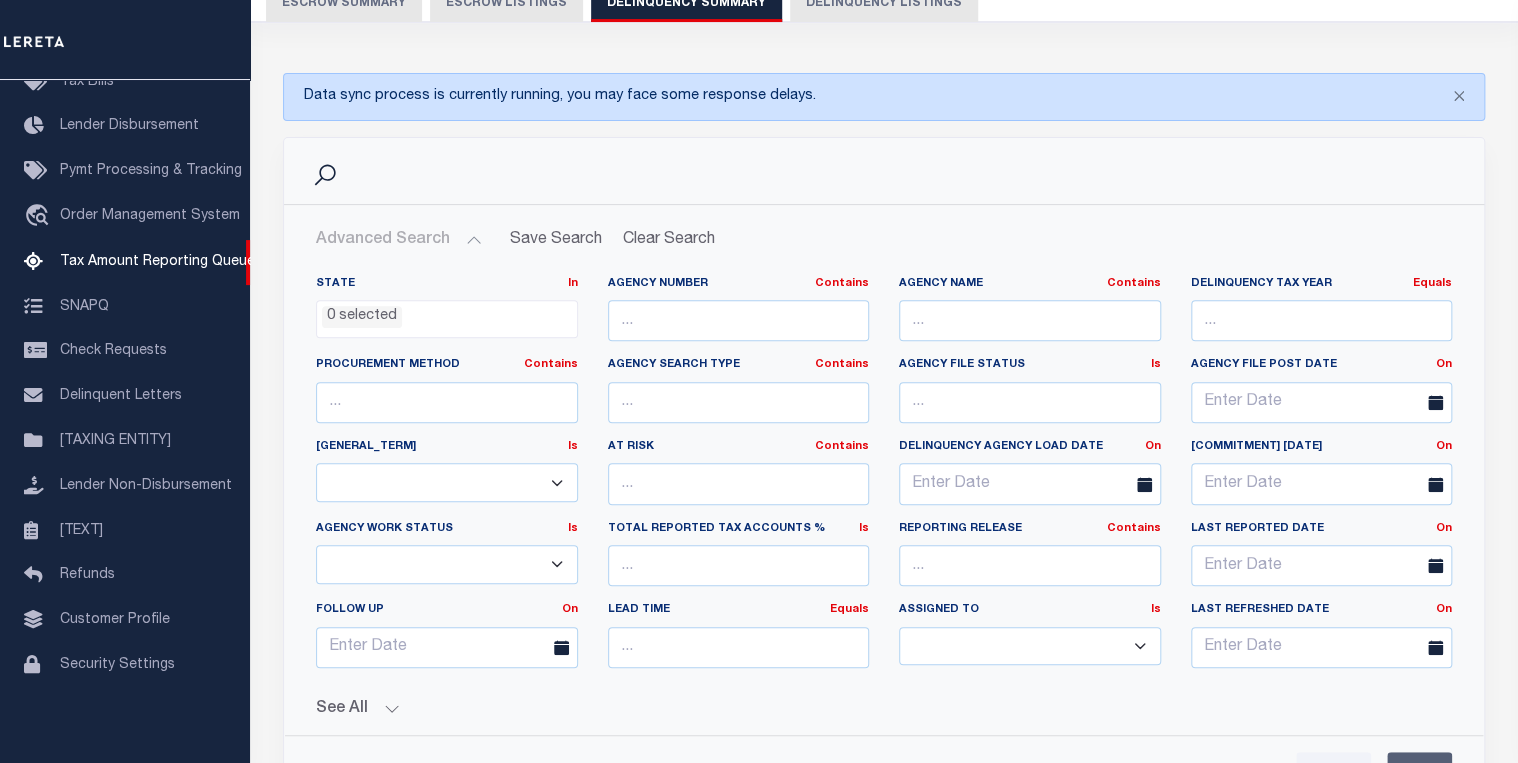 scroll, scrollTop: 280, scrollLeft: 0, axis: vertical 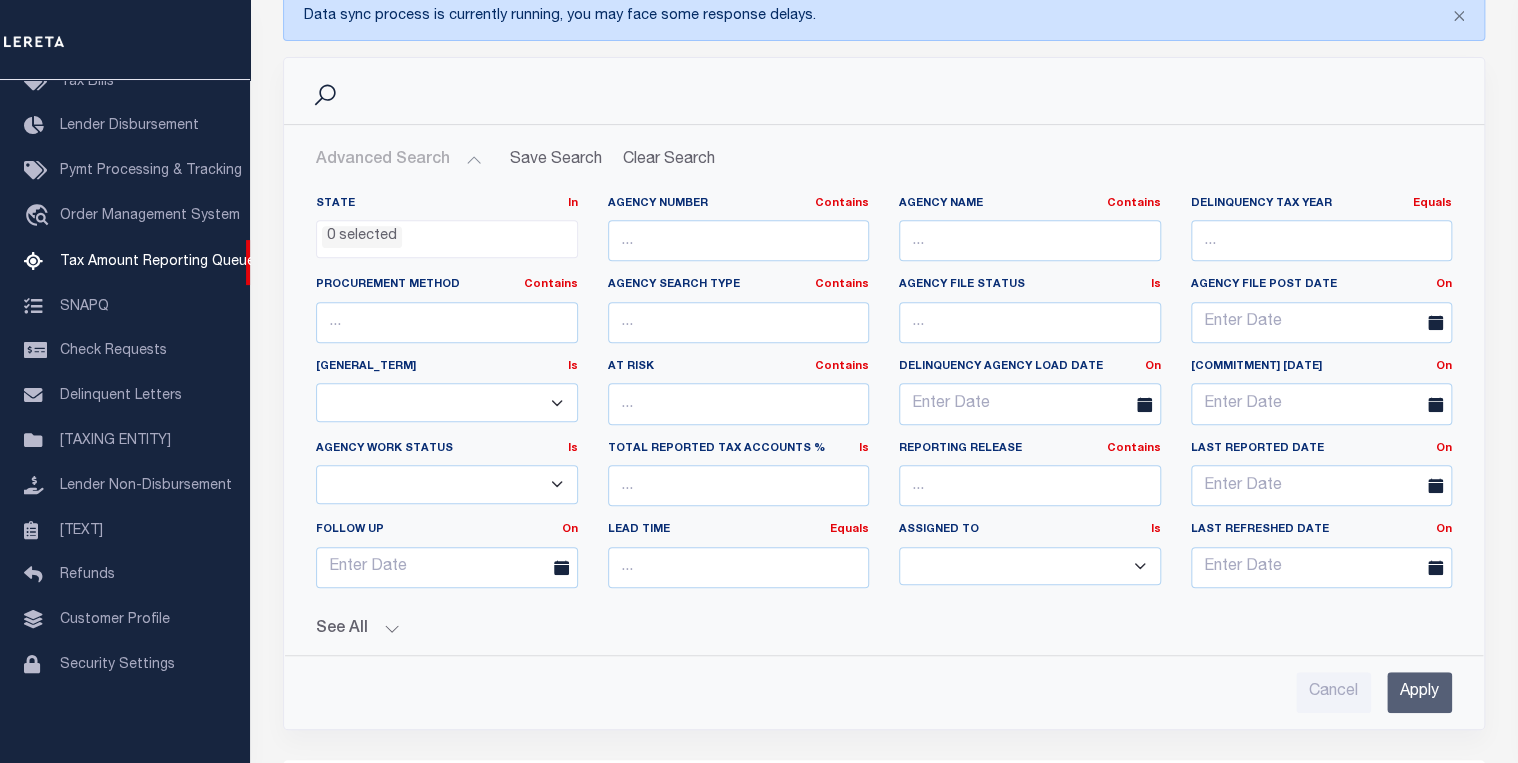 click on "See All" at bounding box center (884, 629) 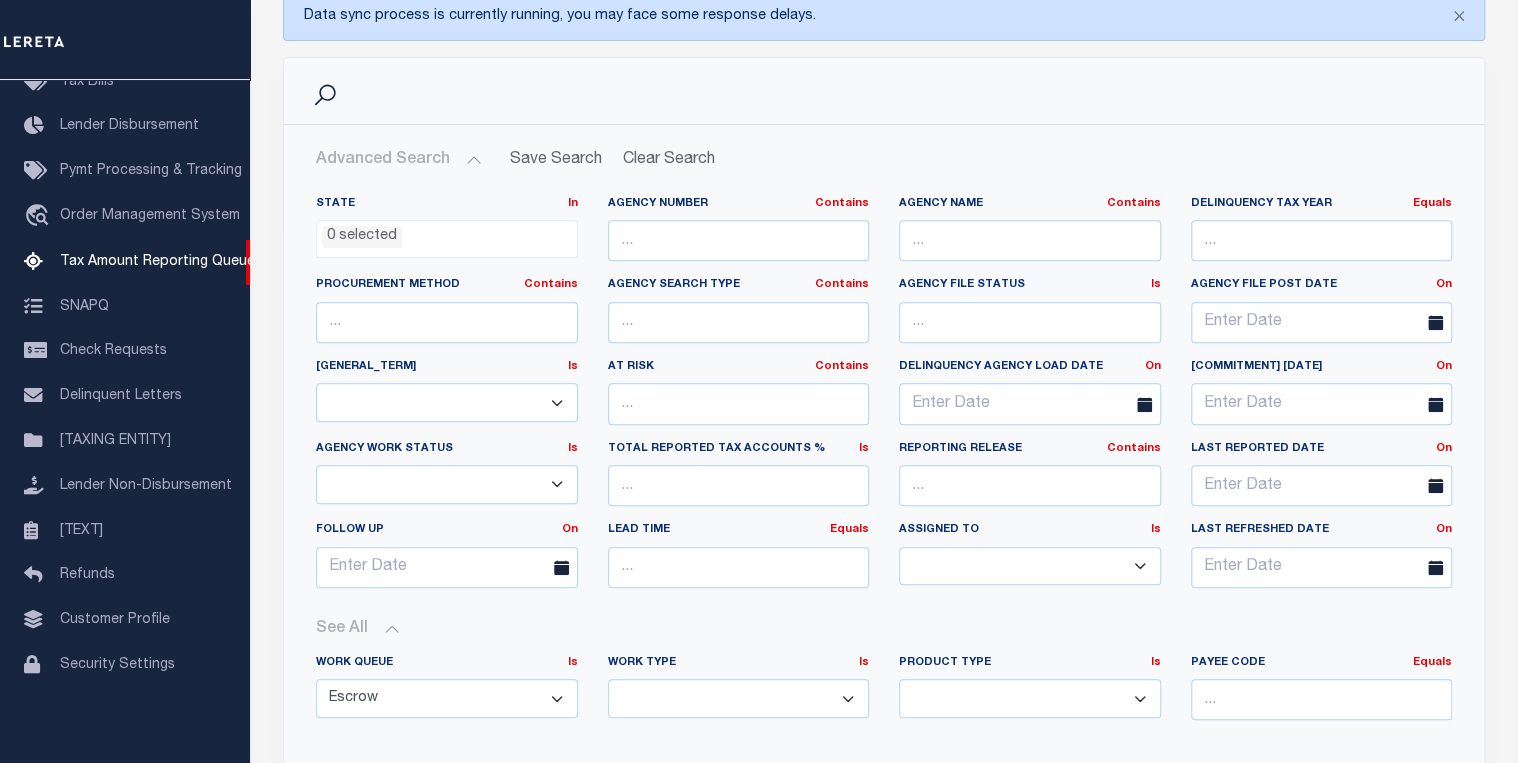 scroll, scrollTop: 440, scrollLeft: 0, axis: vertical 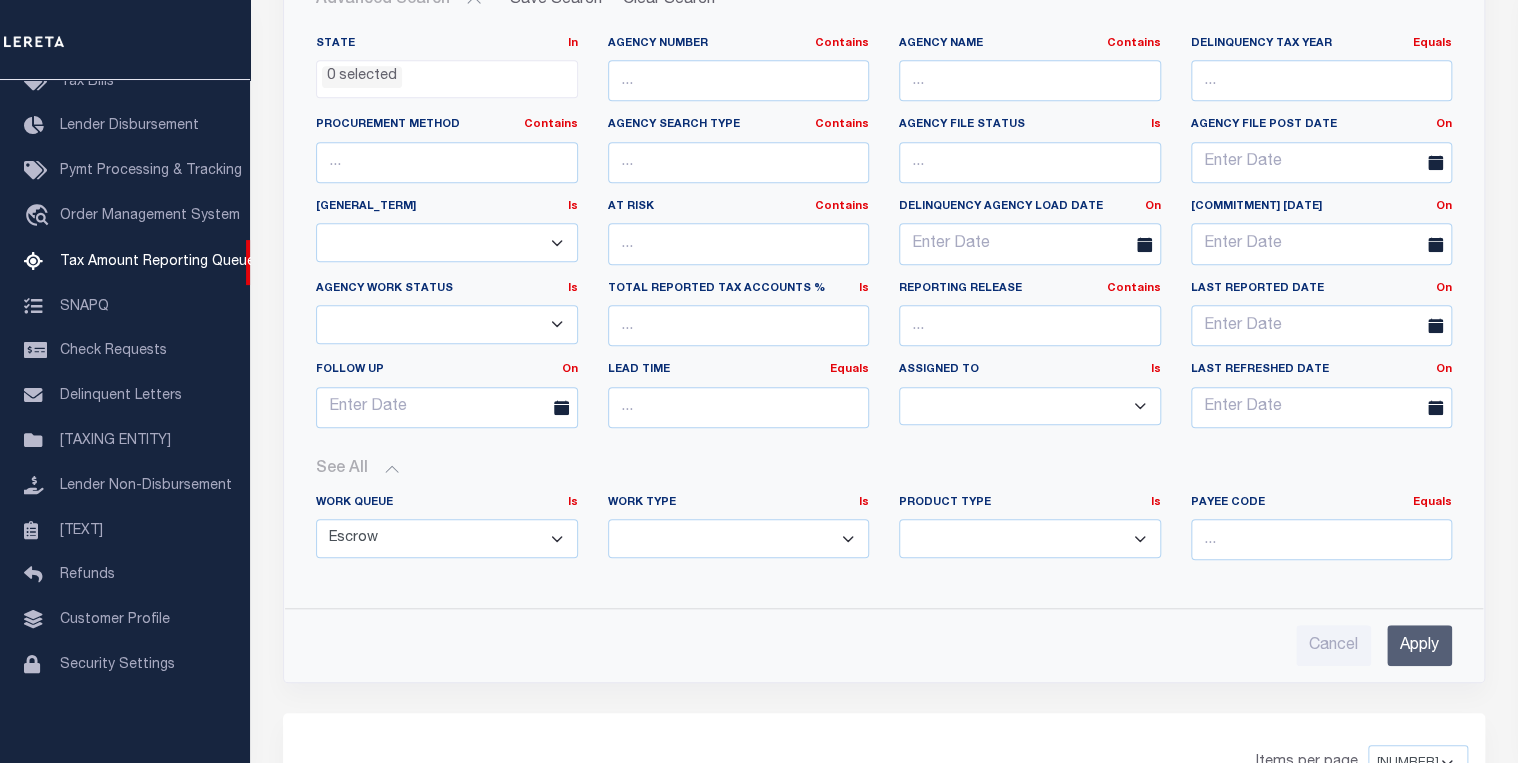 click on "--ALL-- Delinquent Escrow" at bounding box center [447, 538] 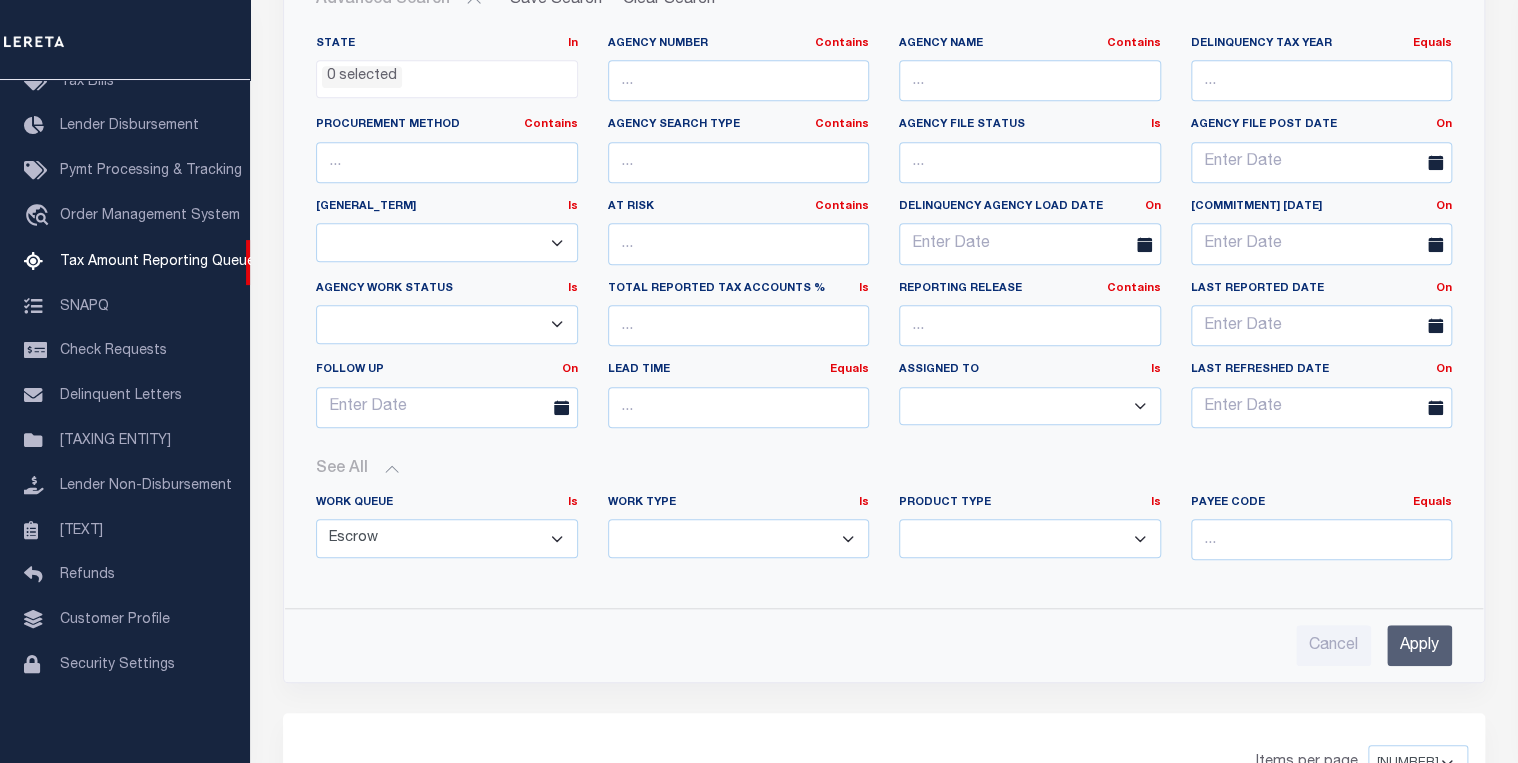 select on "[ABBREVIATION]" 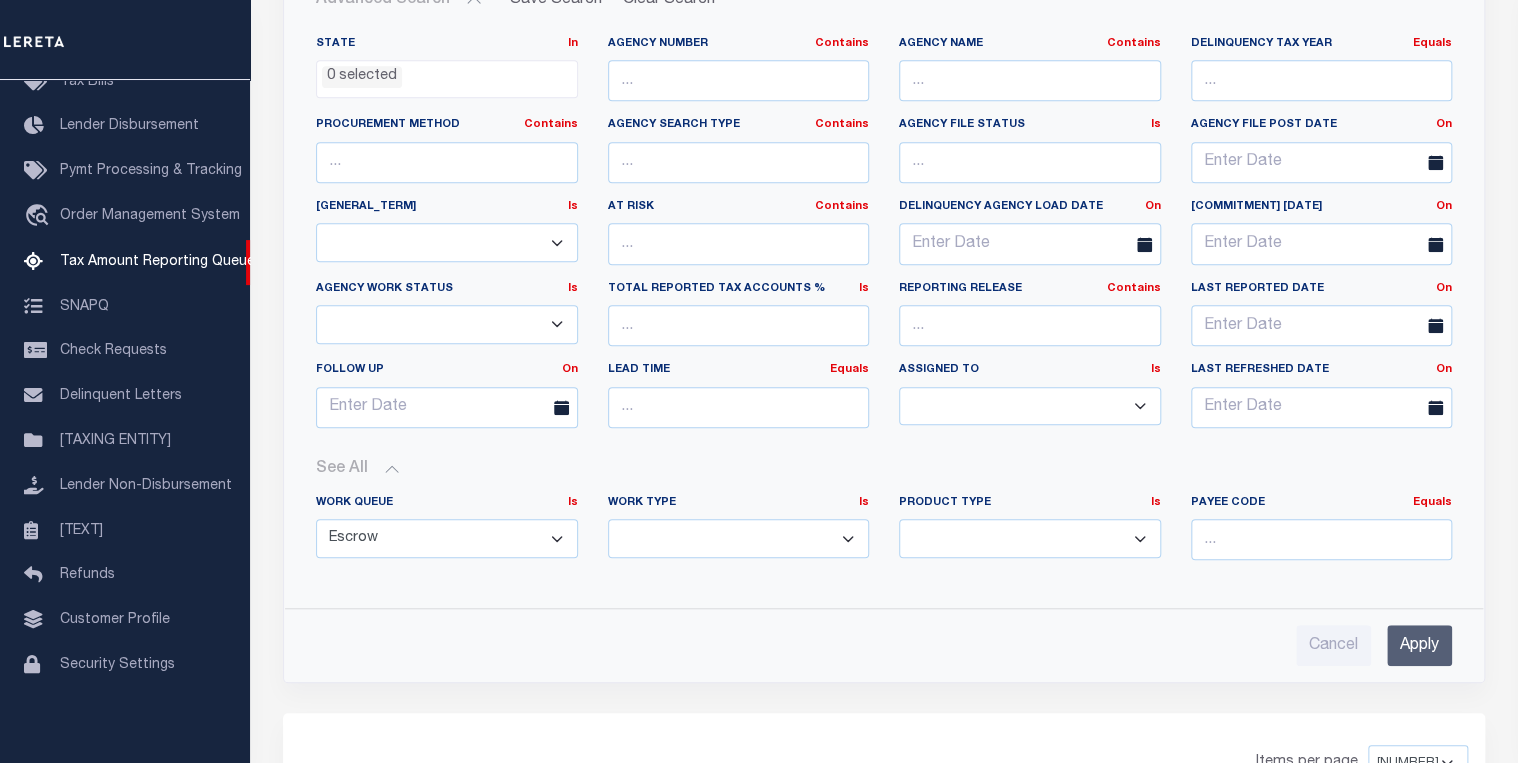 click on "--ALL-- Delinquent Escrow" at bounding box center [447, 538] 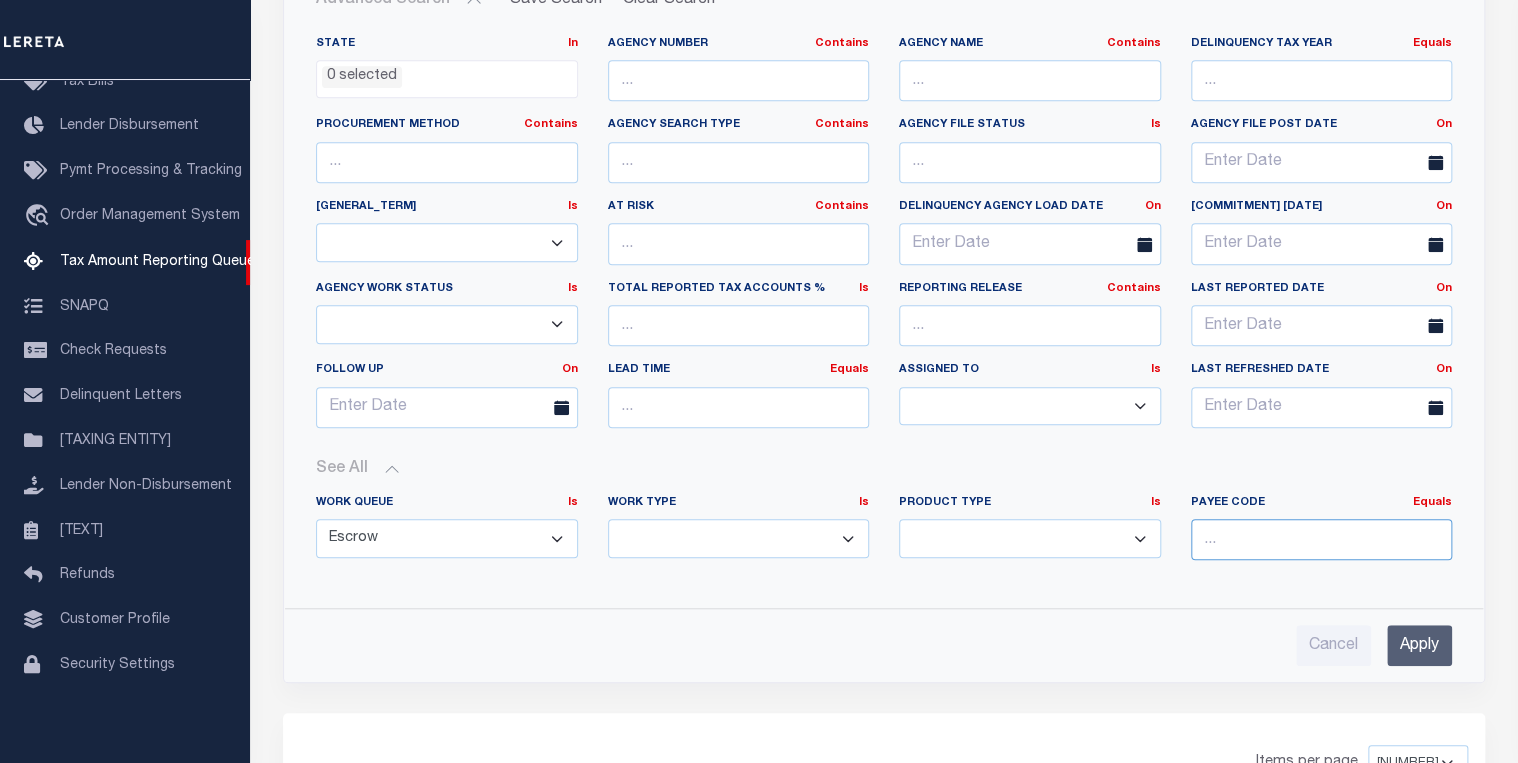 click at bounding box center (1322, 539) 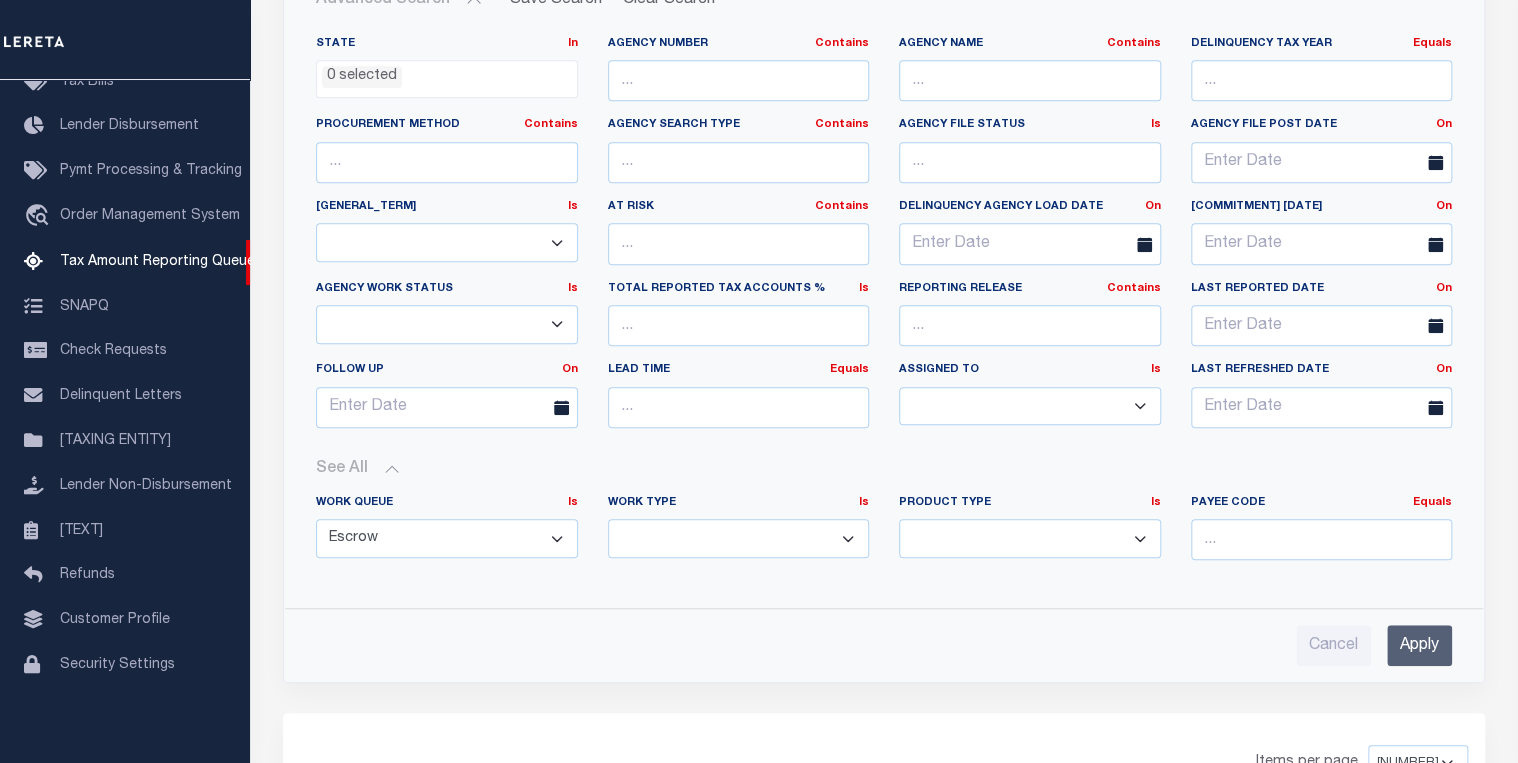 click on "Apply" at bounding box center (1419, 645) 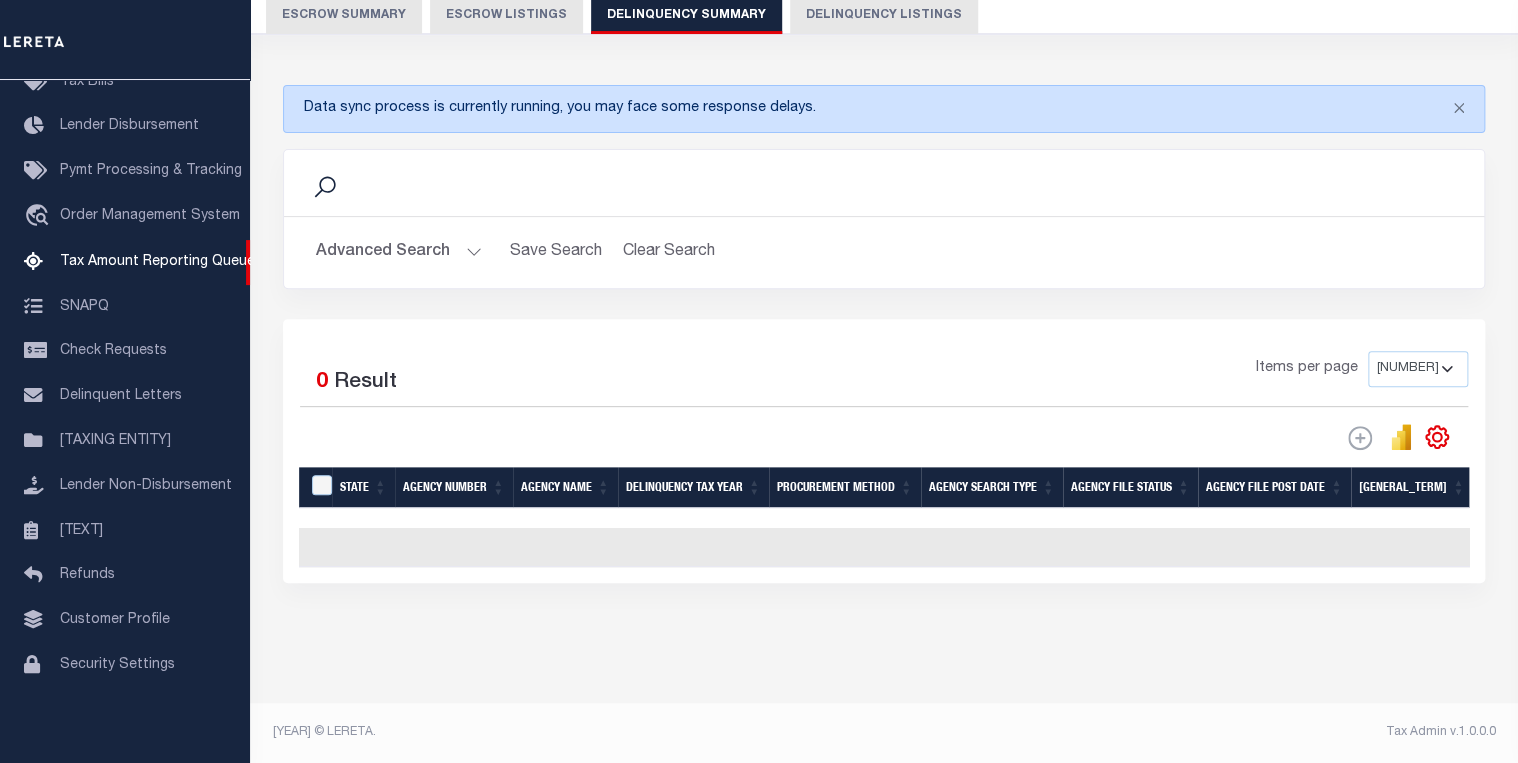 scroll, scrollTop: 200, scrollLeft: 0, axis: vertical 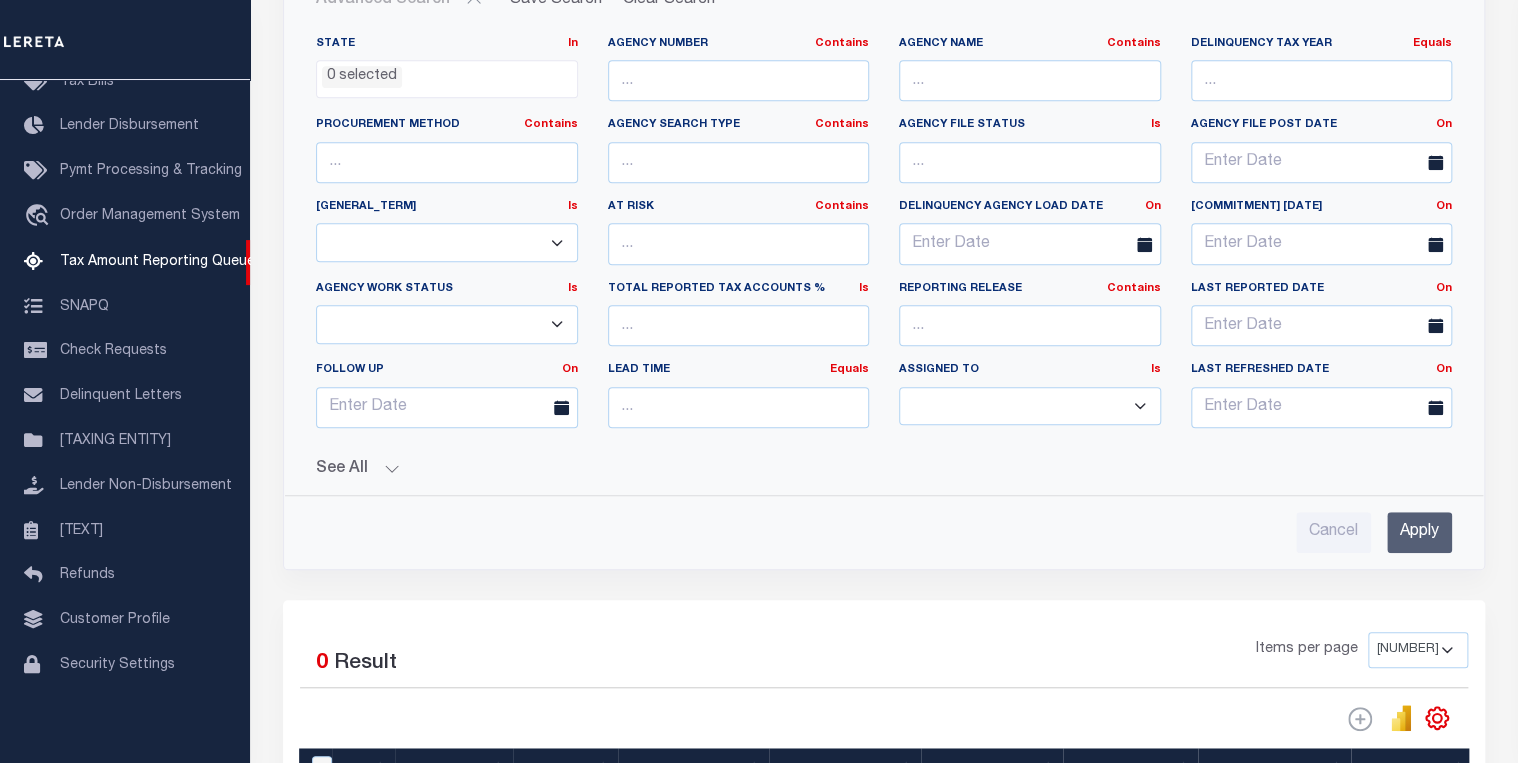 click on "See All" at bounding box center (884, 469) 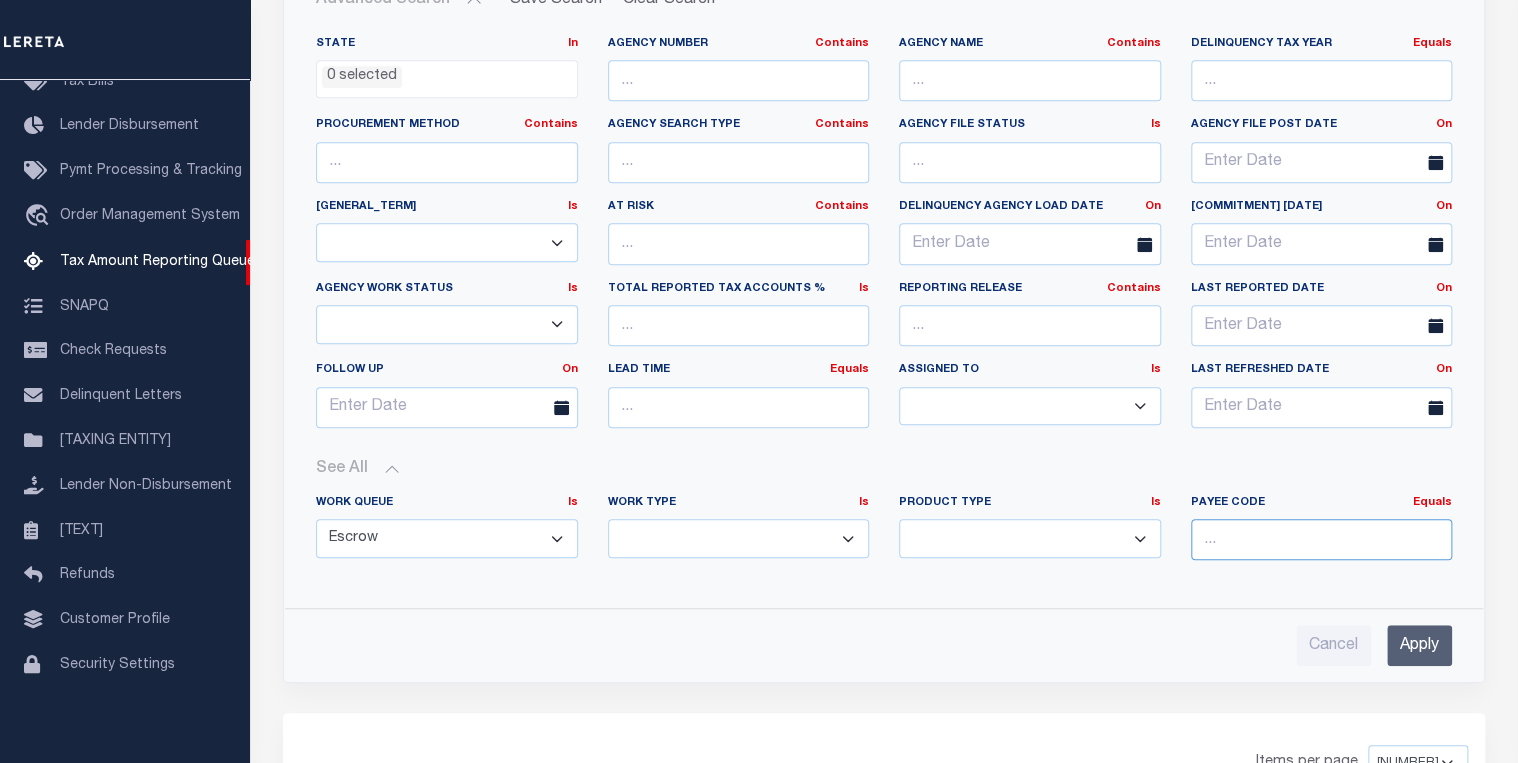 click at bounding box center (1322, 539) 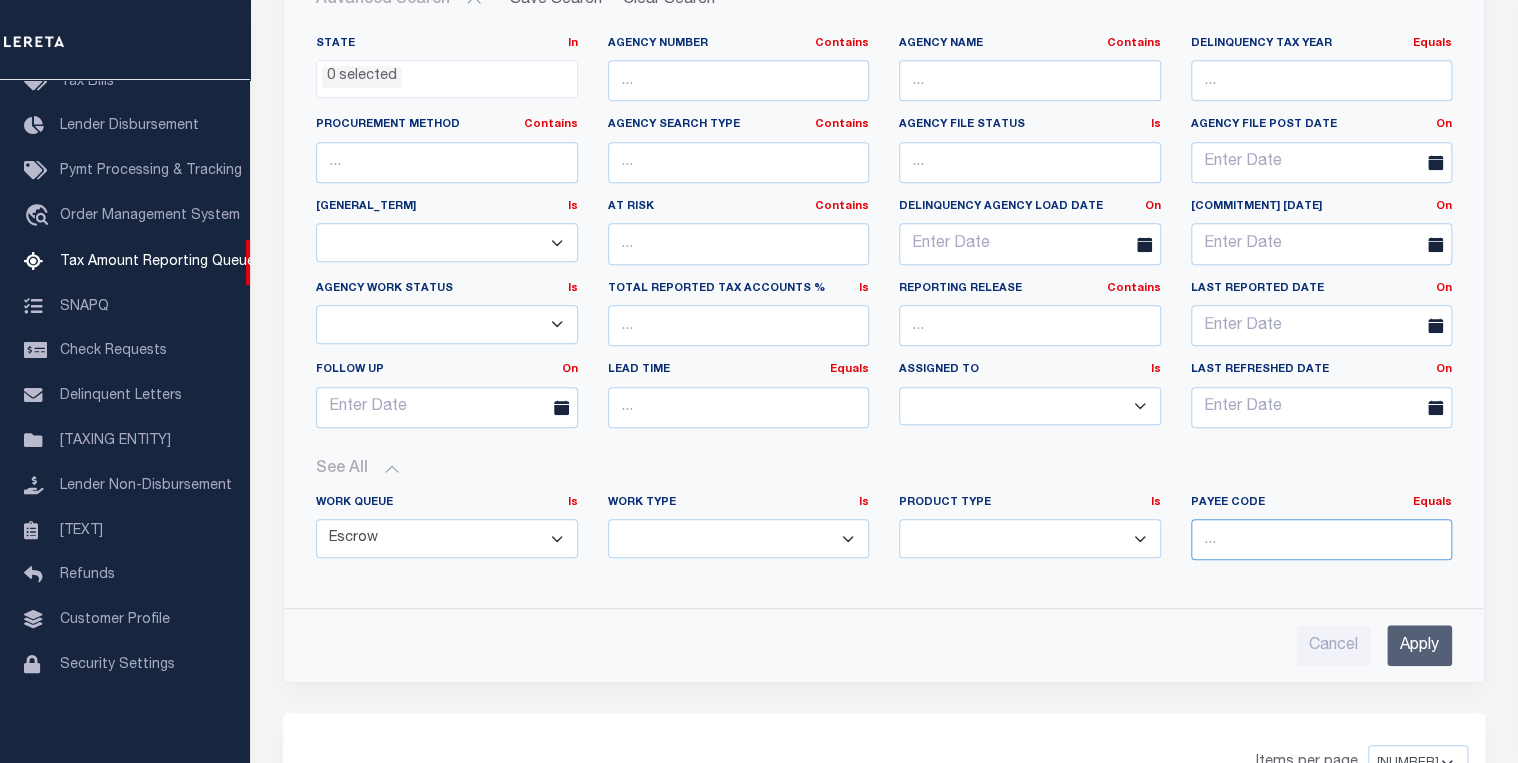 type on "4100700000" 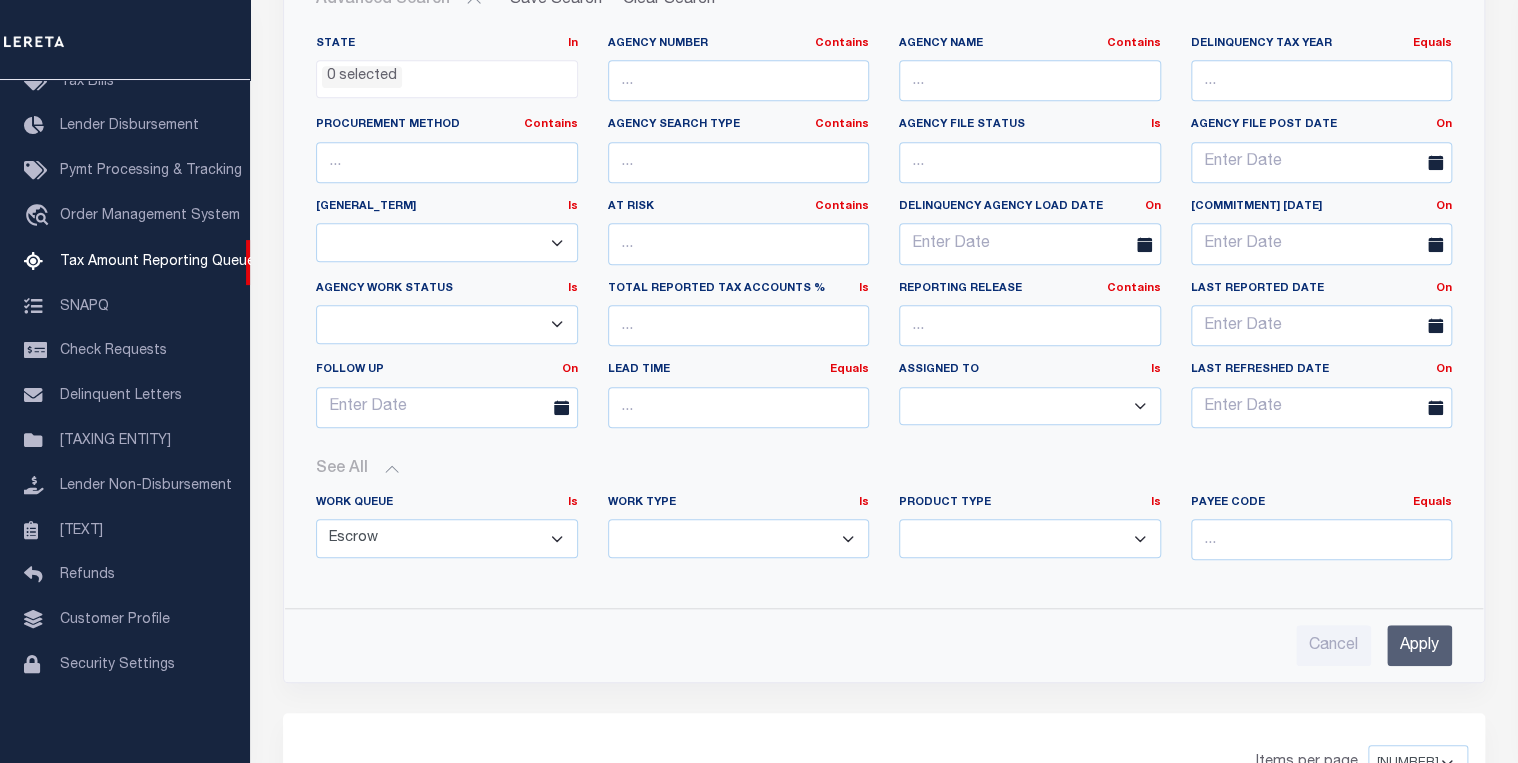 click on "Apply" at bounding box center (1419, 645) 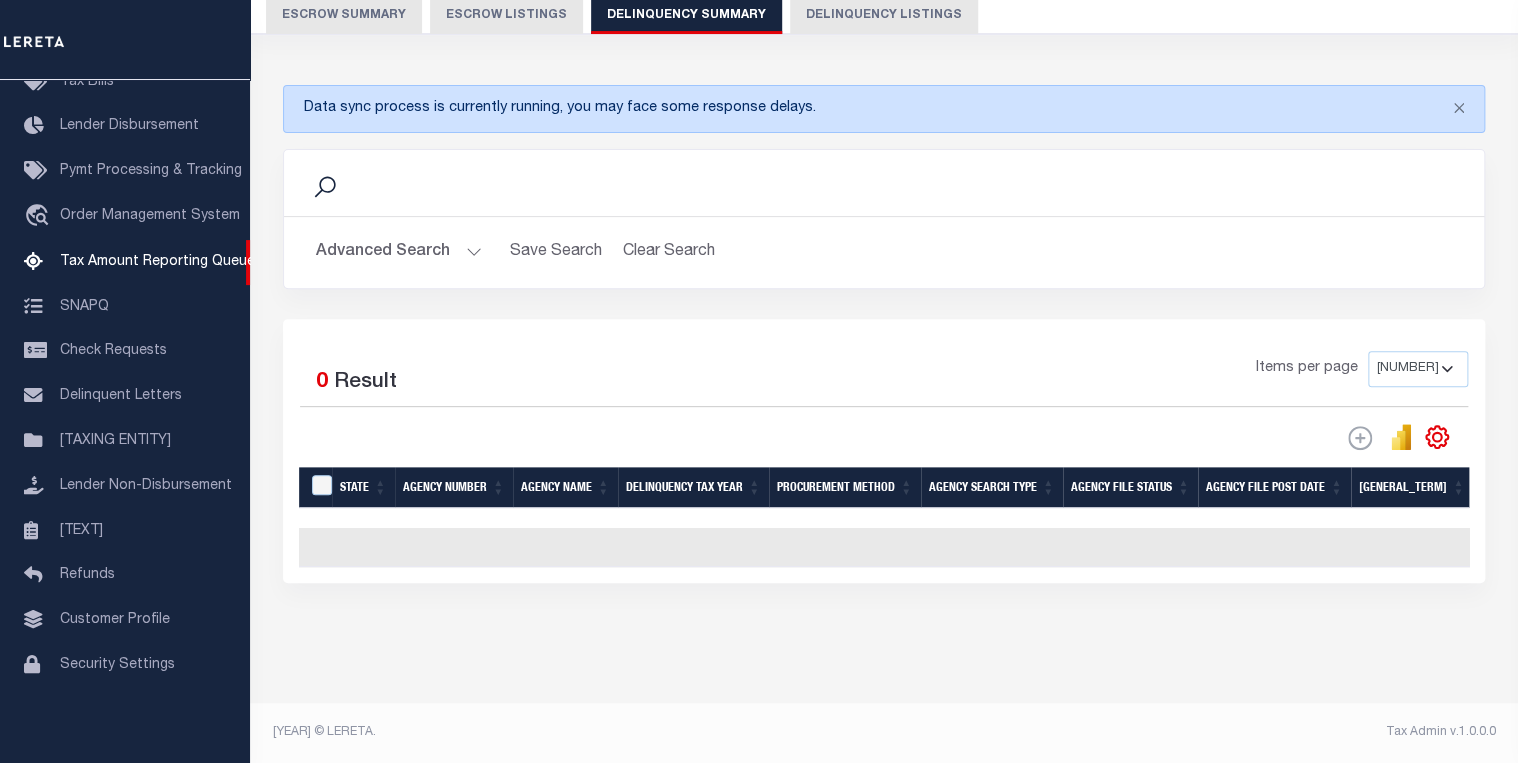 scroll, scrollTop: 0, scrollLeft: 0, axis: both 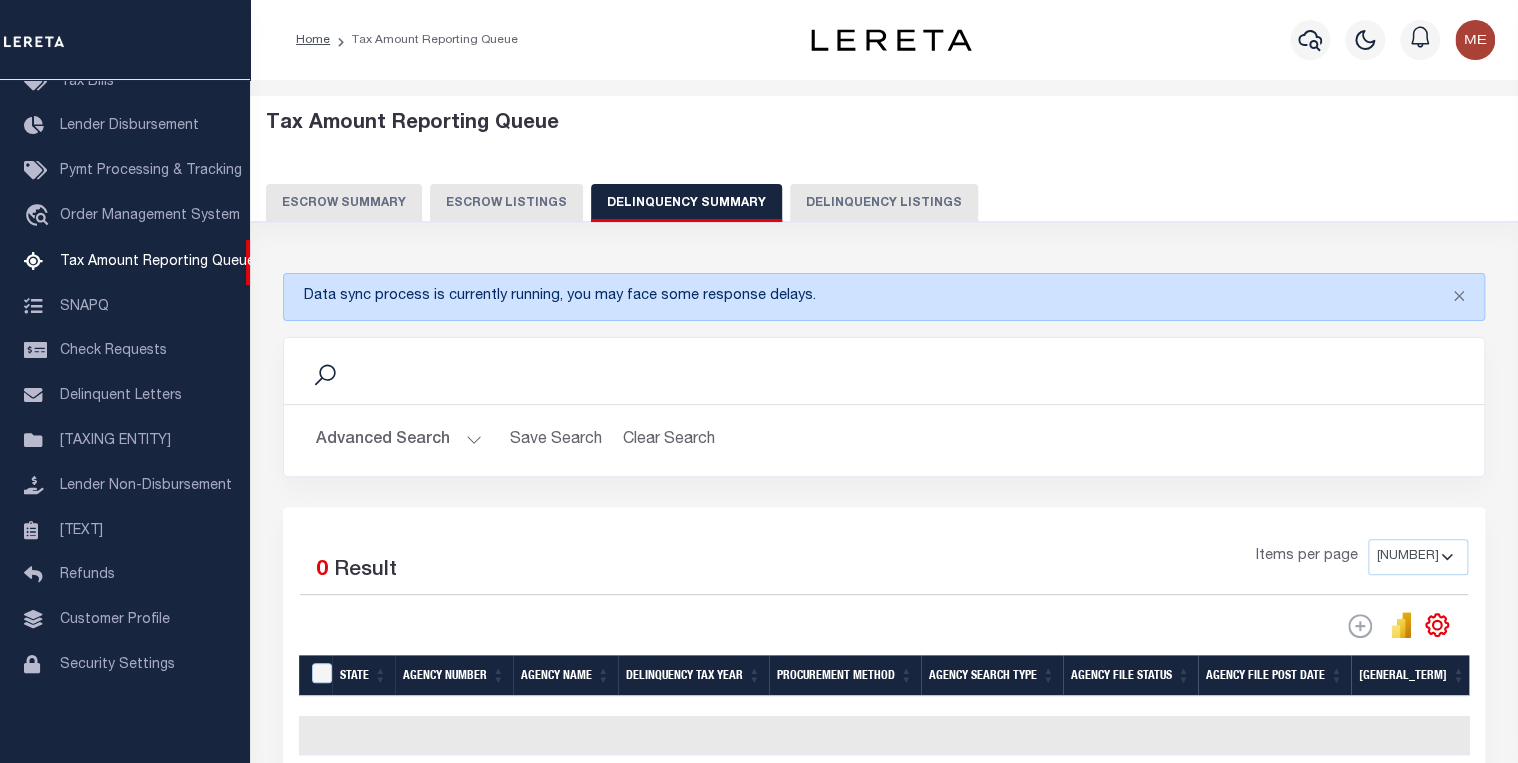 click on "•••••••• ••••••" at bounding box center (399, 440) 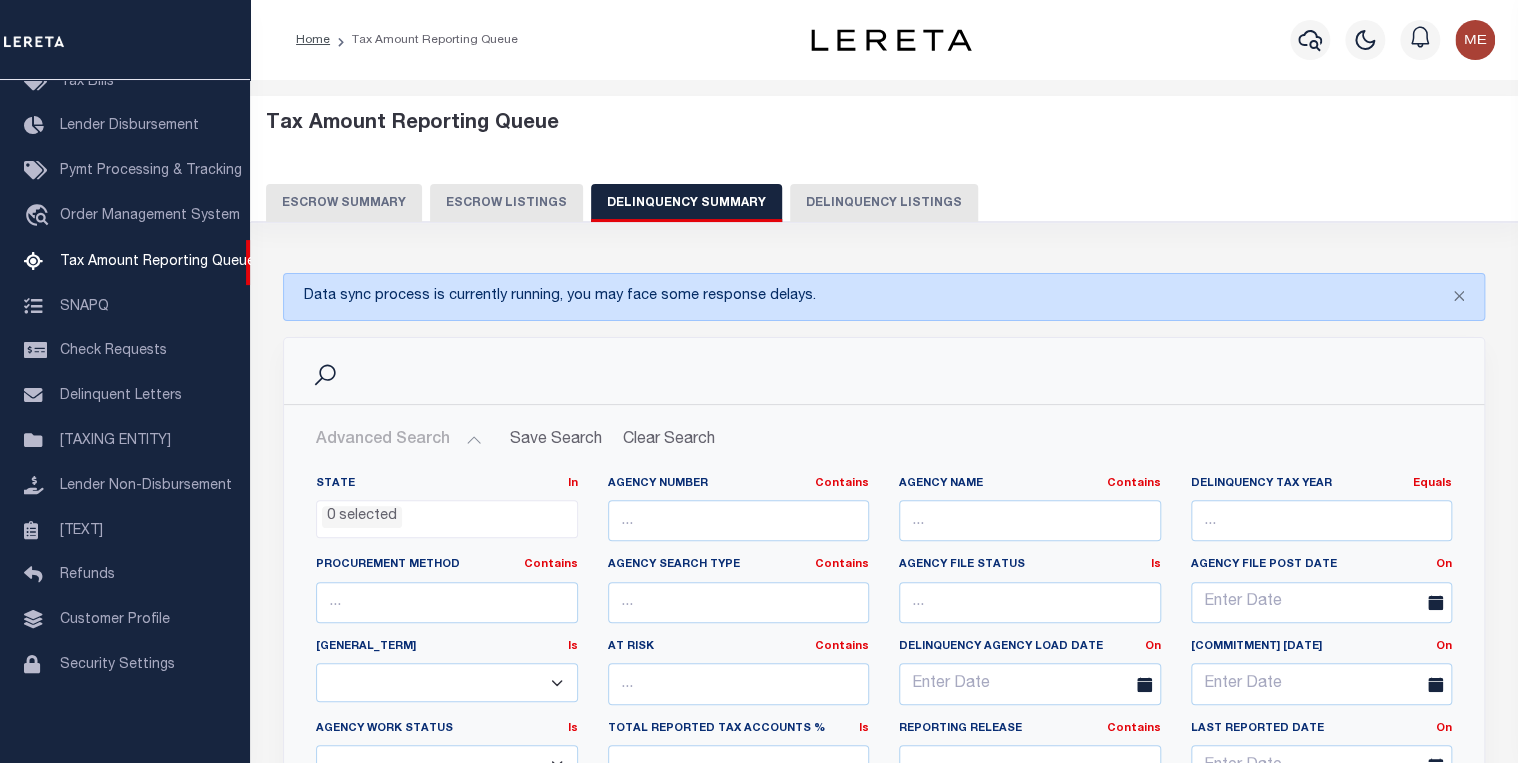 click on "Delinquency Listings" at bounding box center (884, 203) 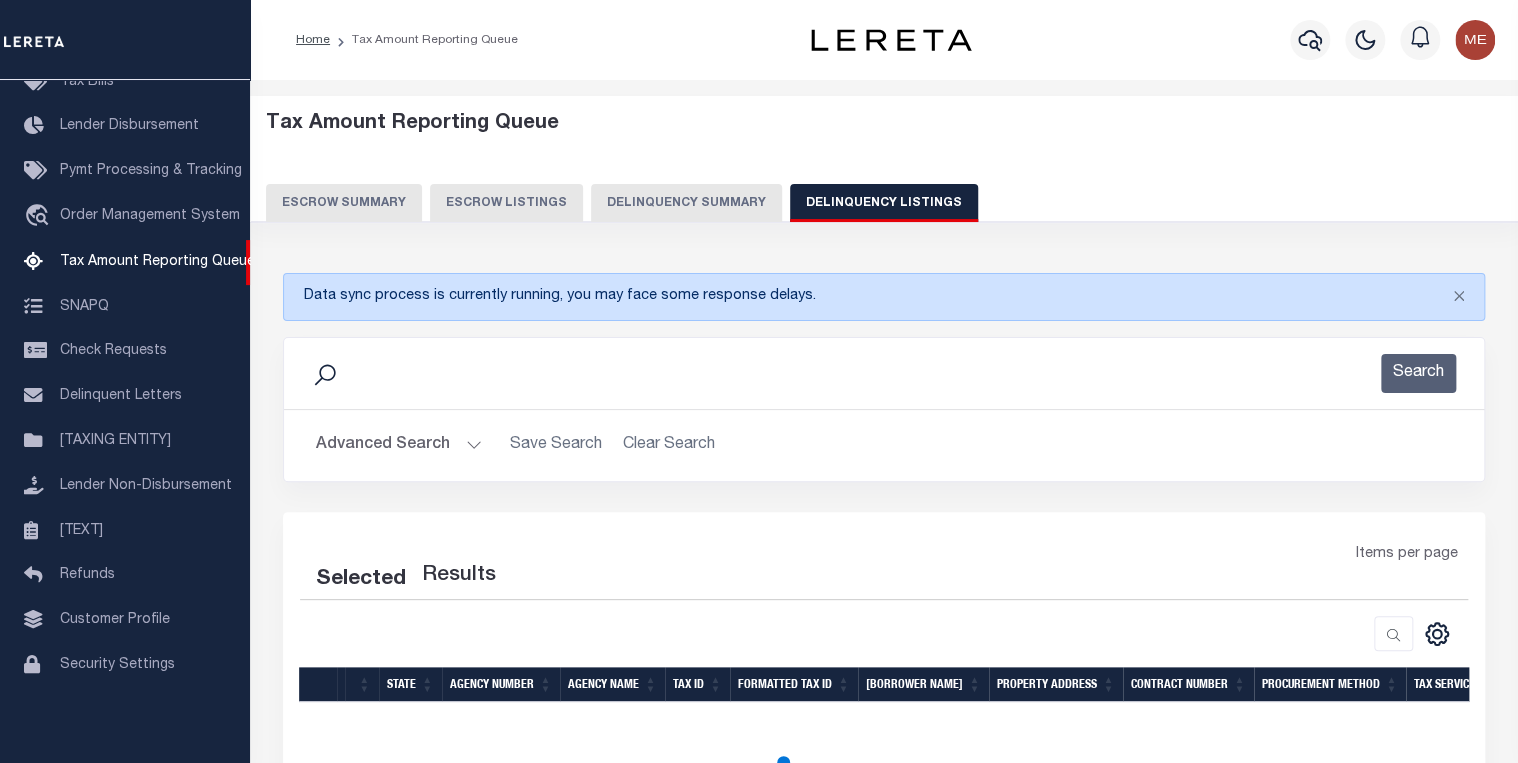 click on "•••••••• ••••••" at bounding box center [399, 445] 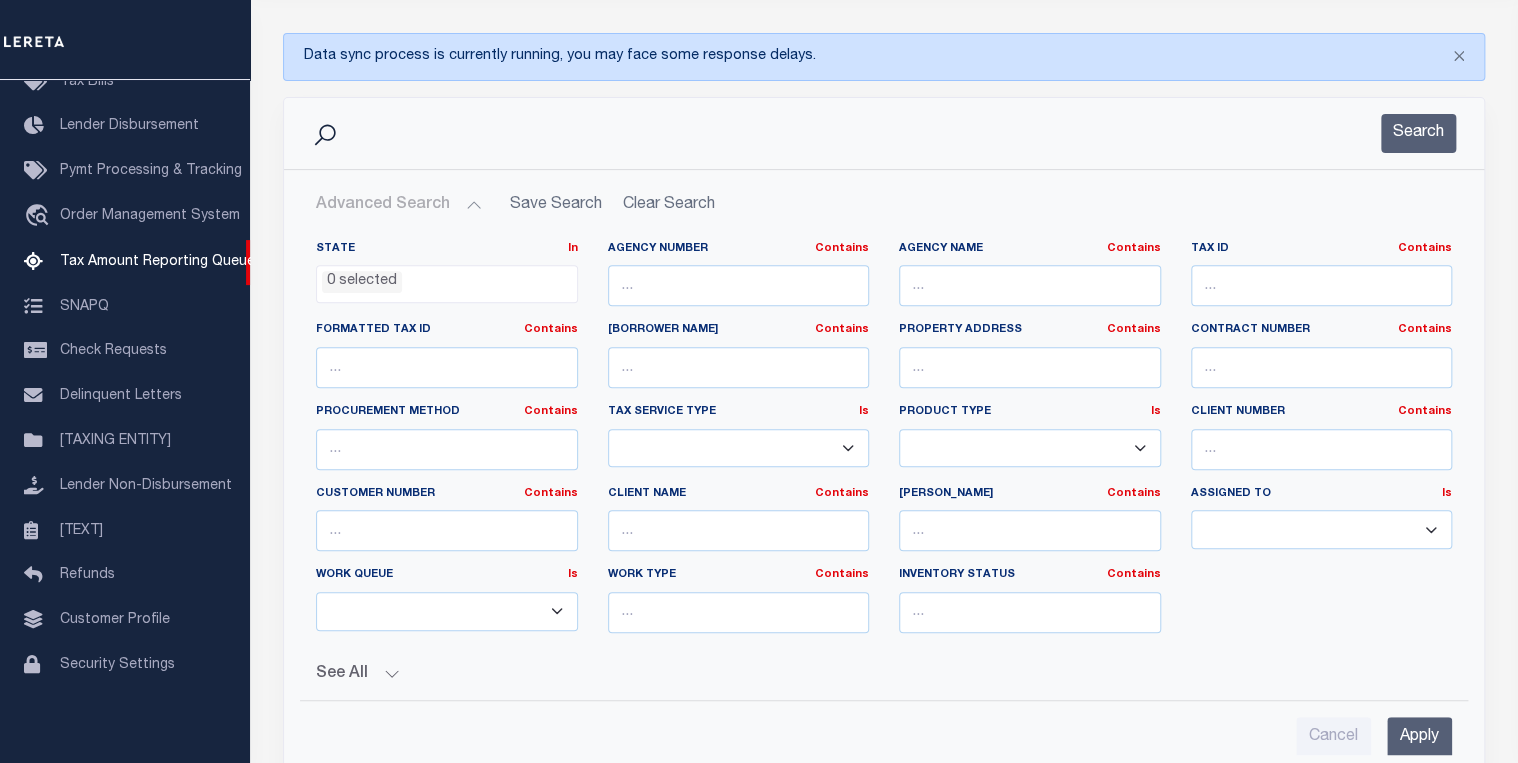 scroll, scrollTop: 320, scrollLeft: 0, axis: vertical 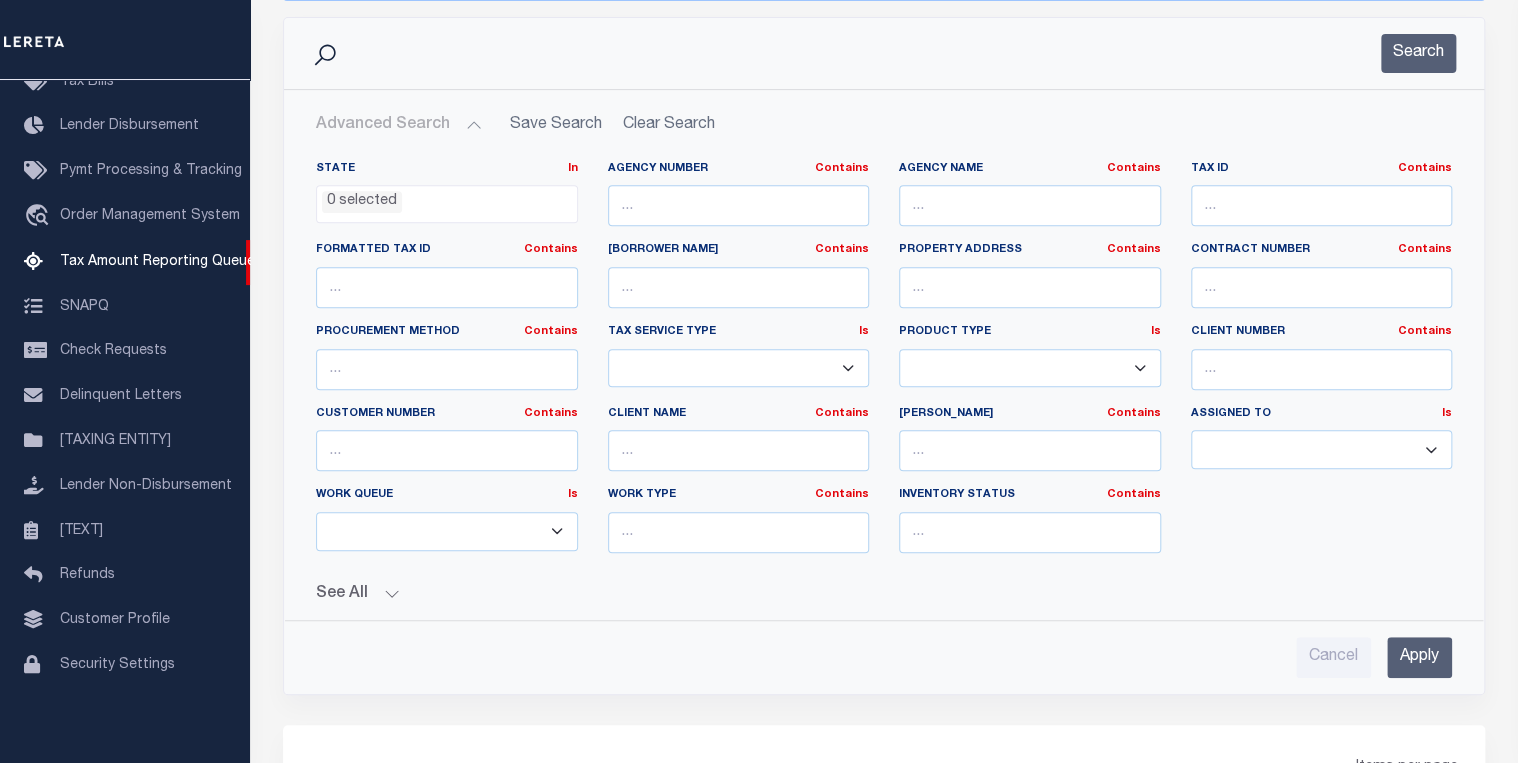 click on "State
In
In
AK AL AR AZ CA CO CT DC DE FL GA GU HI IA ID IL IN KS KY LA MA MD ME MI MN MO MS MT NC ND NE NH NJ NM NV NY OH OK OR PA PR RI SC SD TN TX UT VA VI VT WA WI WV WY 0 selected
Agency Number" at bounding box center [884, 411] 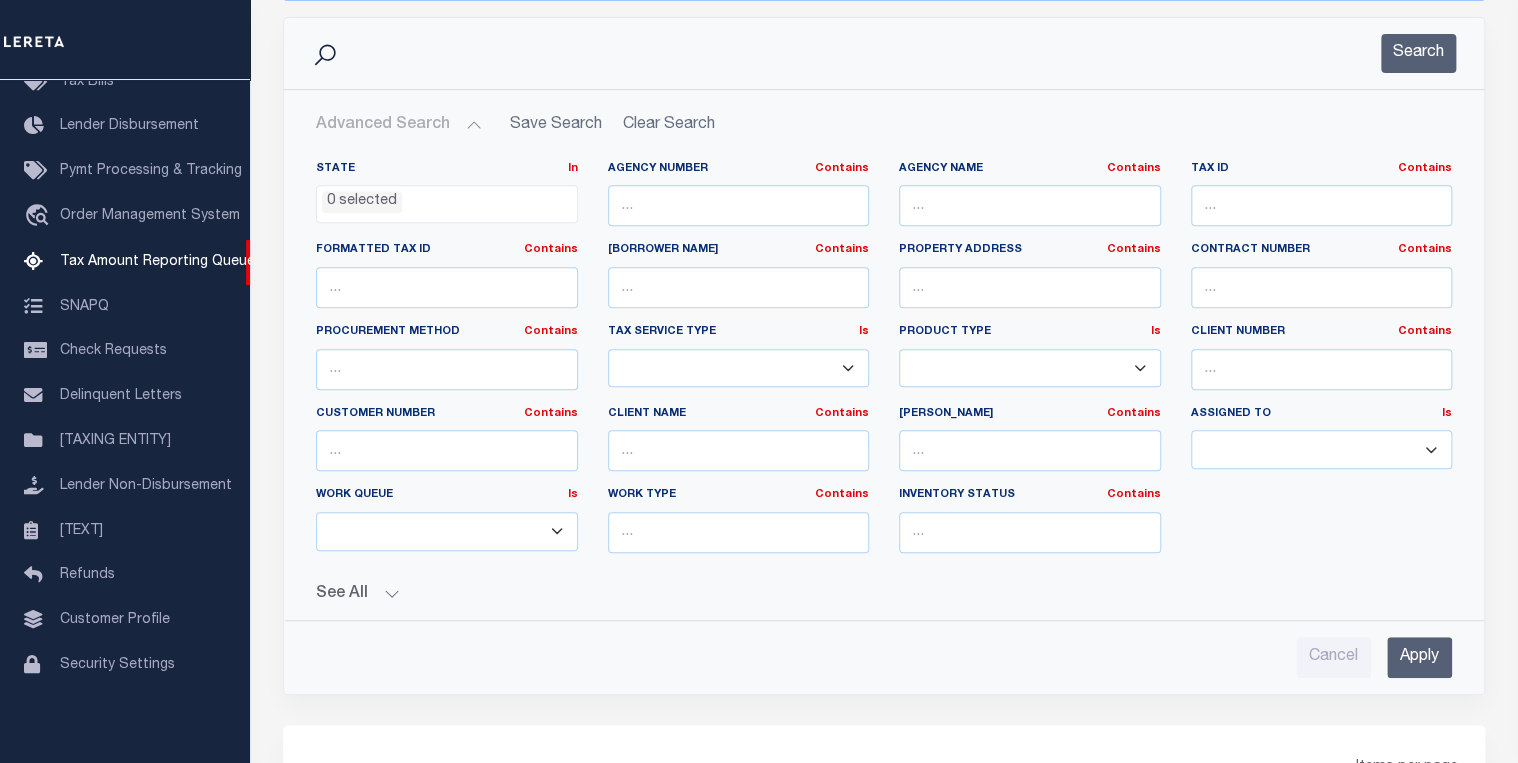 click on "See All" at bounding box center (884, 594) 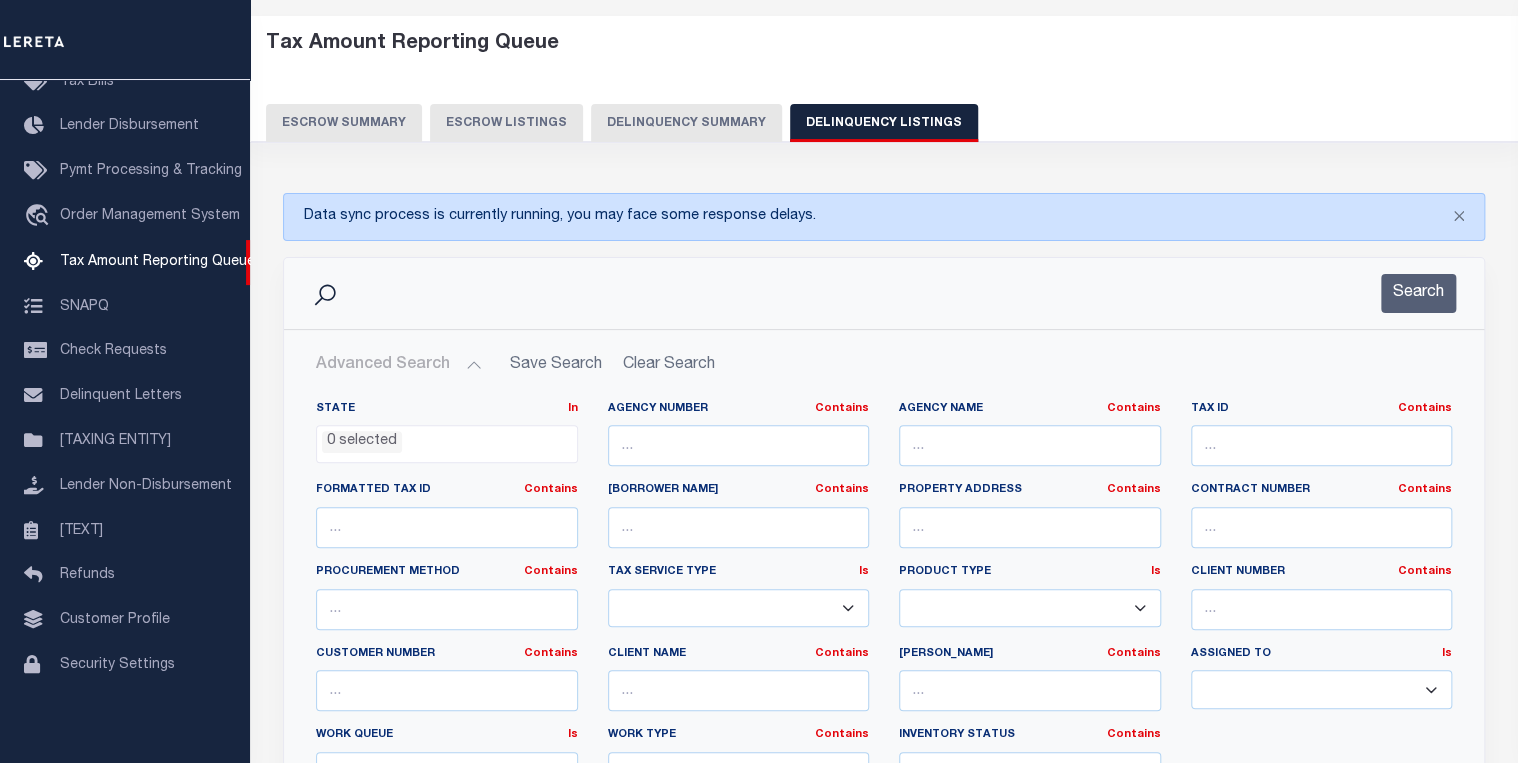 scroll, scrollTop: 0, scrollLeft: 0, axis: both 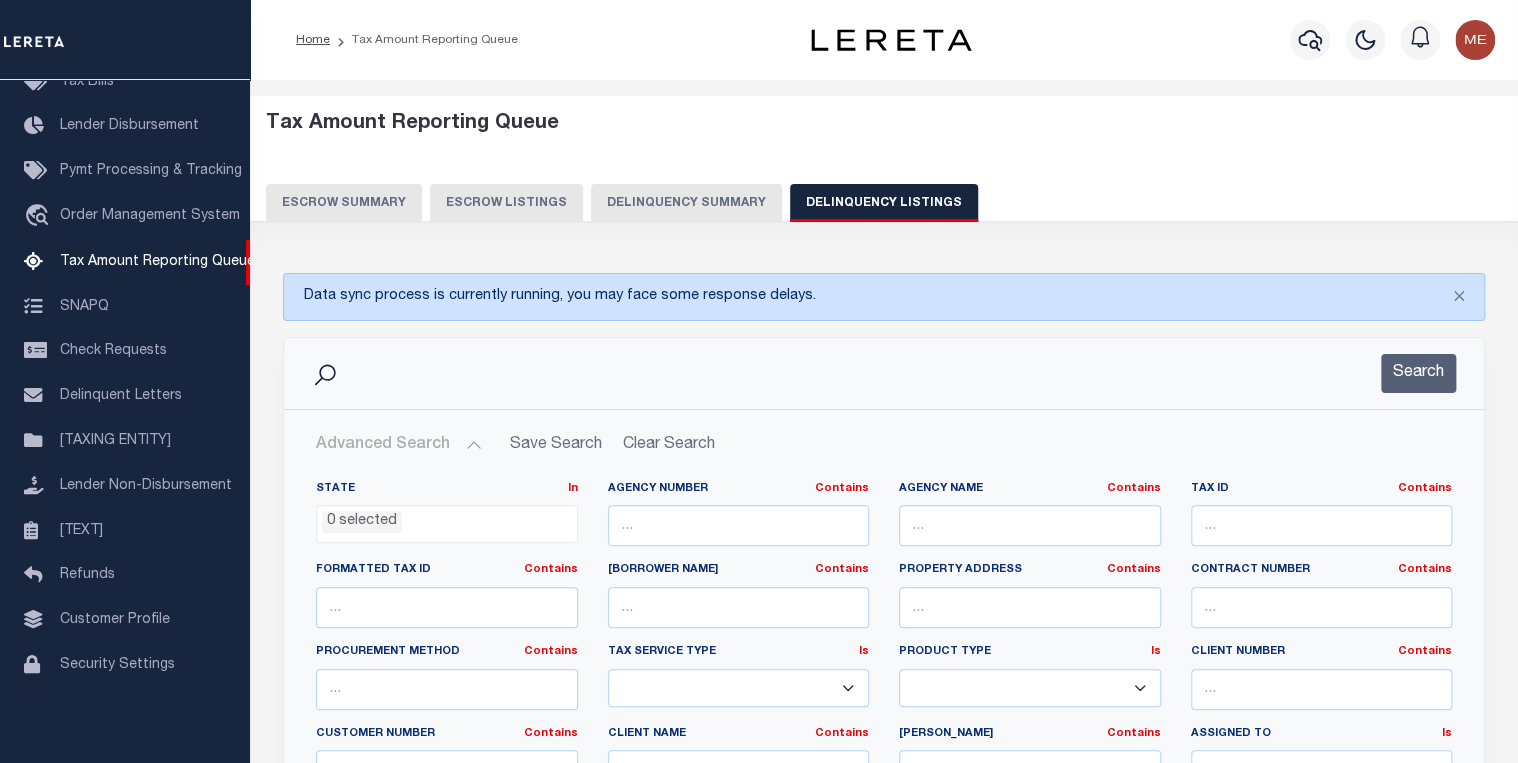 click on "••••••••••• •••••••" at bounding box center (686, 203) 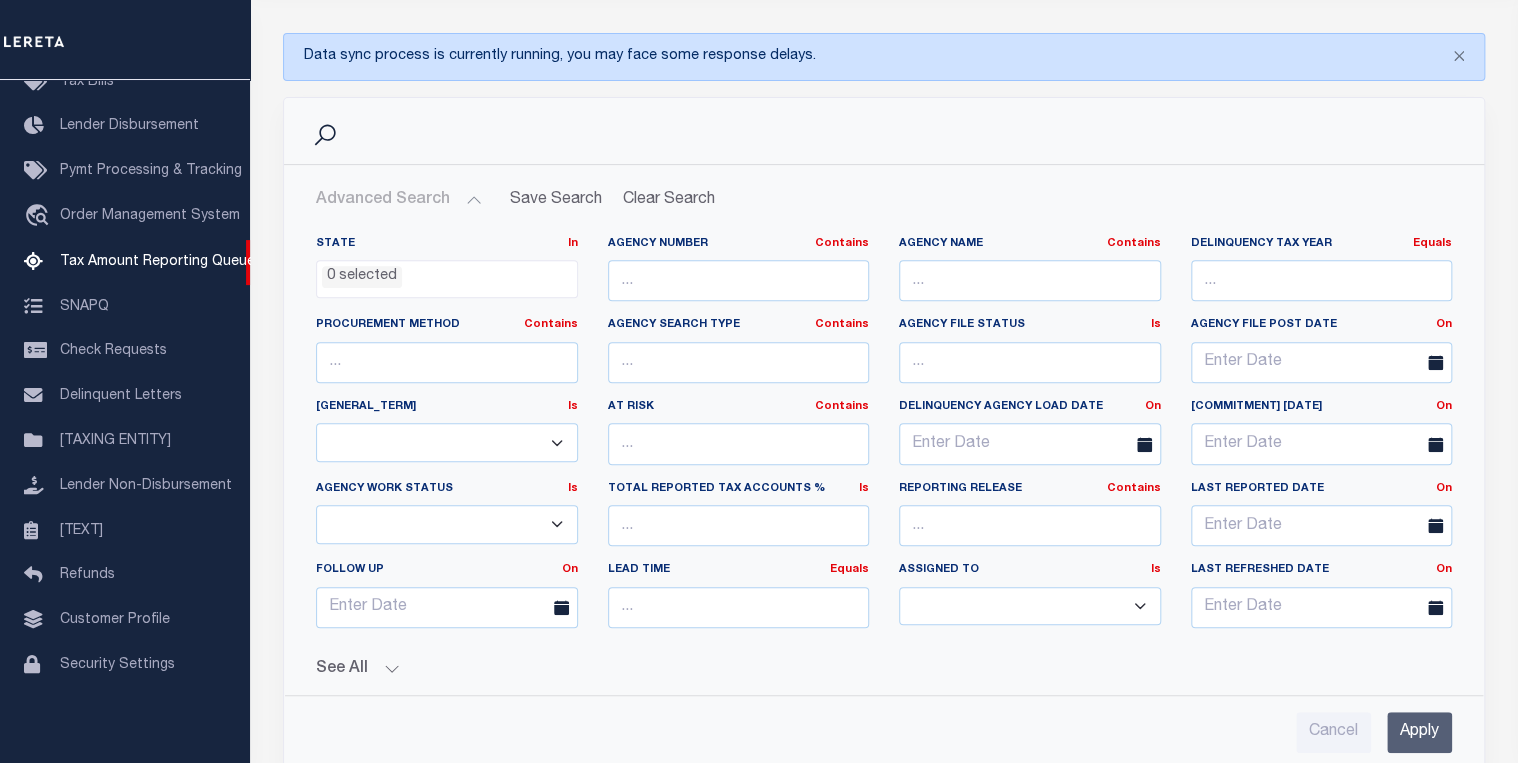 scroll, scrollTop: 560, scrollLeft: 0, axis: vertical 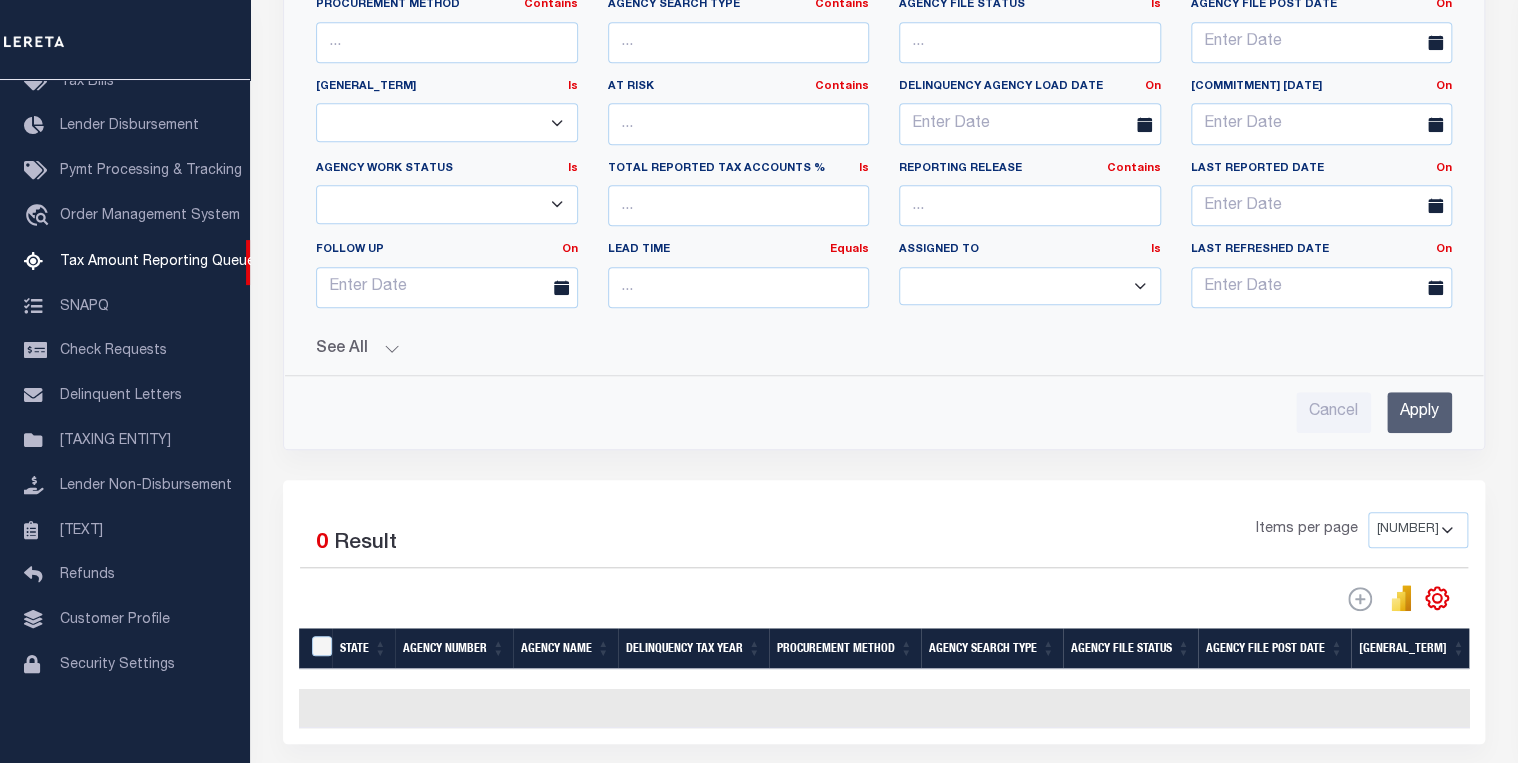 click on "See All" at bounding box center (884, 349) 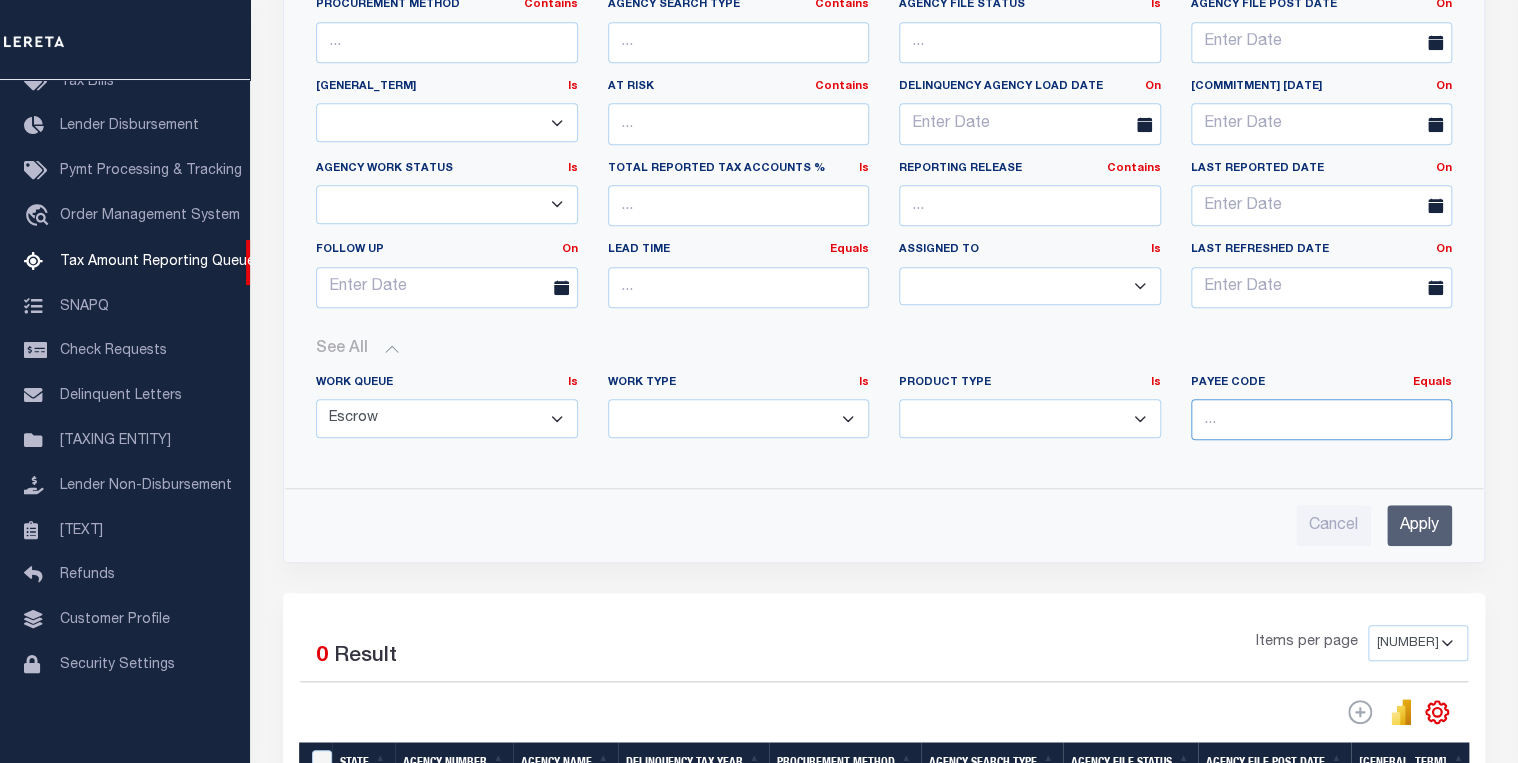 click on "4100700000" at bounding box center (1322, 419) 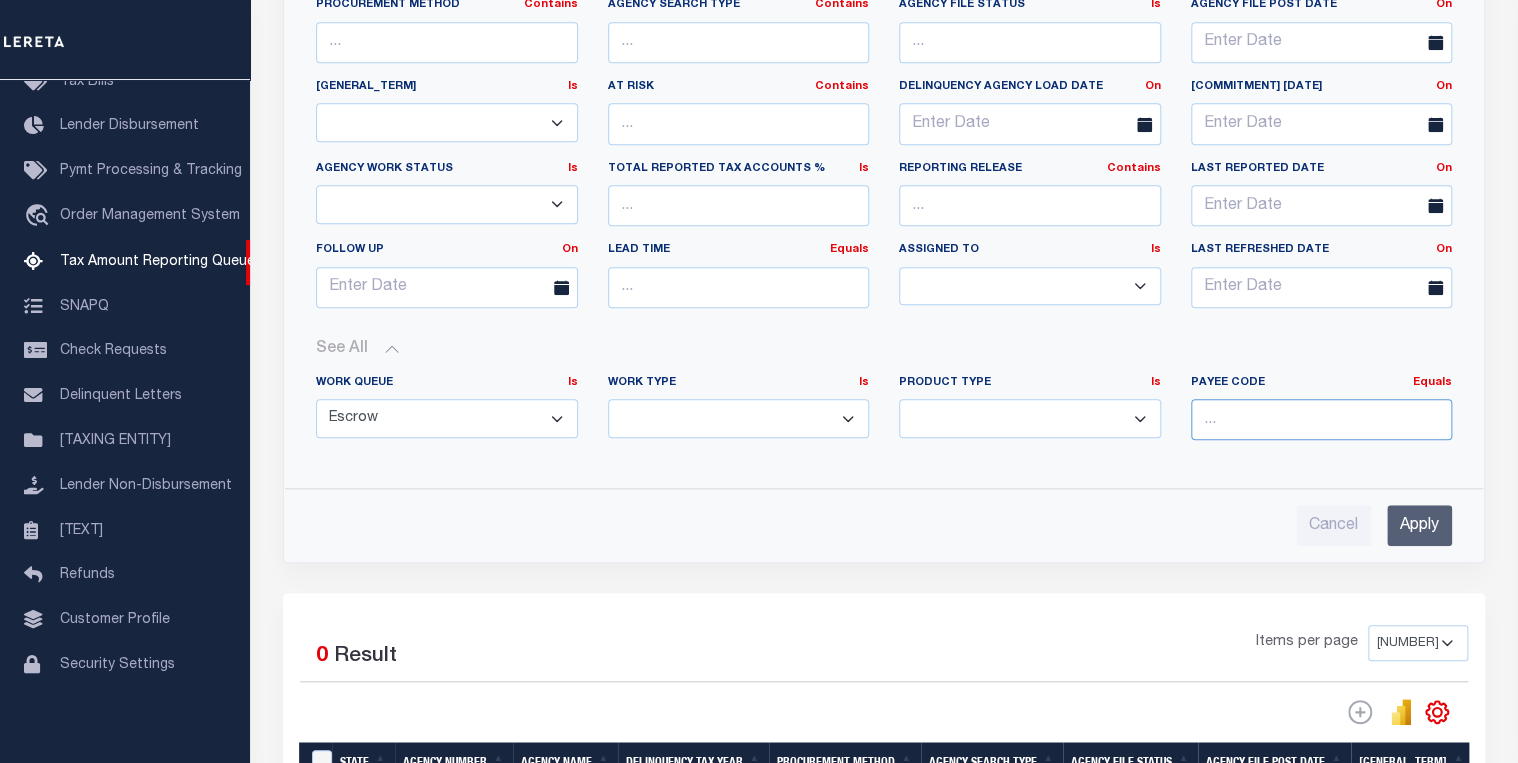 type 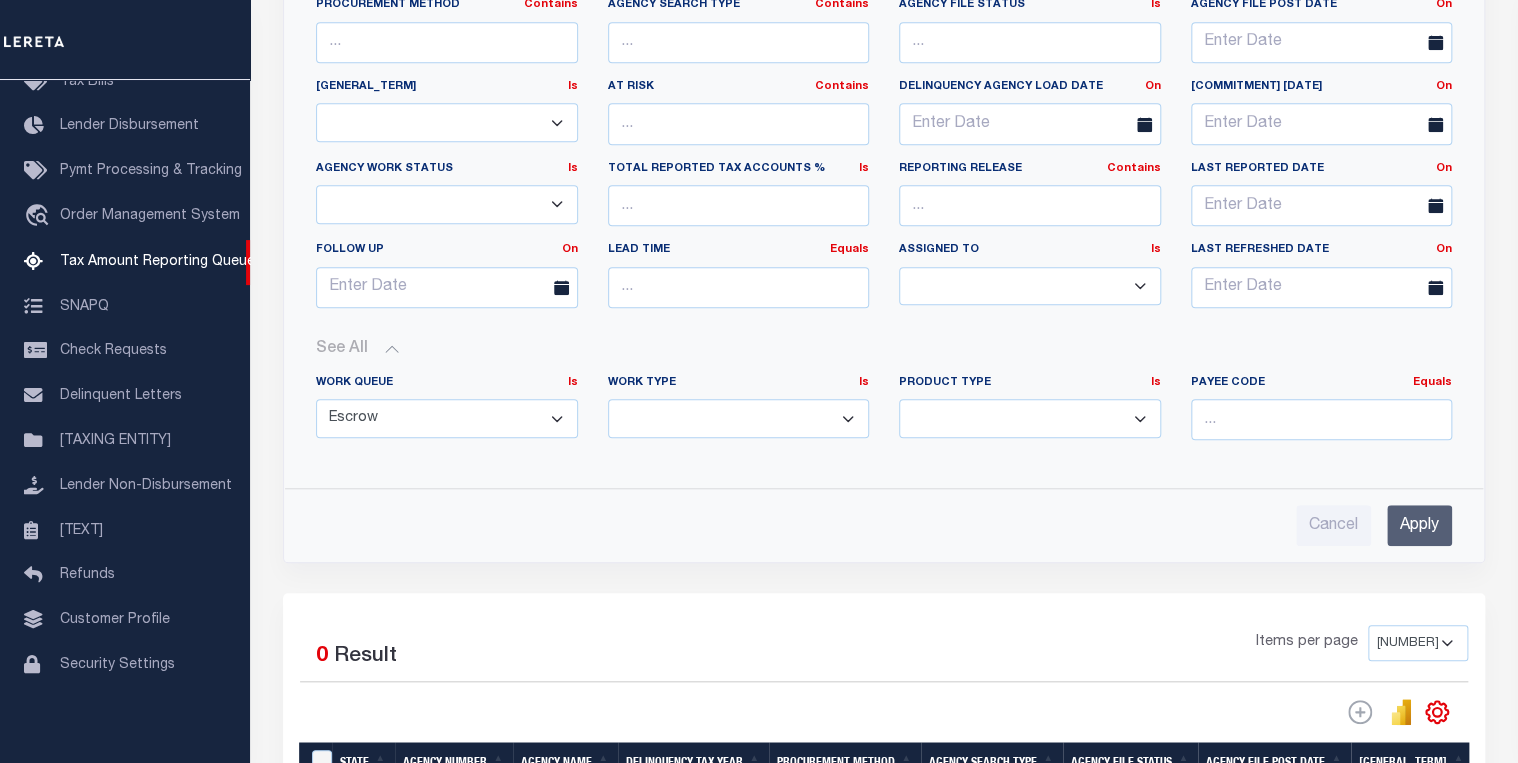 click on "--ALL-- Escrow PayBack Escrow Pay Direct DTRACK Annual Delinquency" at bounding box center (1030, 418) 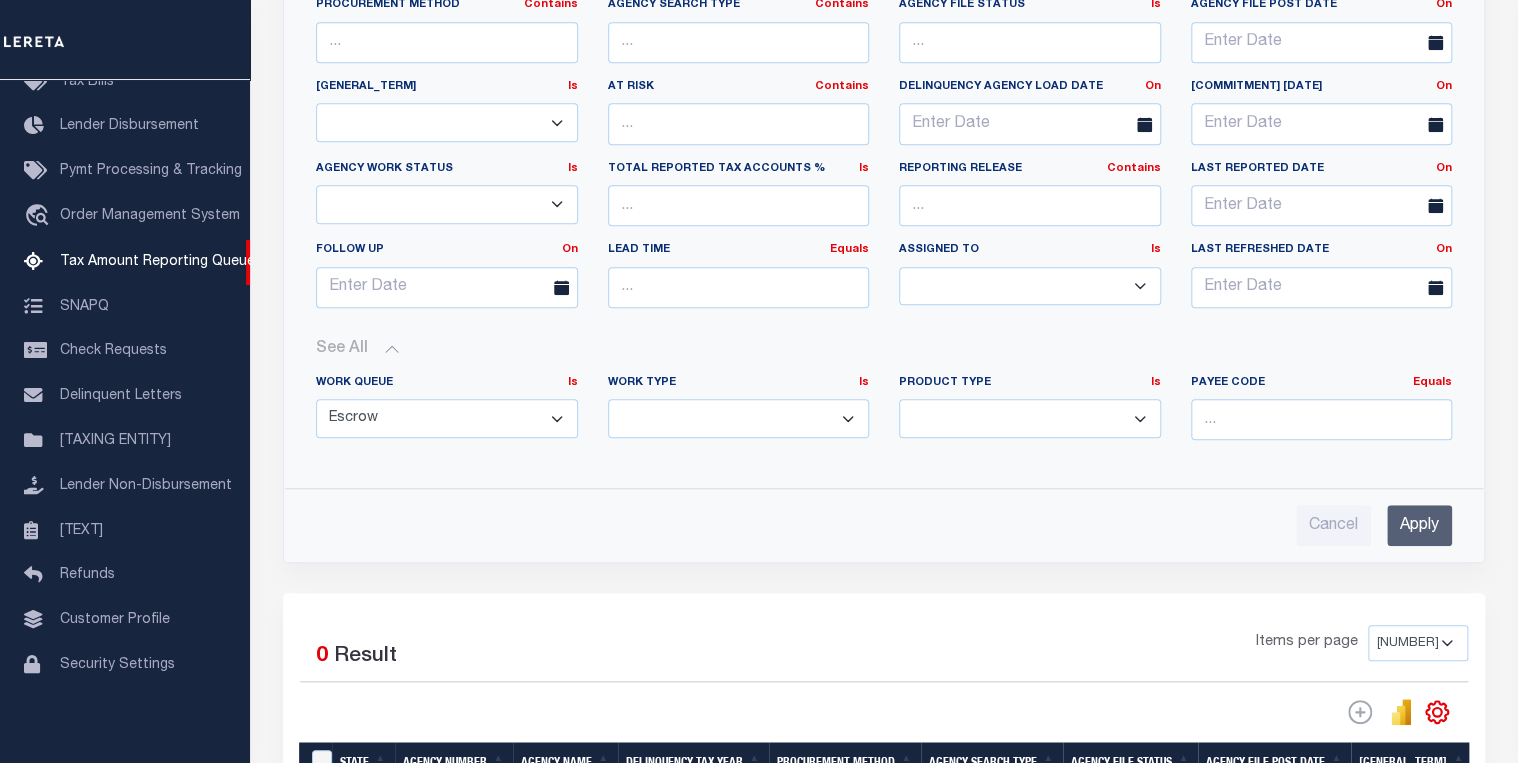 select on "AnnualDelinquency" 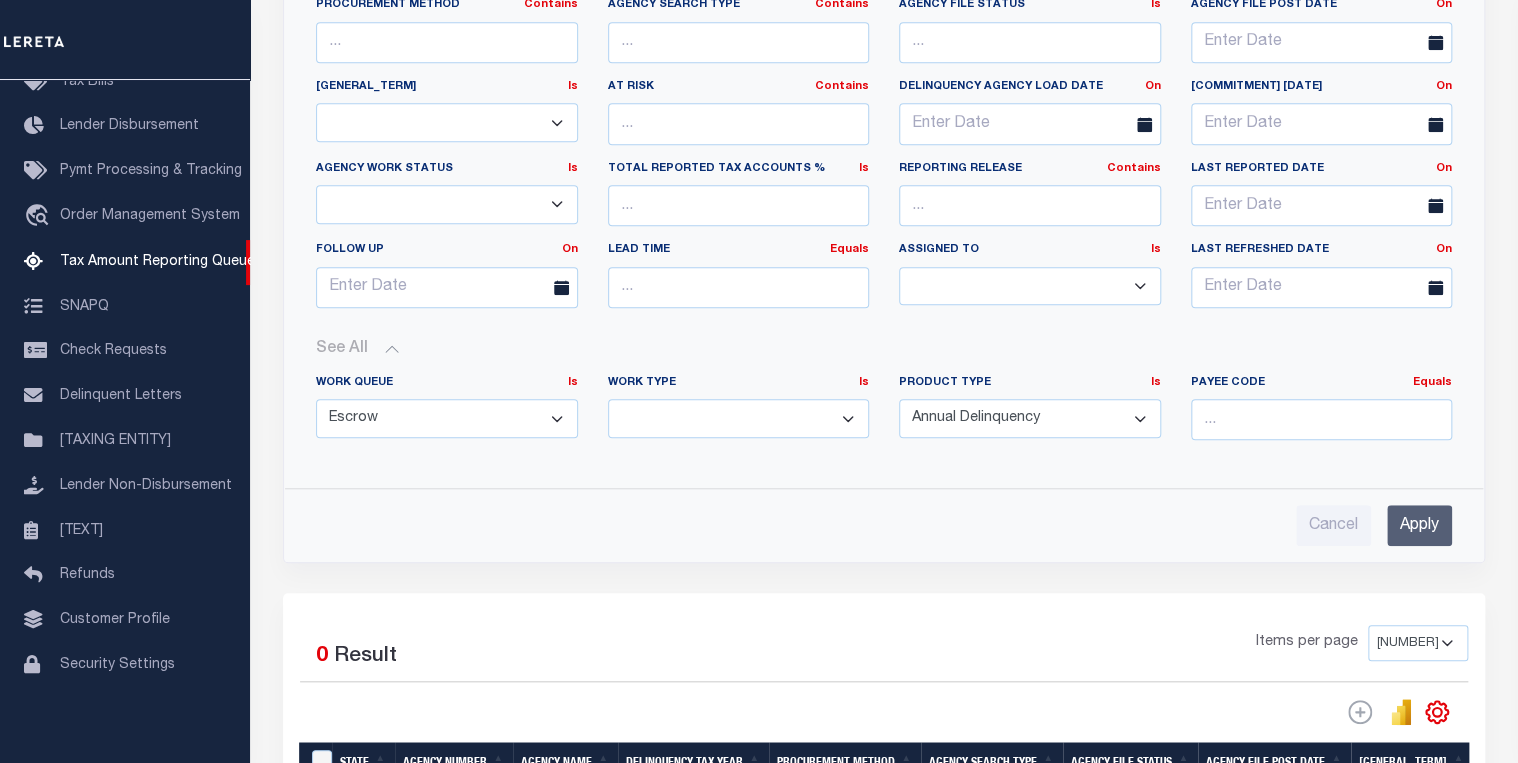 click on "--ALL-- Escrow PayBack Escrow Pay Direct DTRACK Annual Delinquency" at bounding box center [1030, 418] 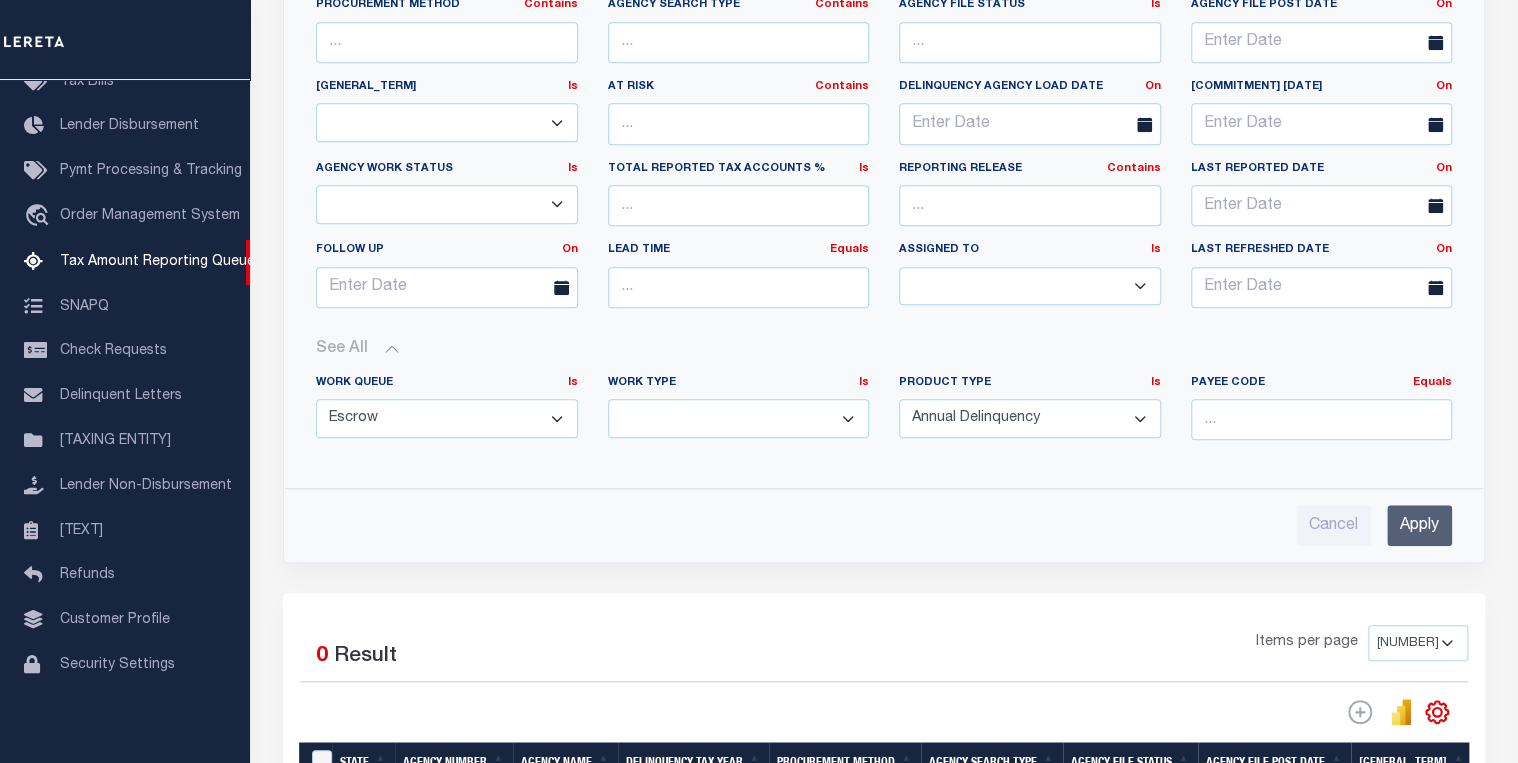 click on "Apply" at bounding box center (1419, 525) 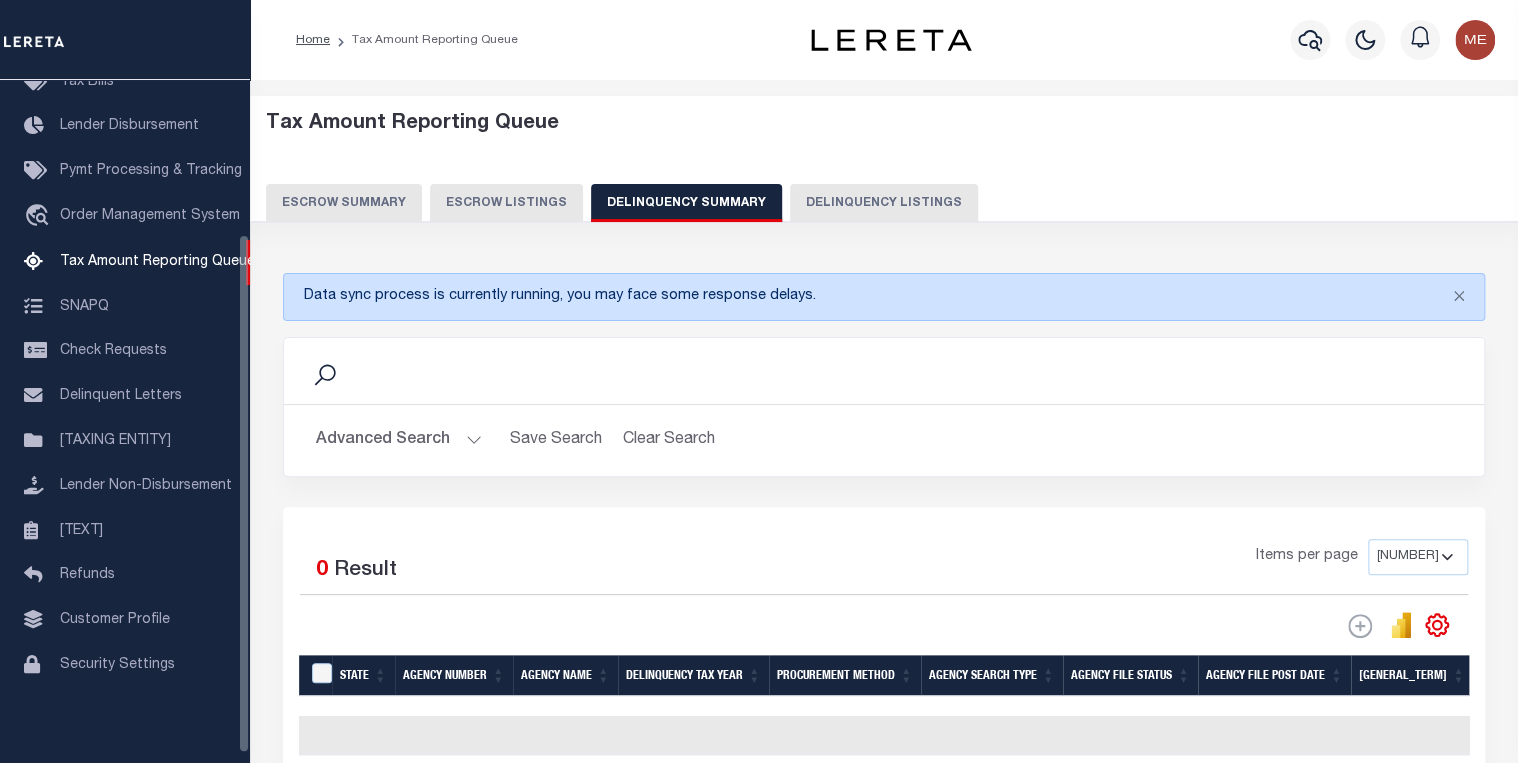 scroll, scrollTop: 200, scrollLeft: 0, axis: vertical 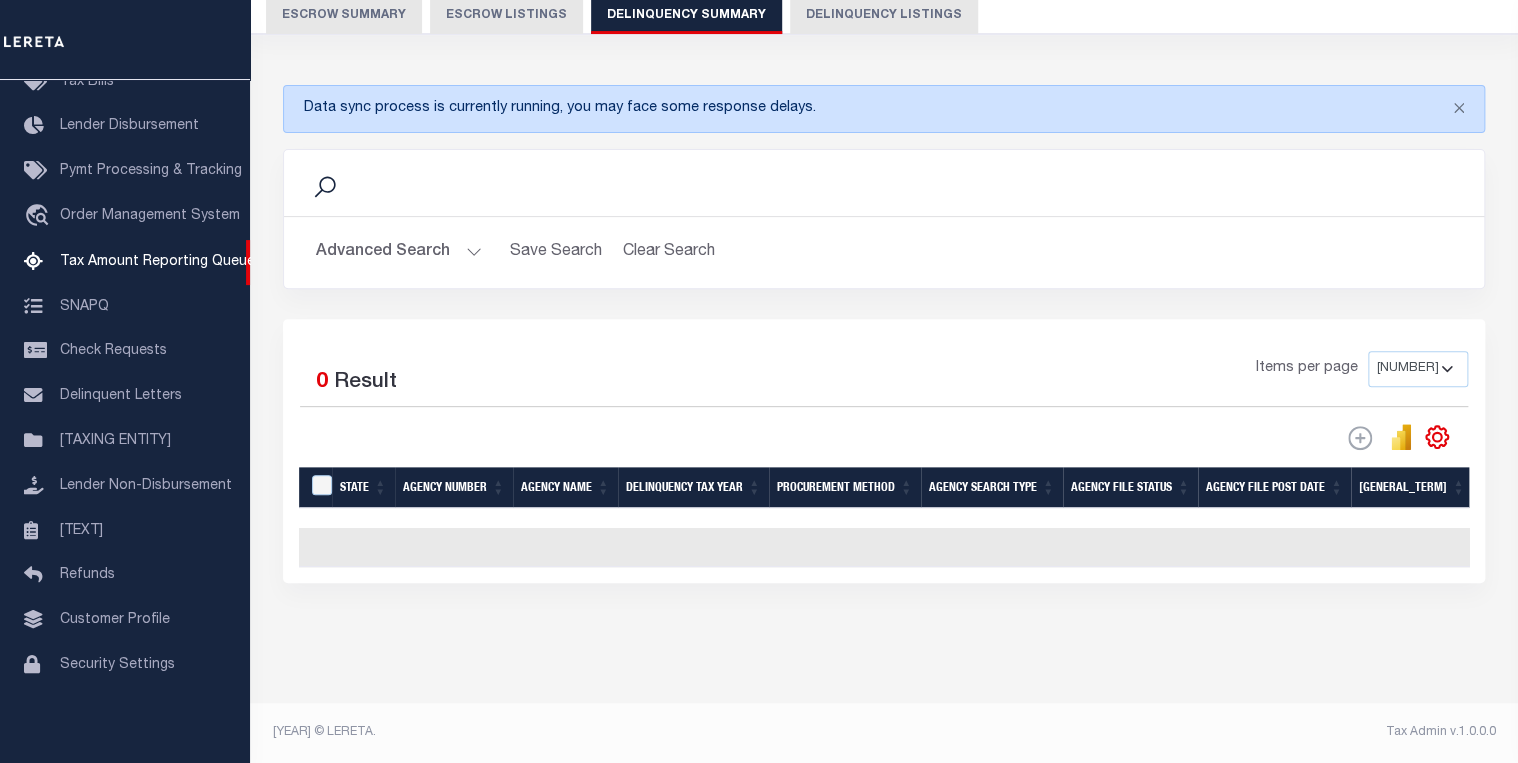 click on "•••••••• ••••••" at bounding box center [399, 252] 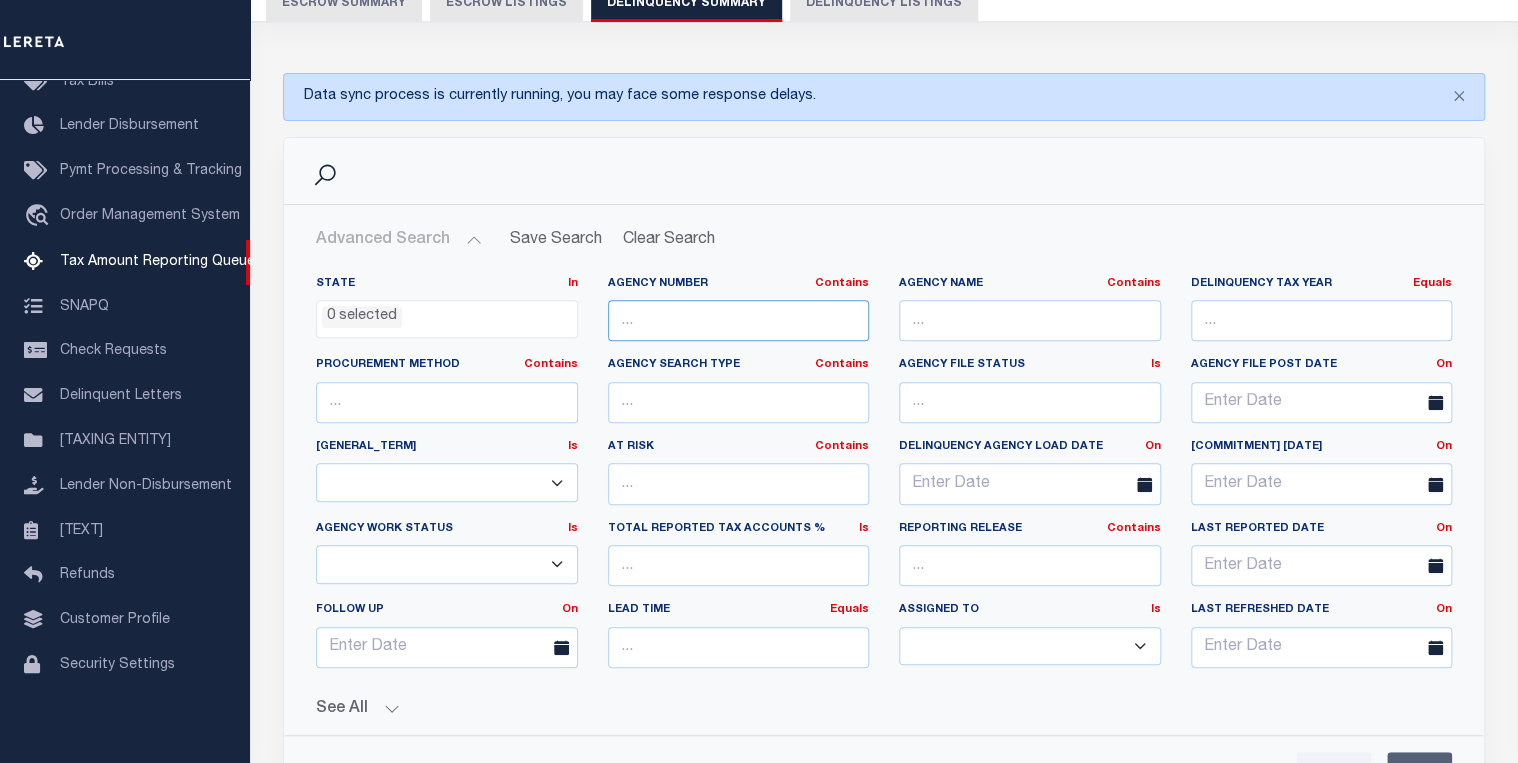 click at bounding box center (739, 320) 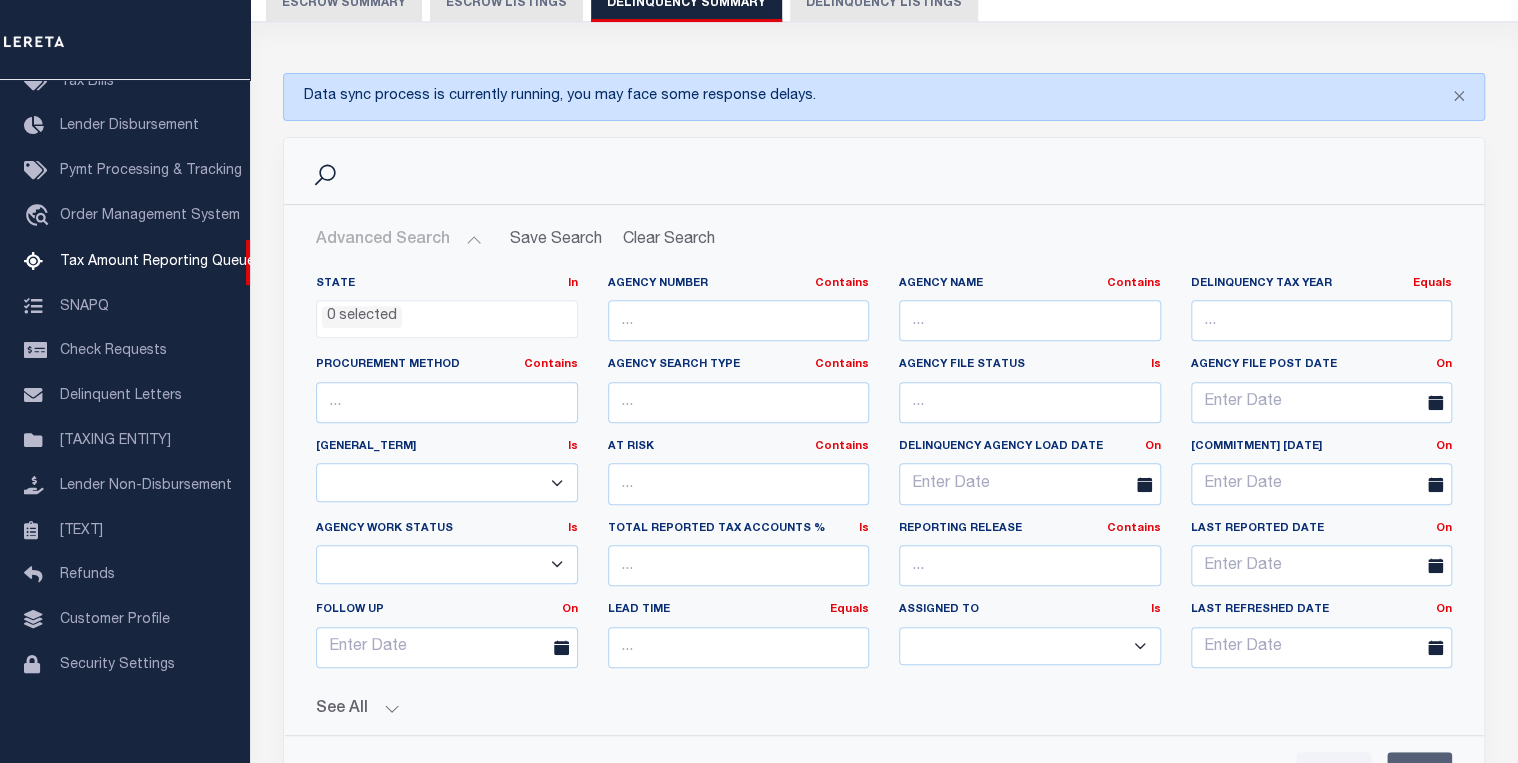 drag, startPoint x: 937, startPoint y: 294, endPoint x: 944, endPoint y: 317, distance: 24.04163 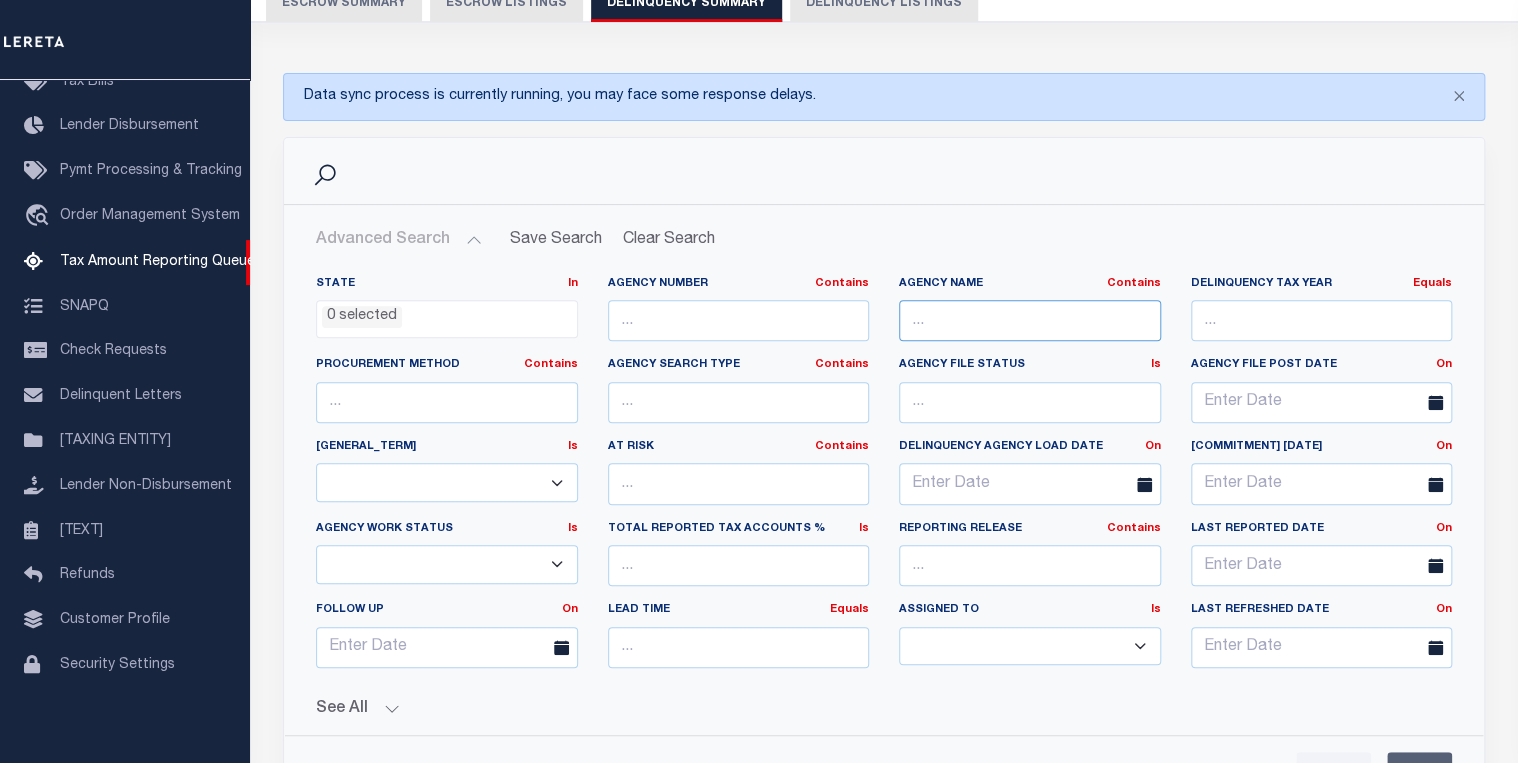 click at bounding box center [1030, 320] 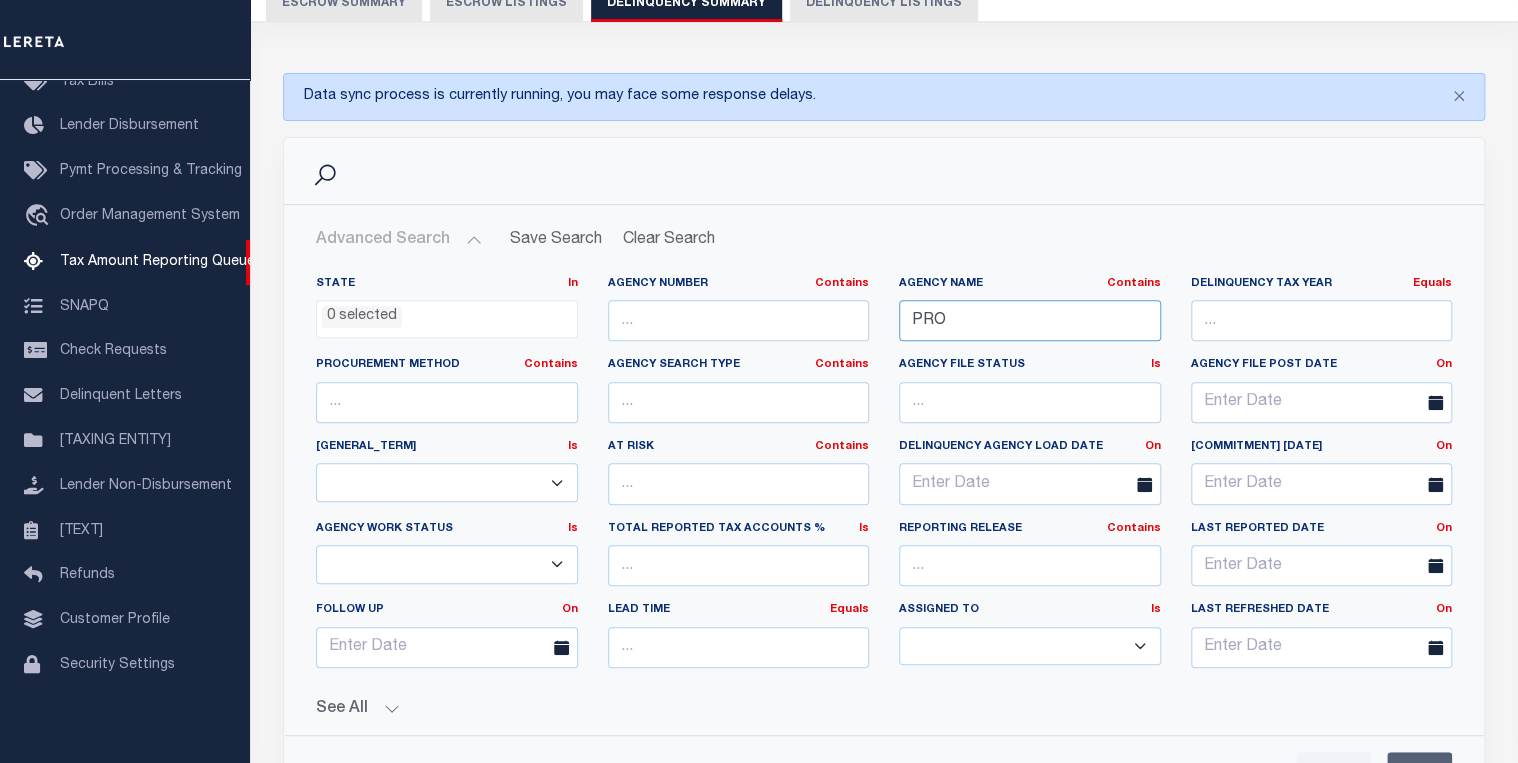 type on "PRO" 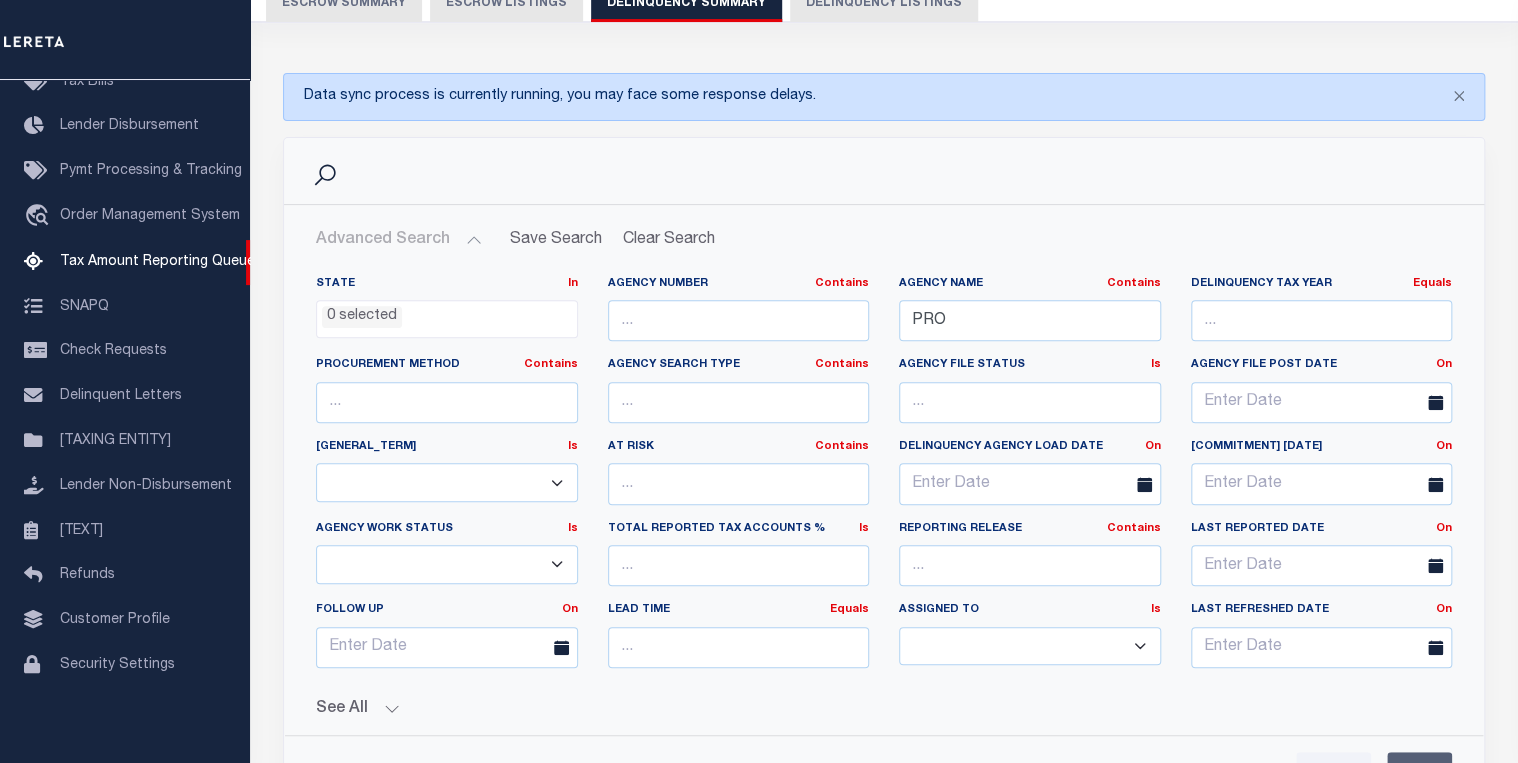 click on "See All
Work Queue
Is Is Contains --ALL-- Delinquent Is" at bounding box center [884, 701] 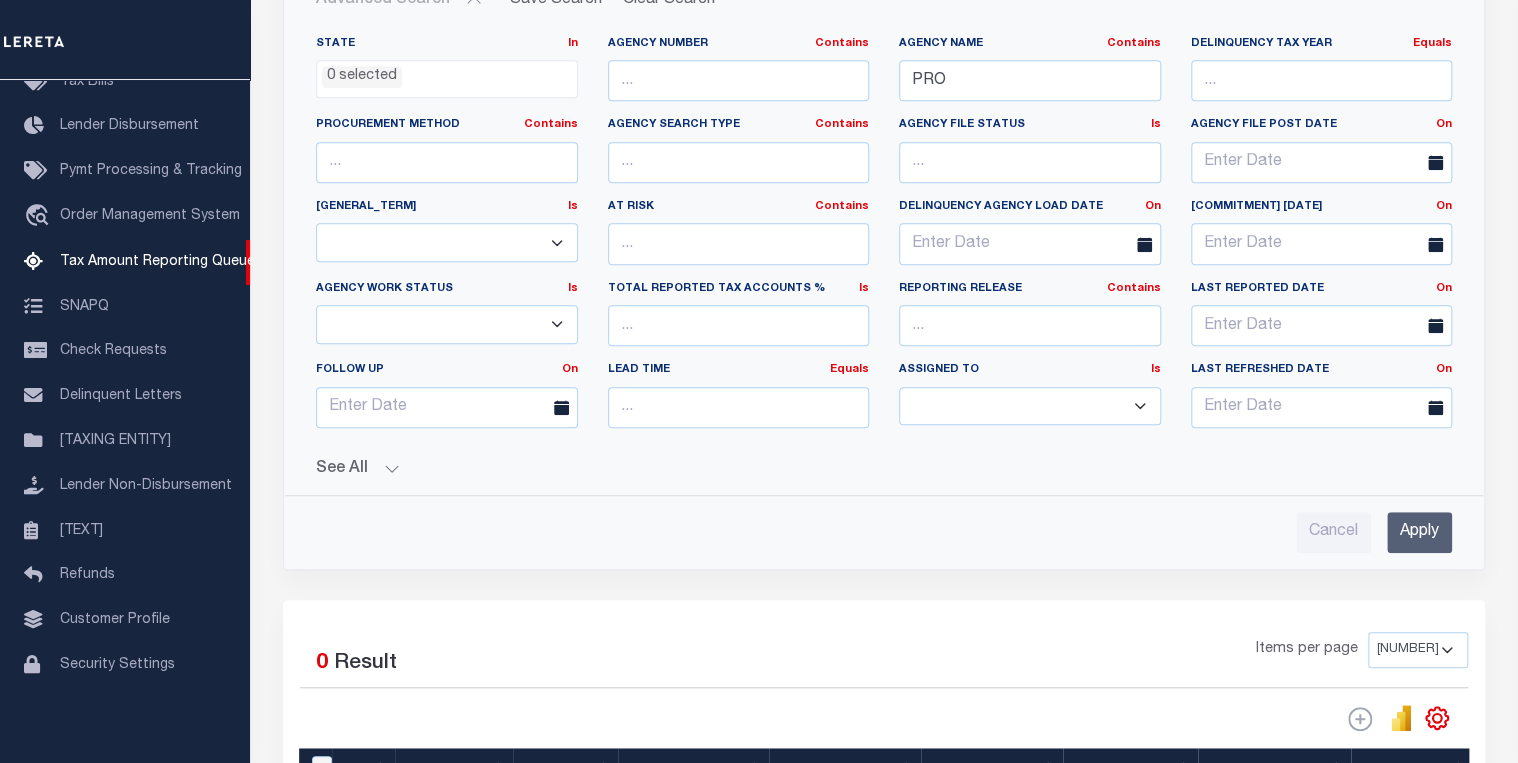 scroll, scrollTop: 680, scrollLeft: 0, axis: vertical 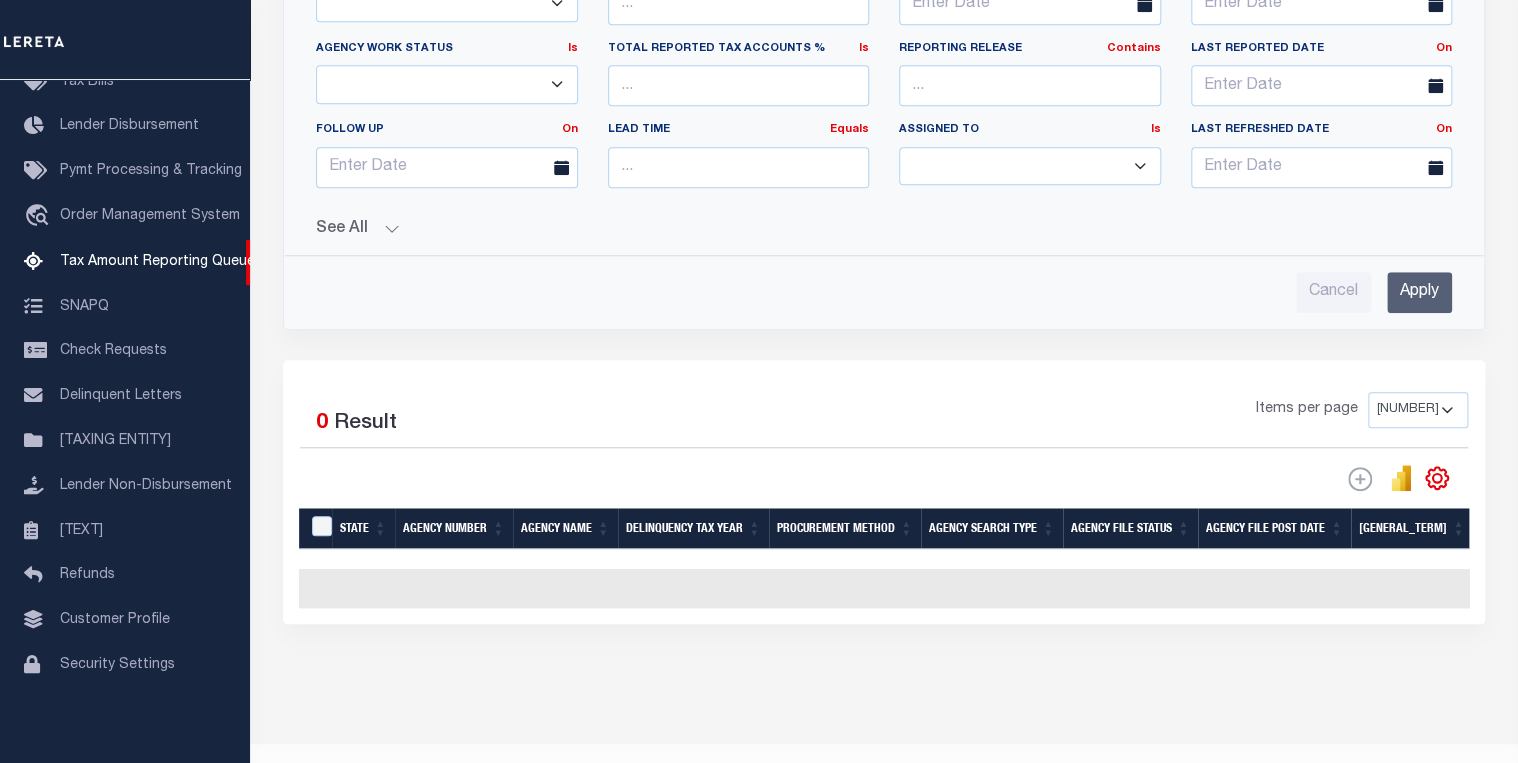 click on "Apply" at bounding box center [1419, 292] 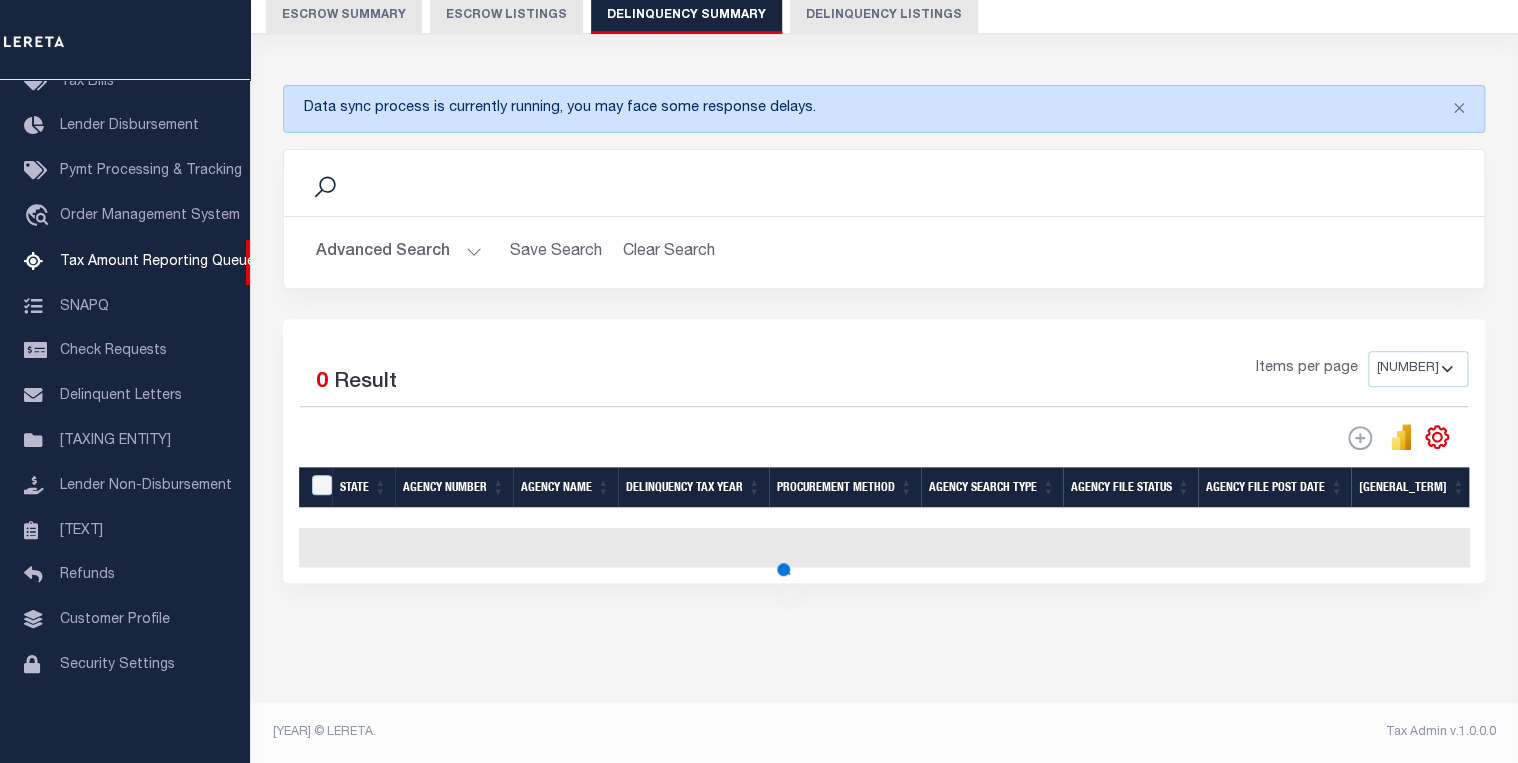 scroll, scrollTop: 0, scrollLeft: 0, axis: both 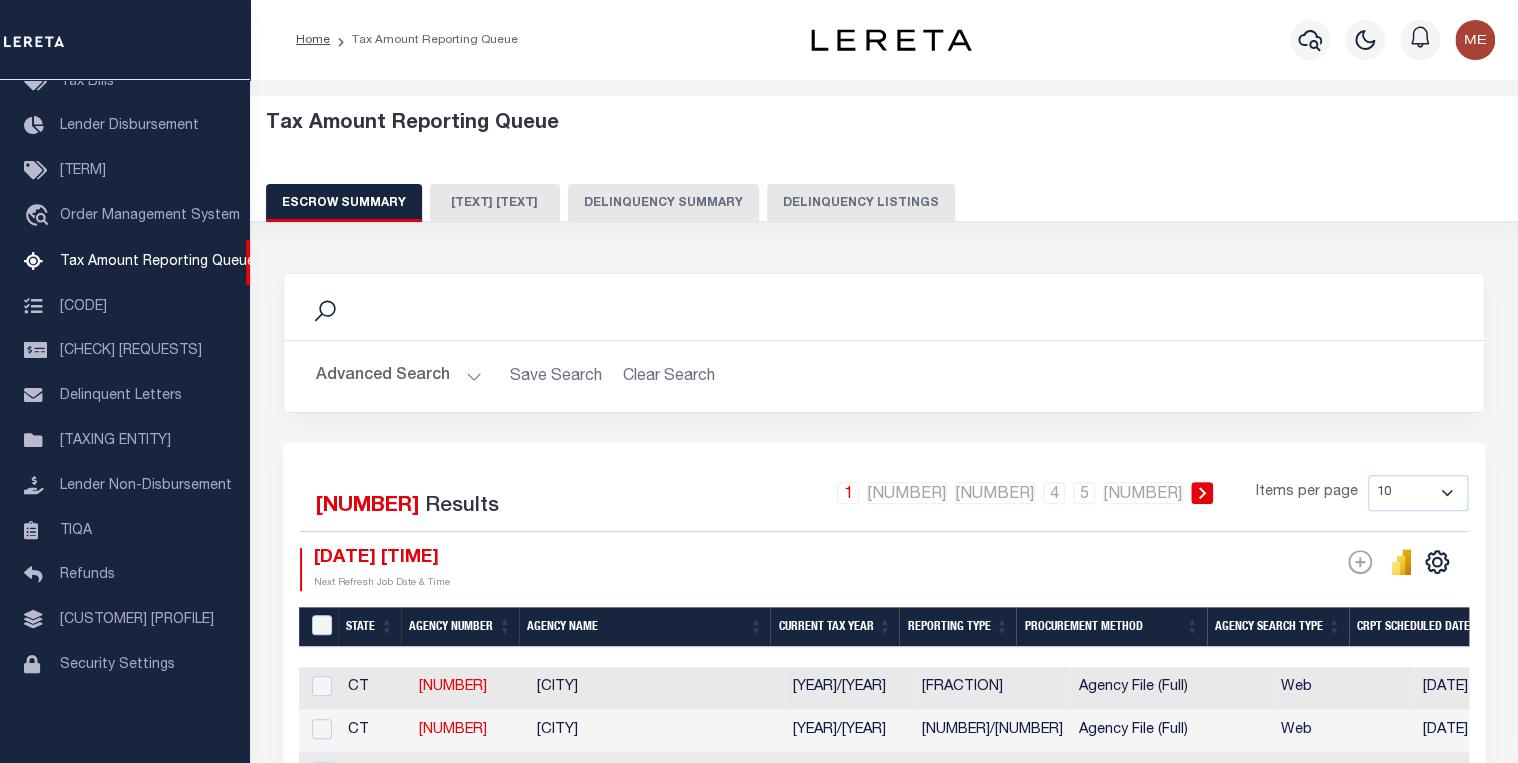 click on "[DELINQUENCY] [SUMMARY]" at bounding box center (663, 203) 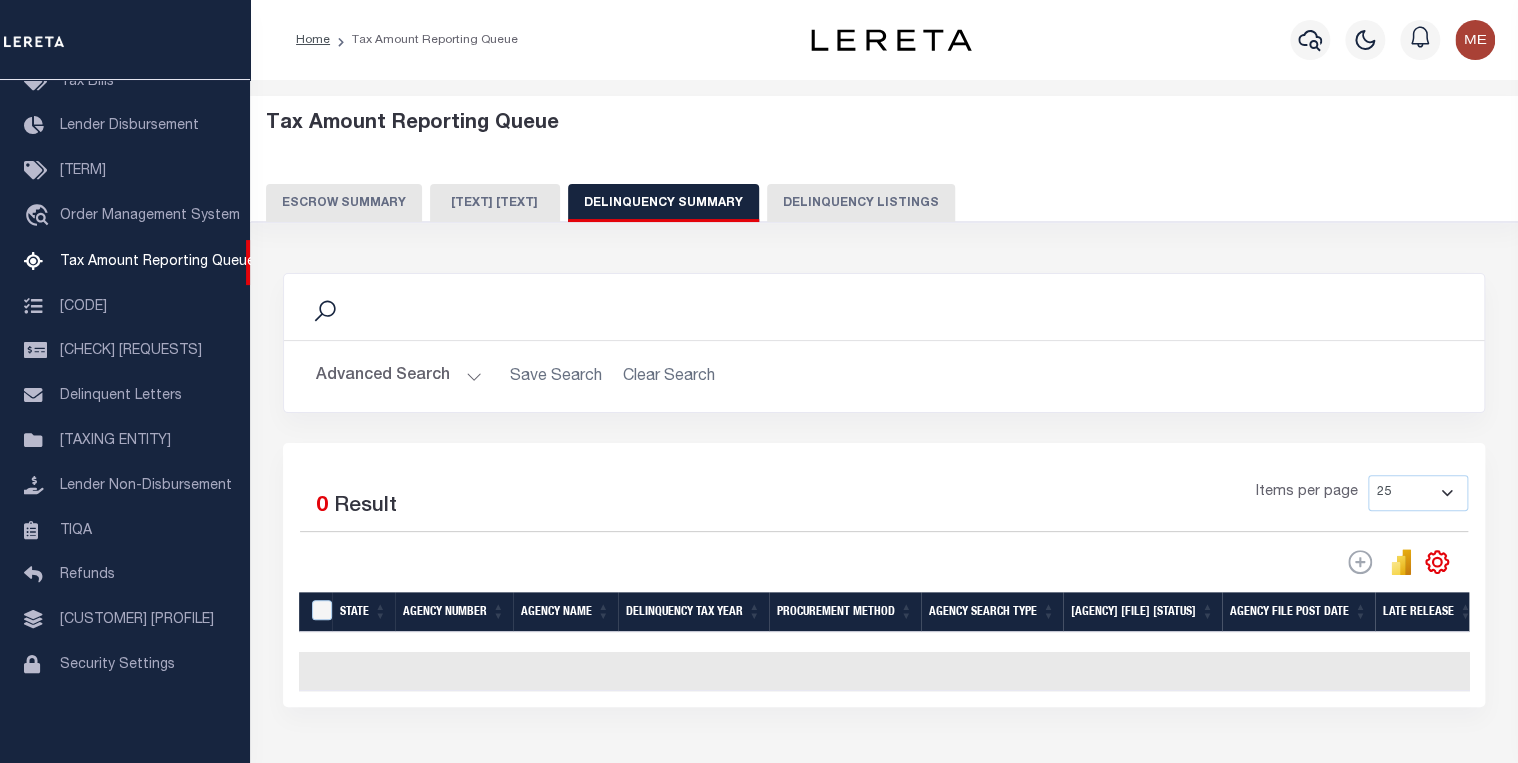 click on "Advanced Search" at bounding box center [399, 376] 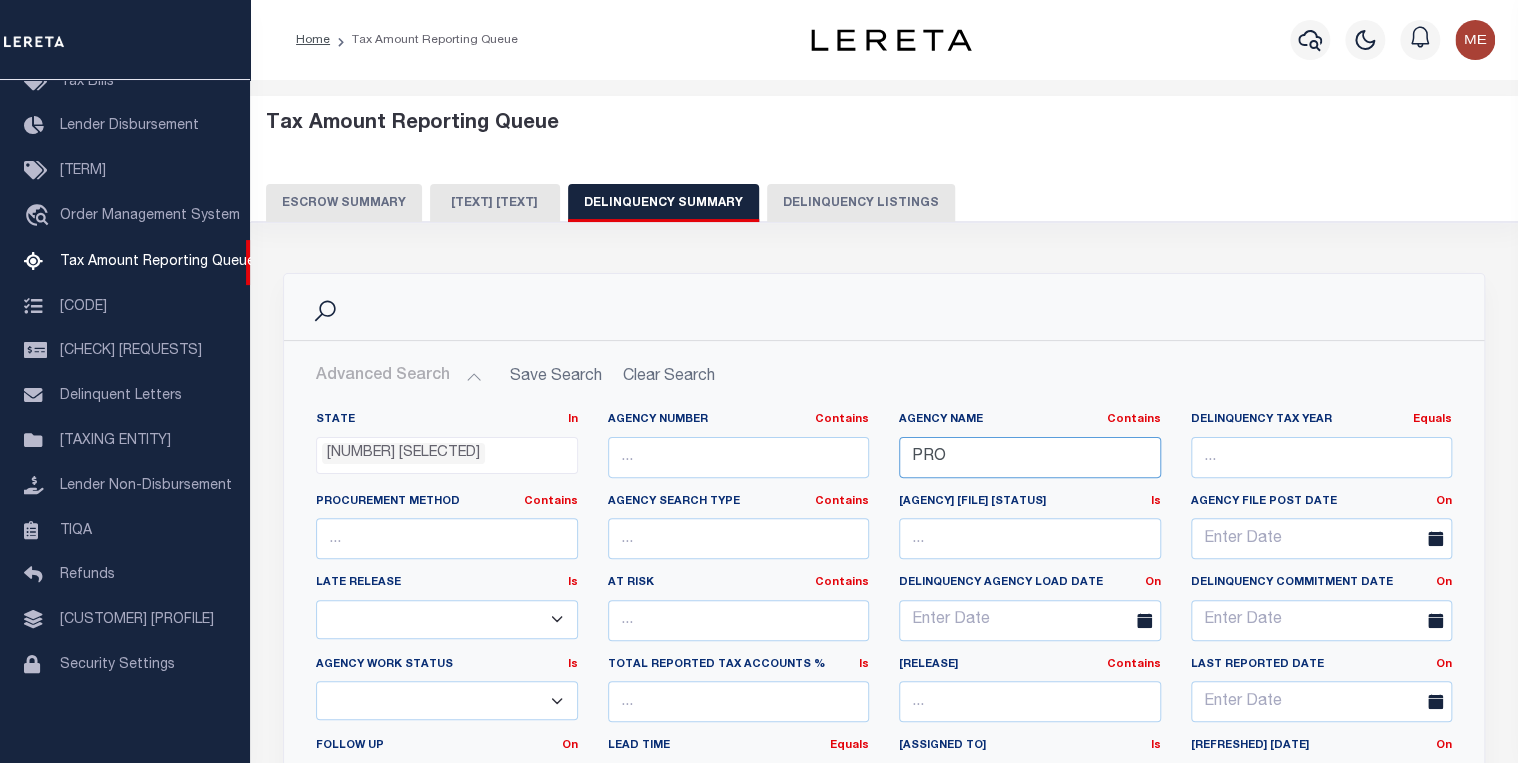click on "PRO" at bounding box center (1030, 457) 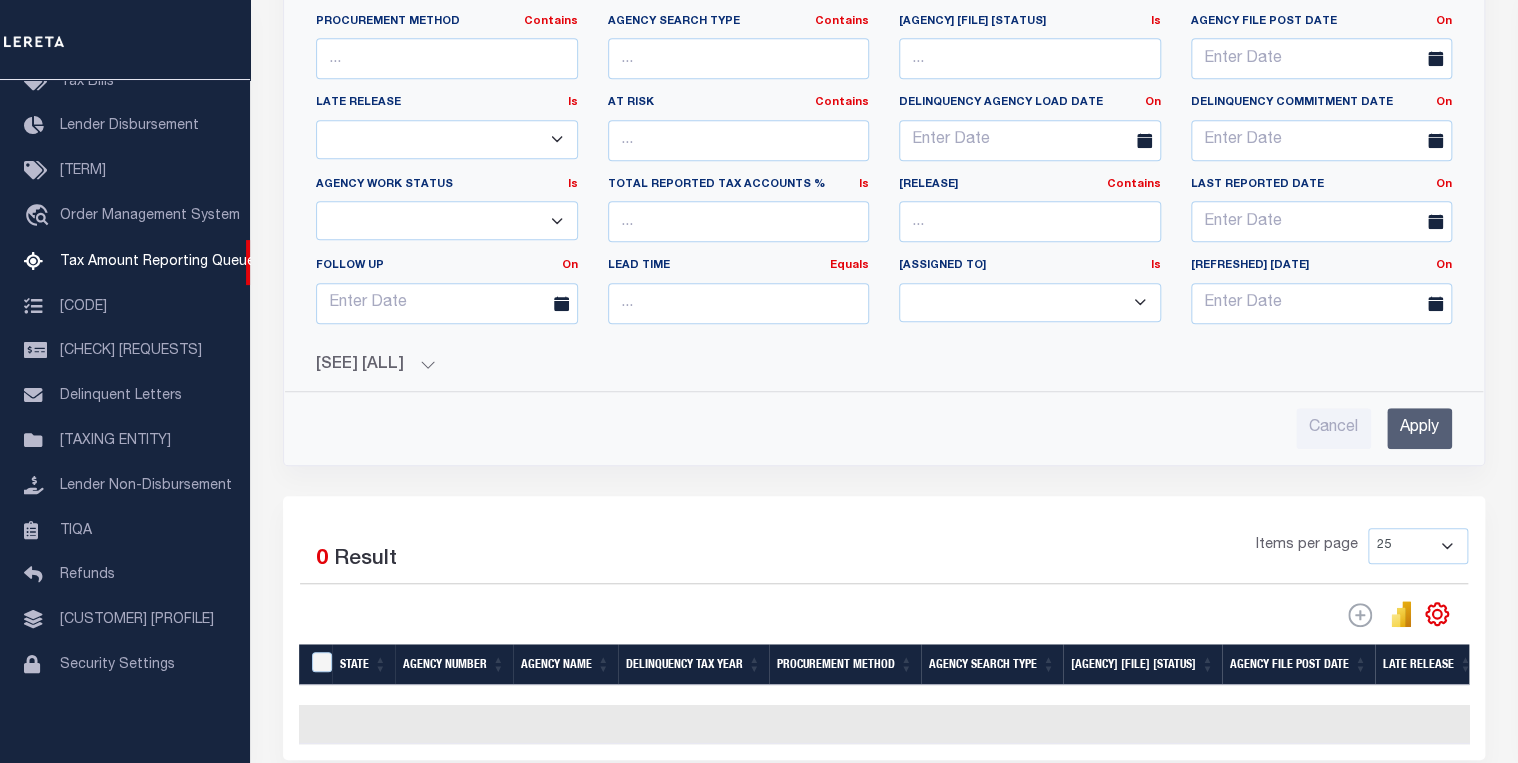 scroll, scrollTop: 400, scrollLeft: 0, axis: vertical 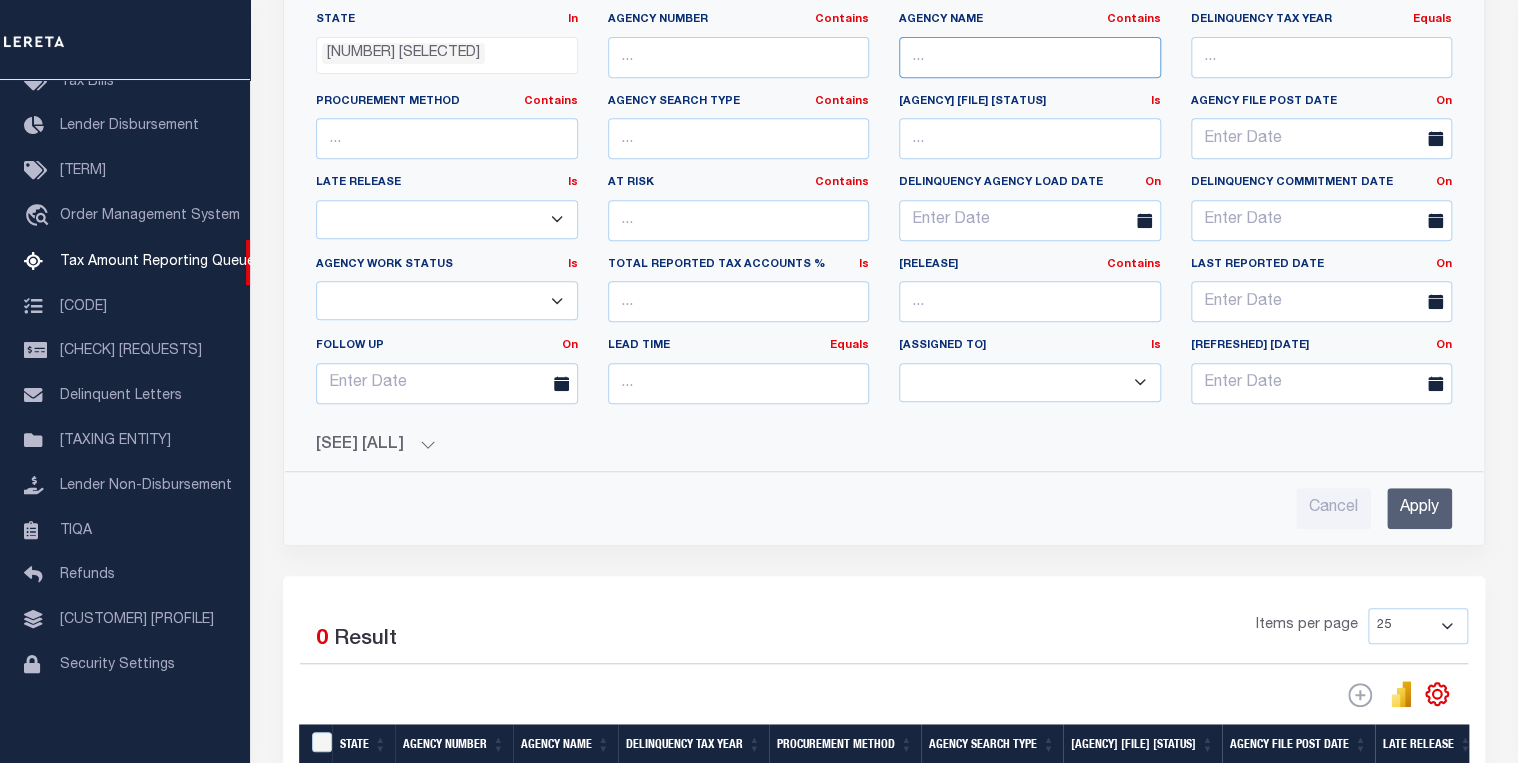 type 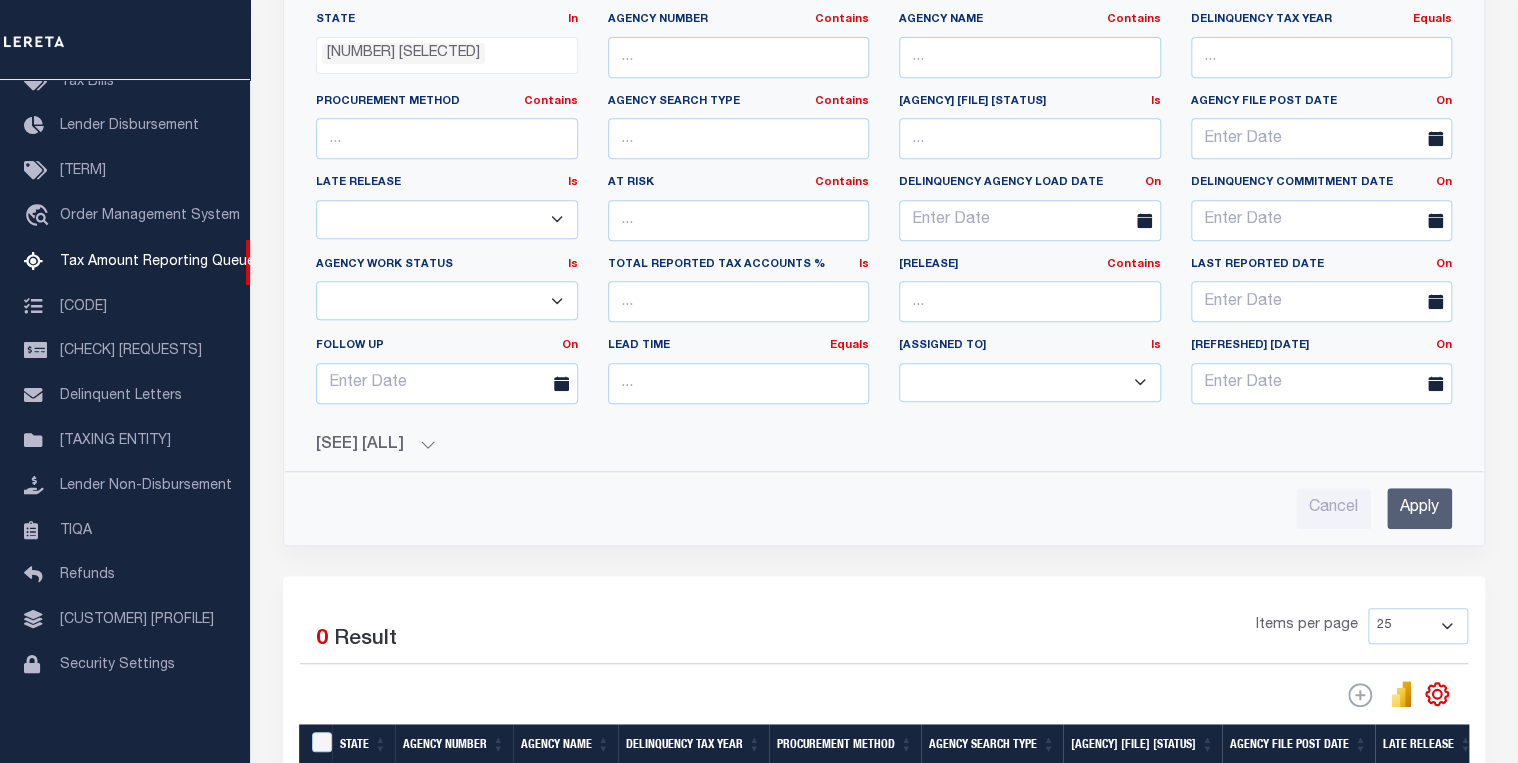 click on "Apply" at bounding box center (1419, 508) 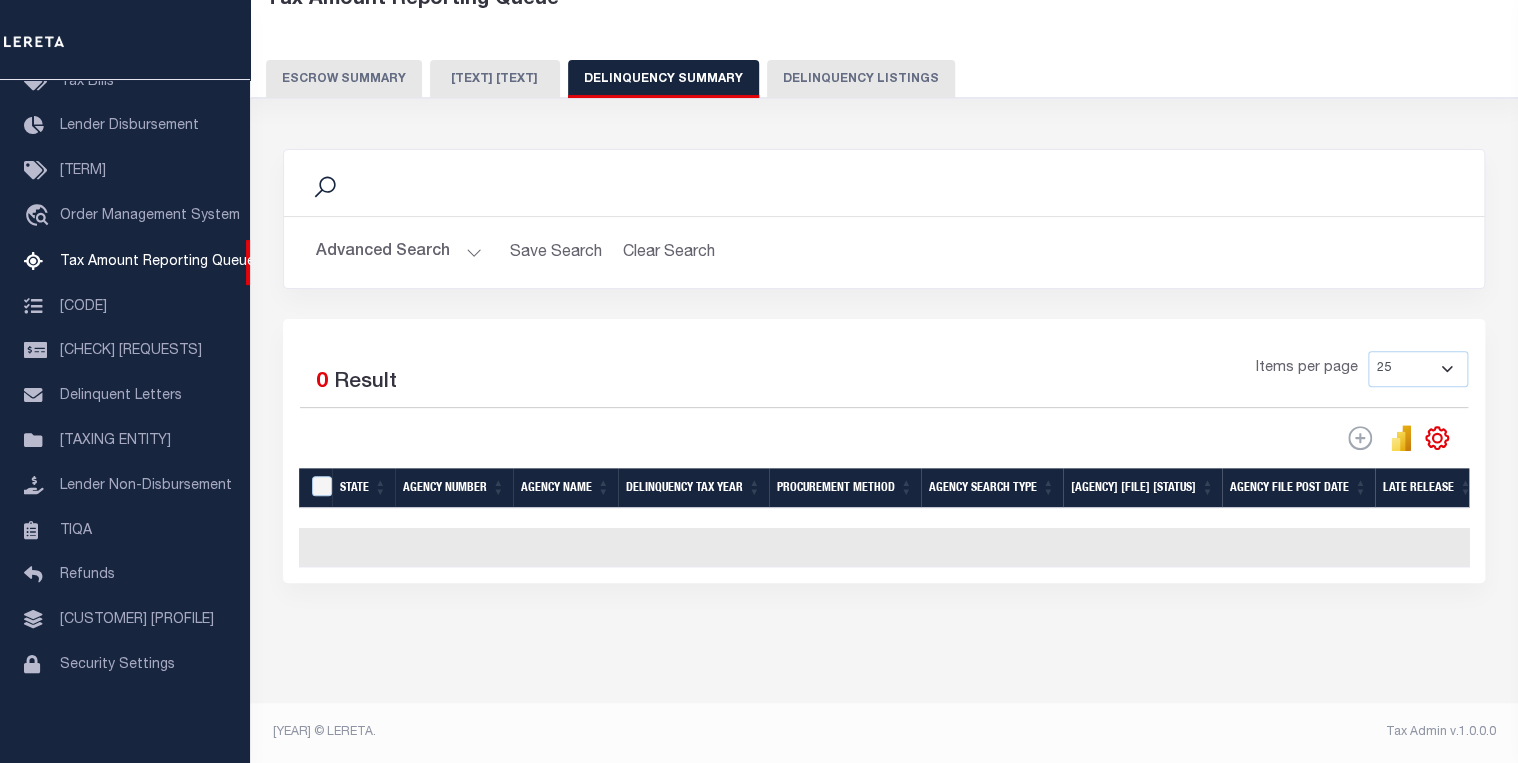 scroll, scrollTop: 137, scrollLeft: 0, axis: vertical 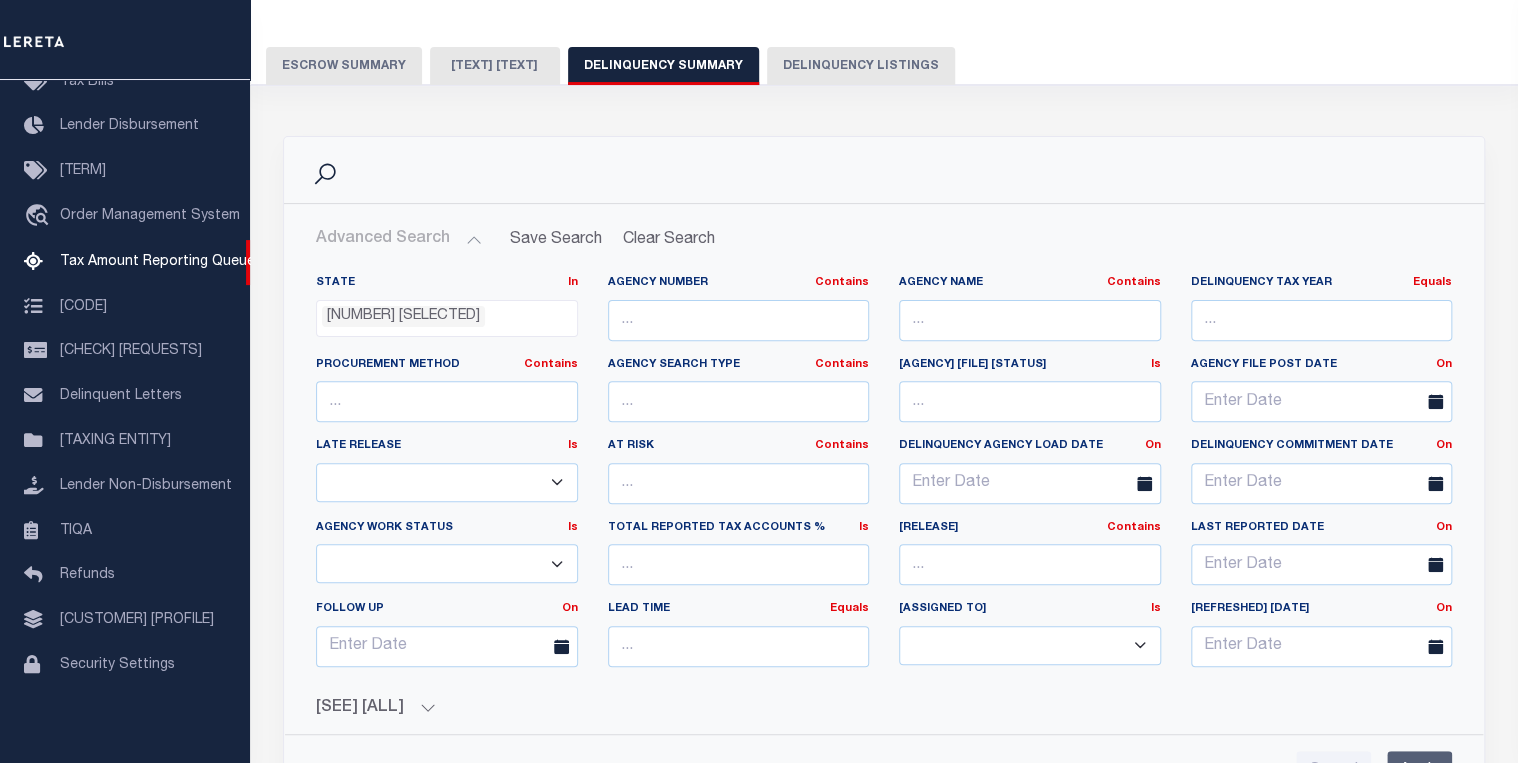 click on "See All" at bounding box center (884, 708) 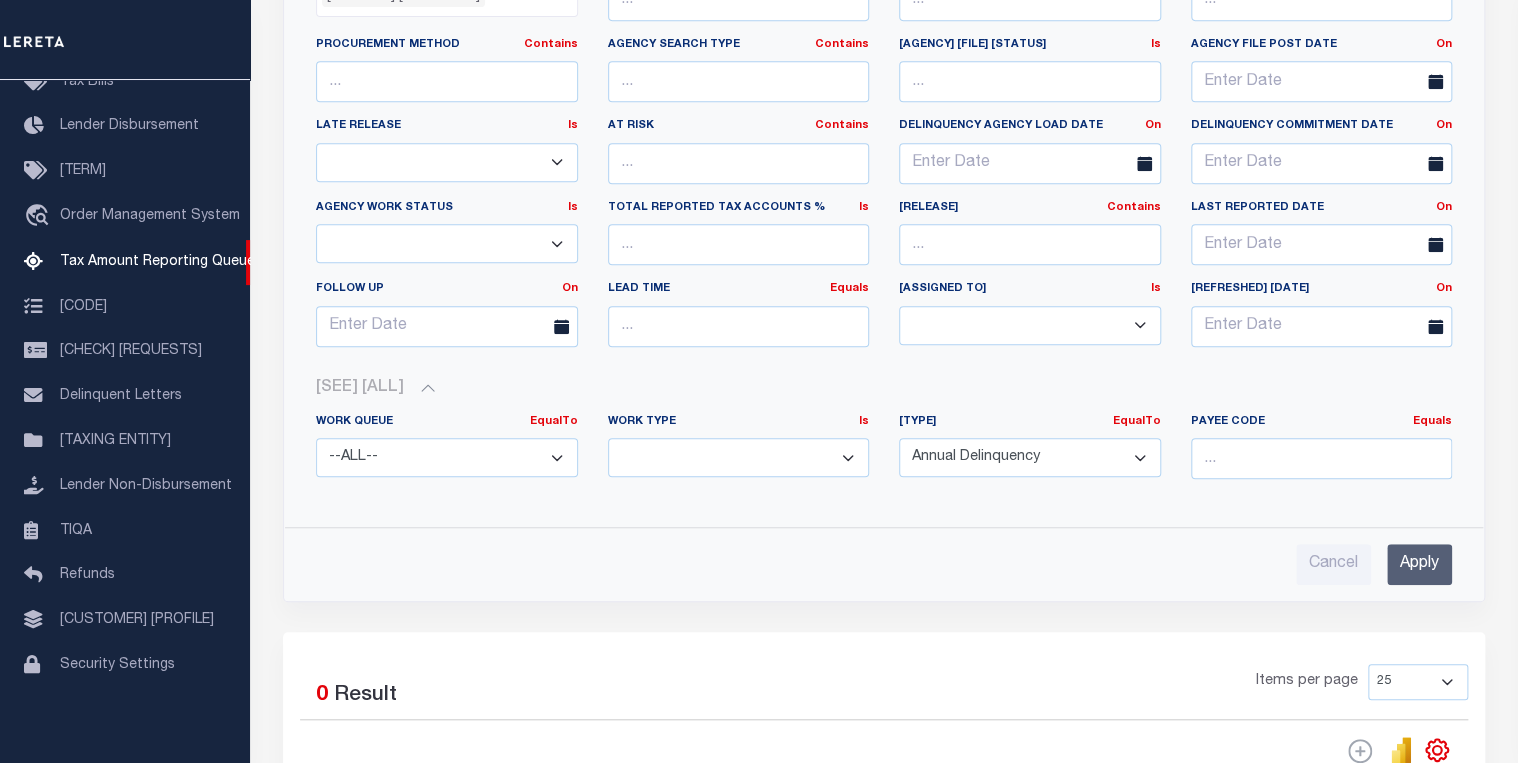 scroll, scrollTop: 537, scrollLeft: 0, axis: vertical 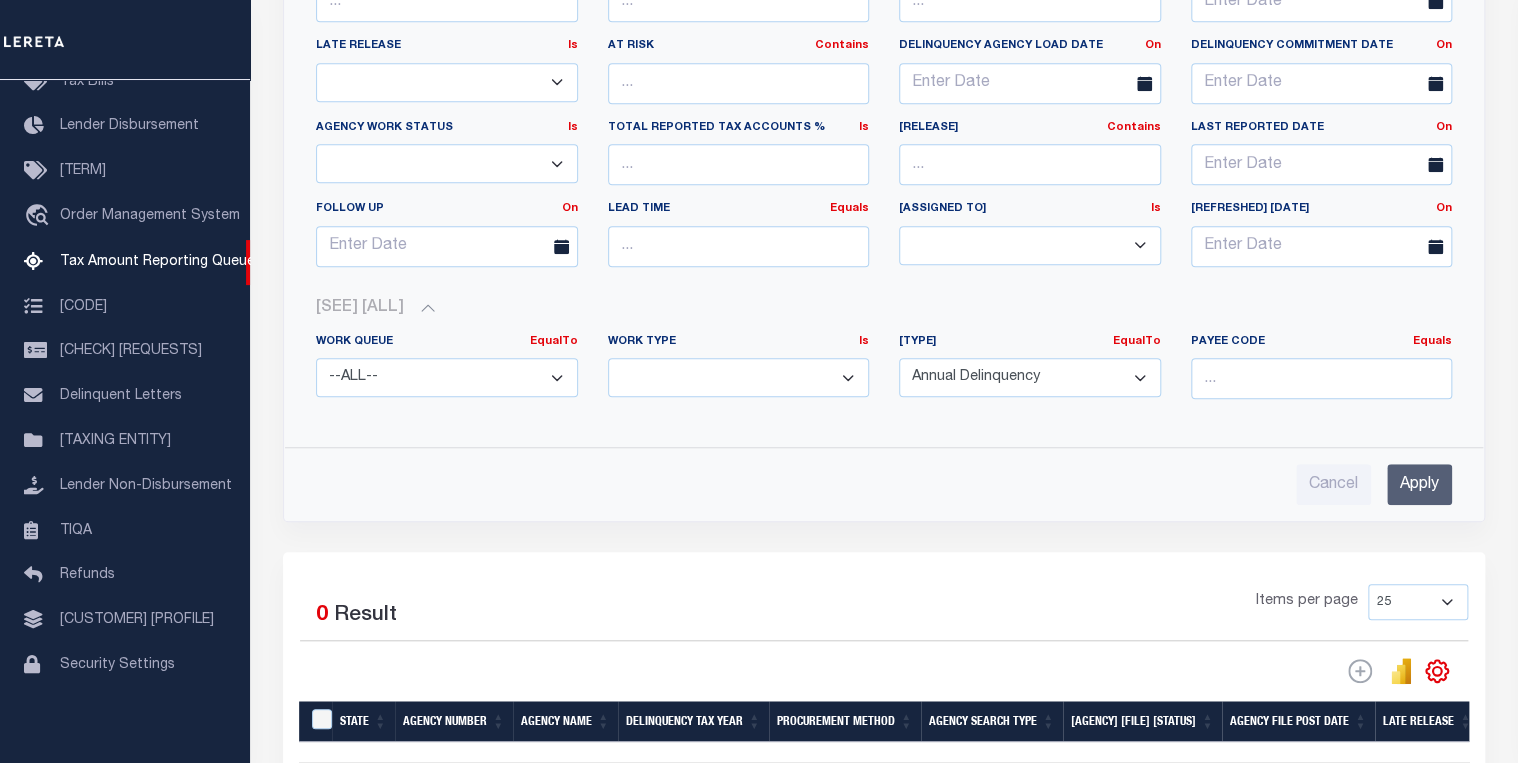 click on "Product Type
EqualTo
Is Contains
--ALL-- Escrow PayBack Escrow Pay Direct DTRACK Annual Delinquency" at bounding box center [1030, 375] 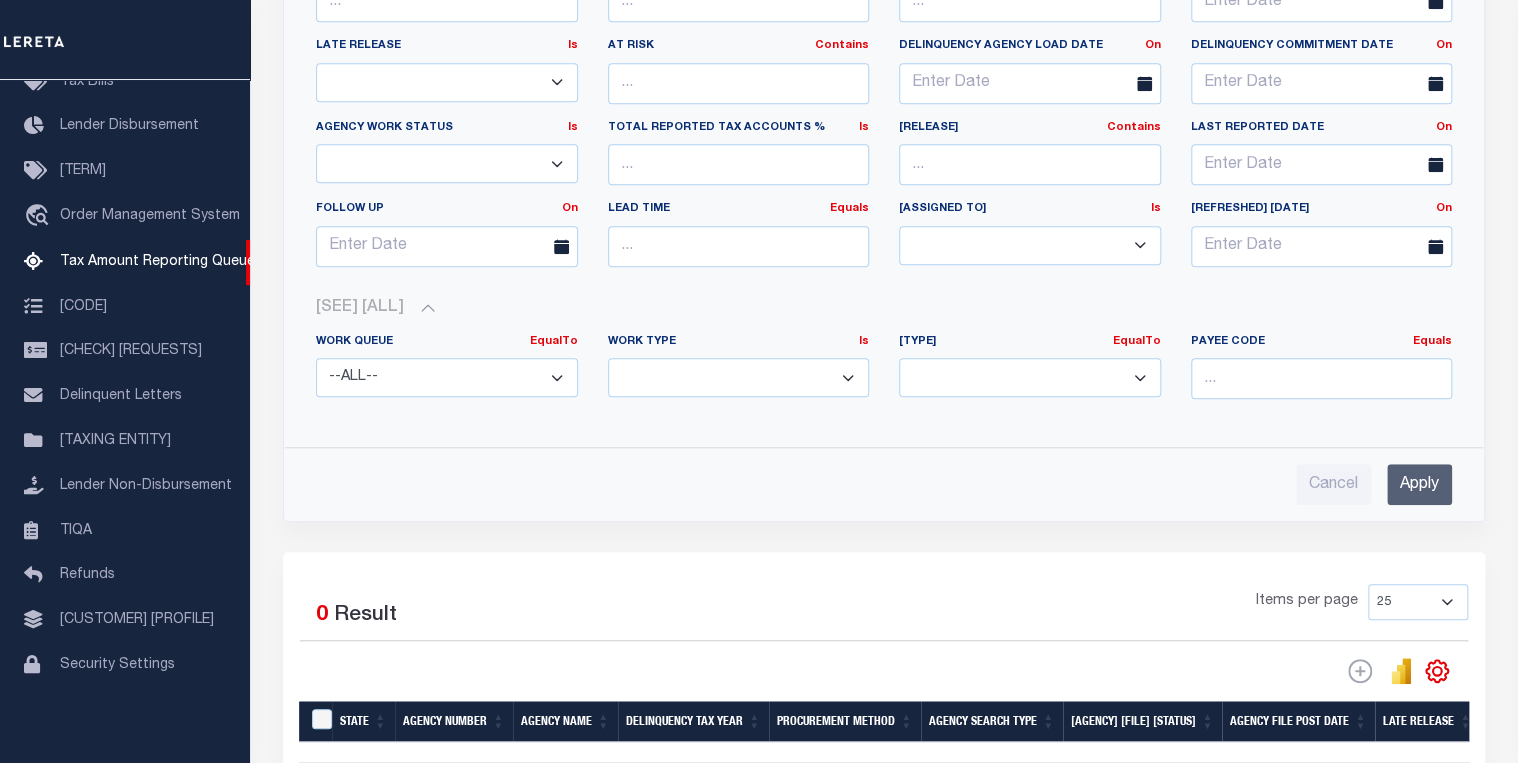 click on "Apply" at bounding box center (1419, 484) 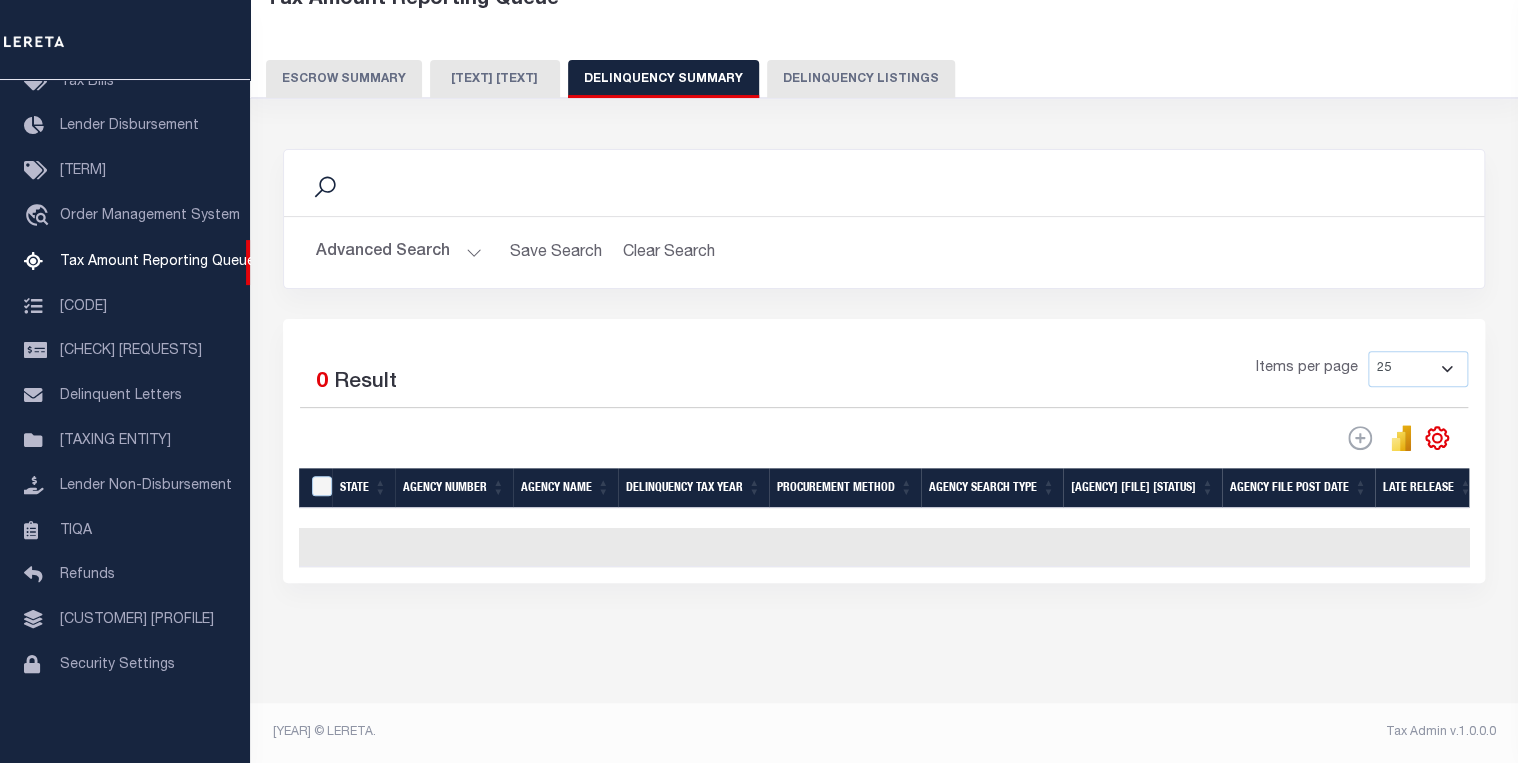 scroll, scrollTop: 137, scrollLeft: 0, axis: vertical 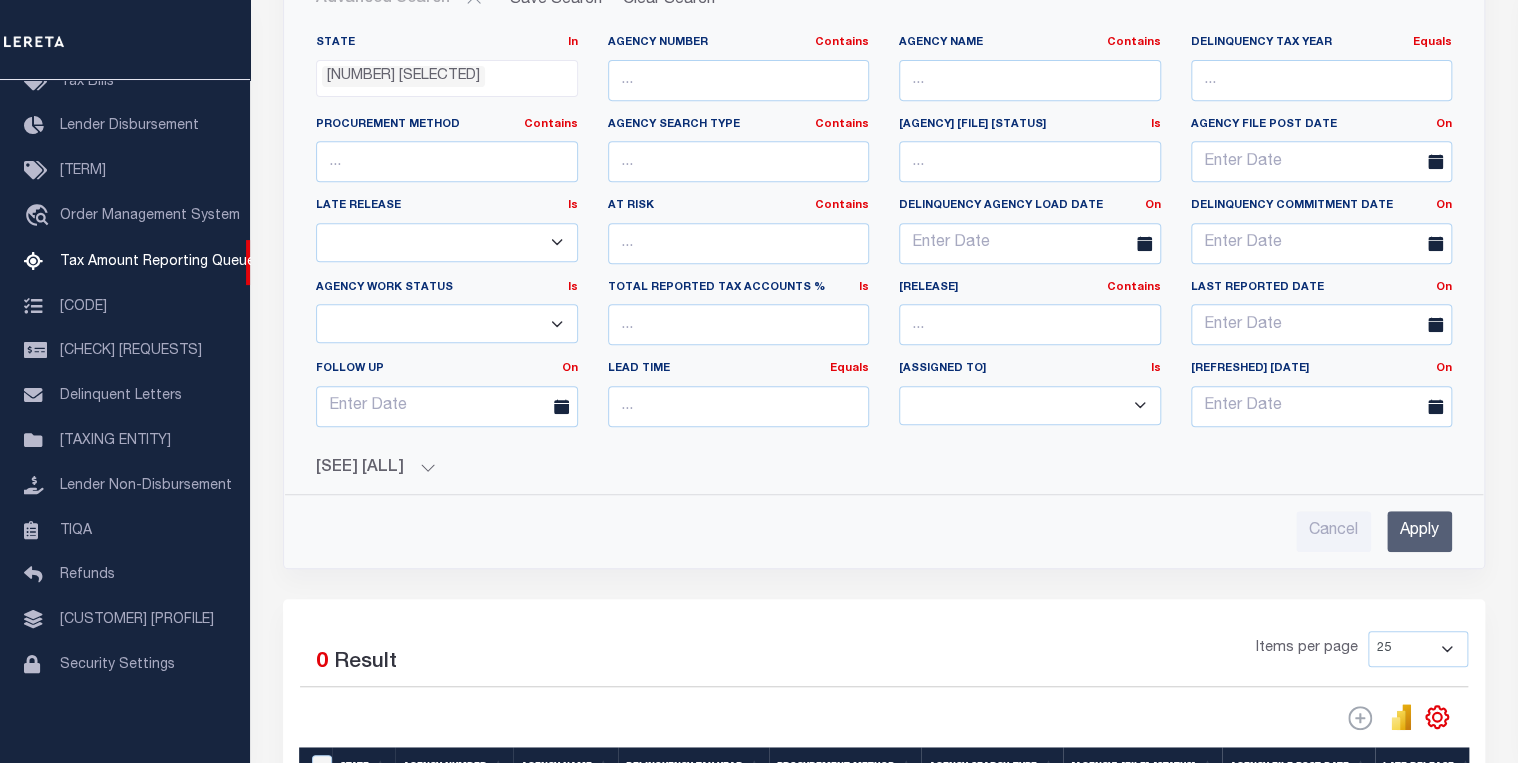 click on "See All" at bounding box center (884, 468) 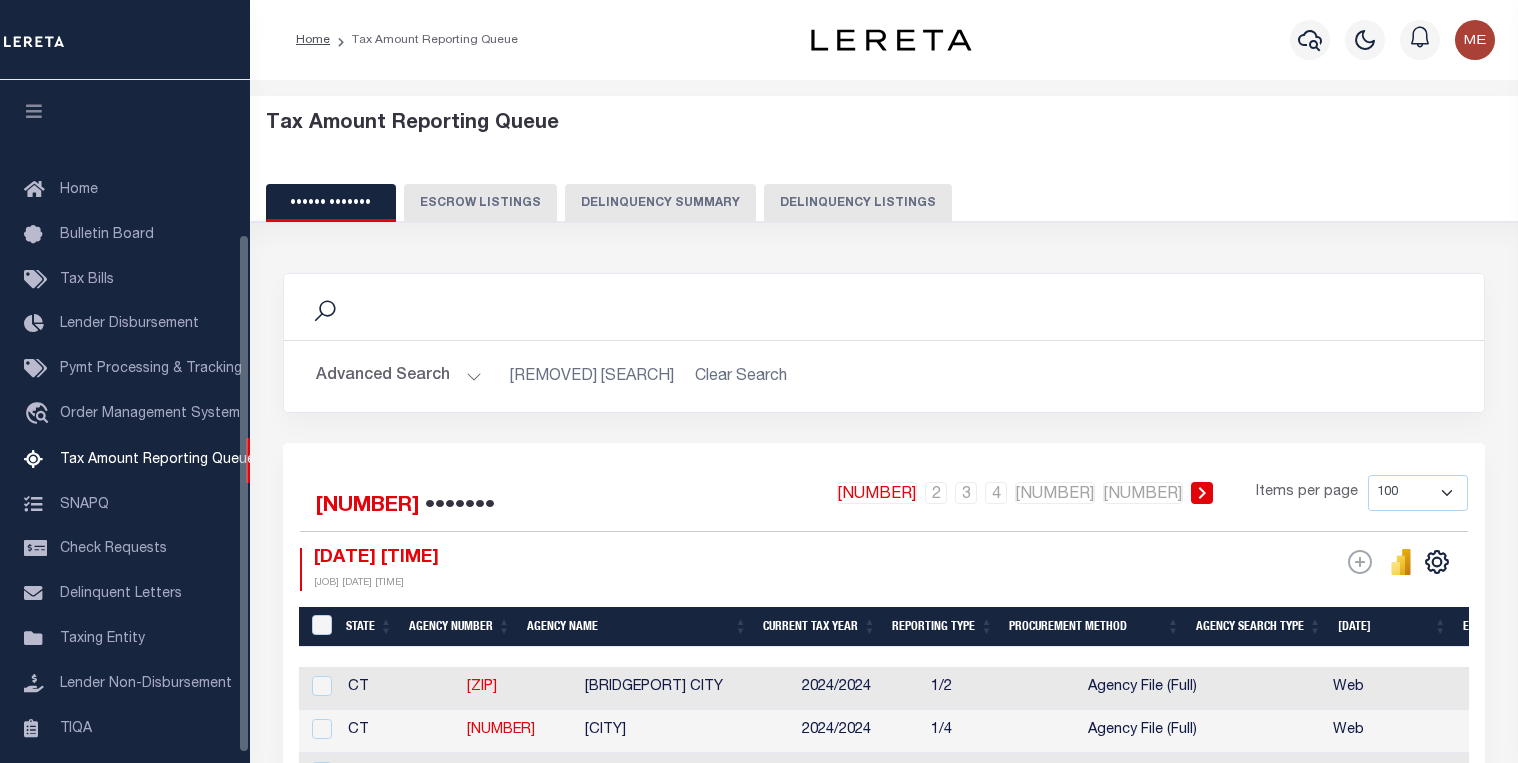 scroll, scrollTop: 0, scrollLeft: 0, axis: both 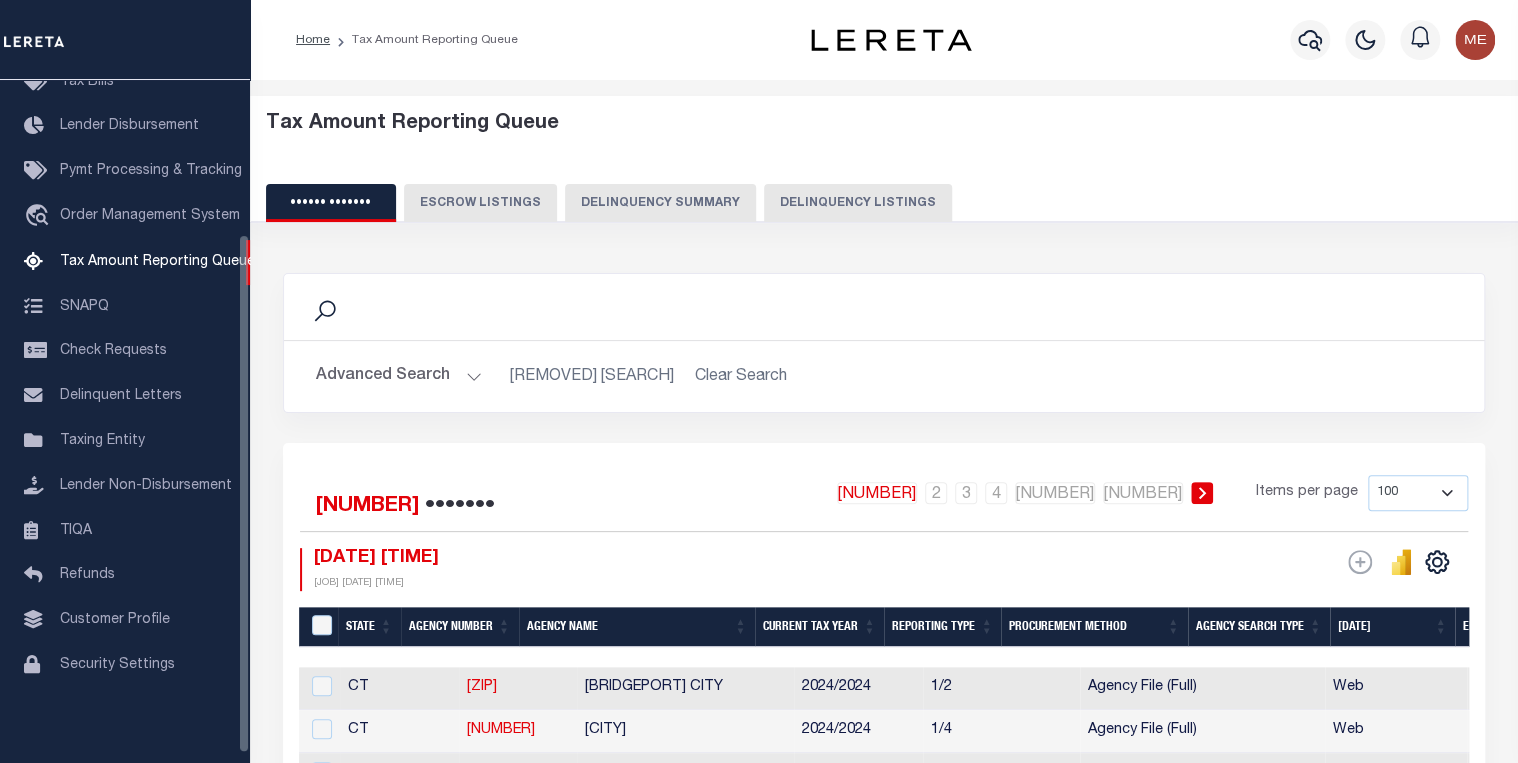 click on "••••••••••• •••••••" at bounding box center (660, 203) 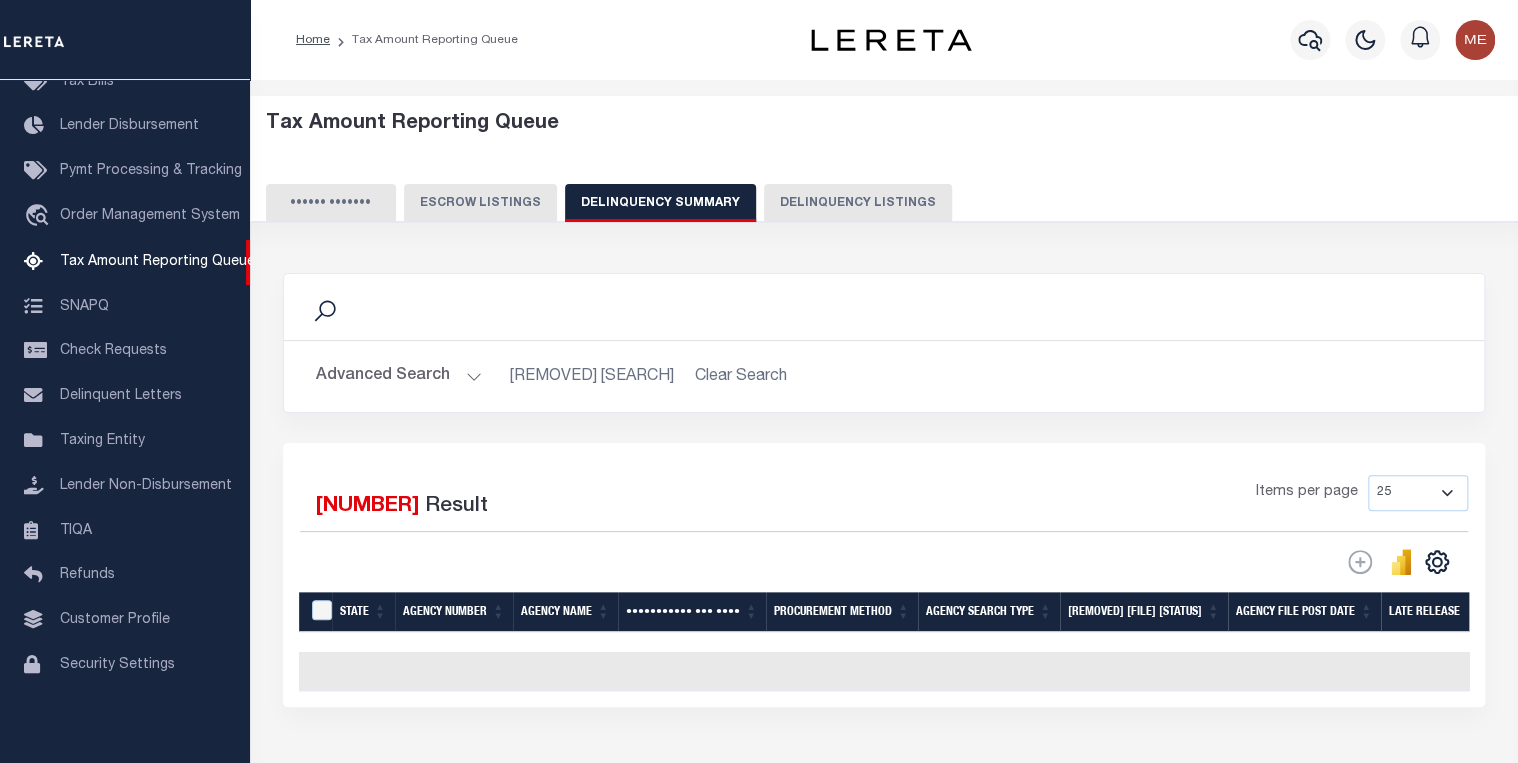 click on "•••••••• ••••••" at bounding box center (399, 376) 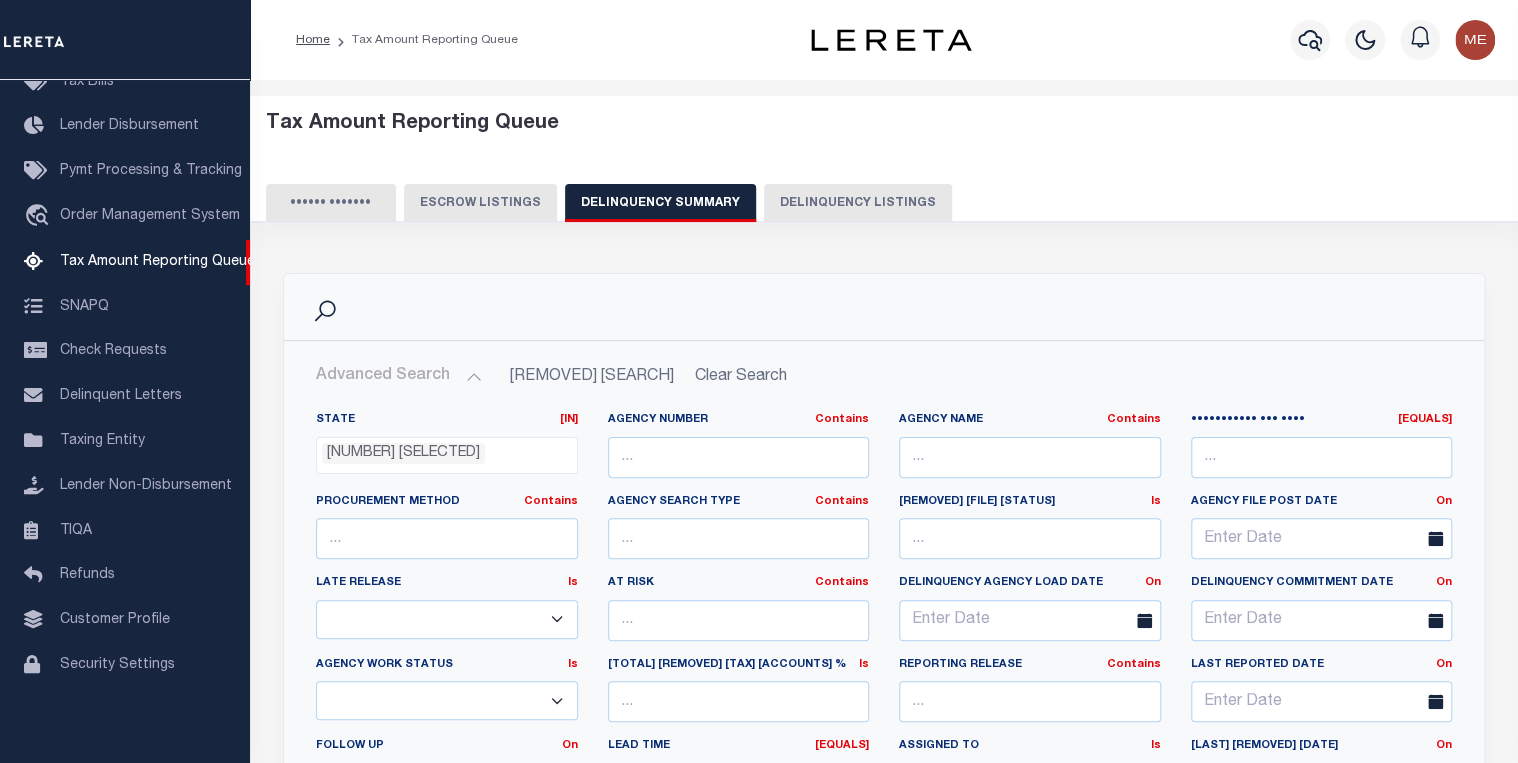 scroll, scrollTop: 240, scrollLeft: 0, axis: vertical 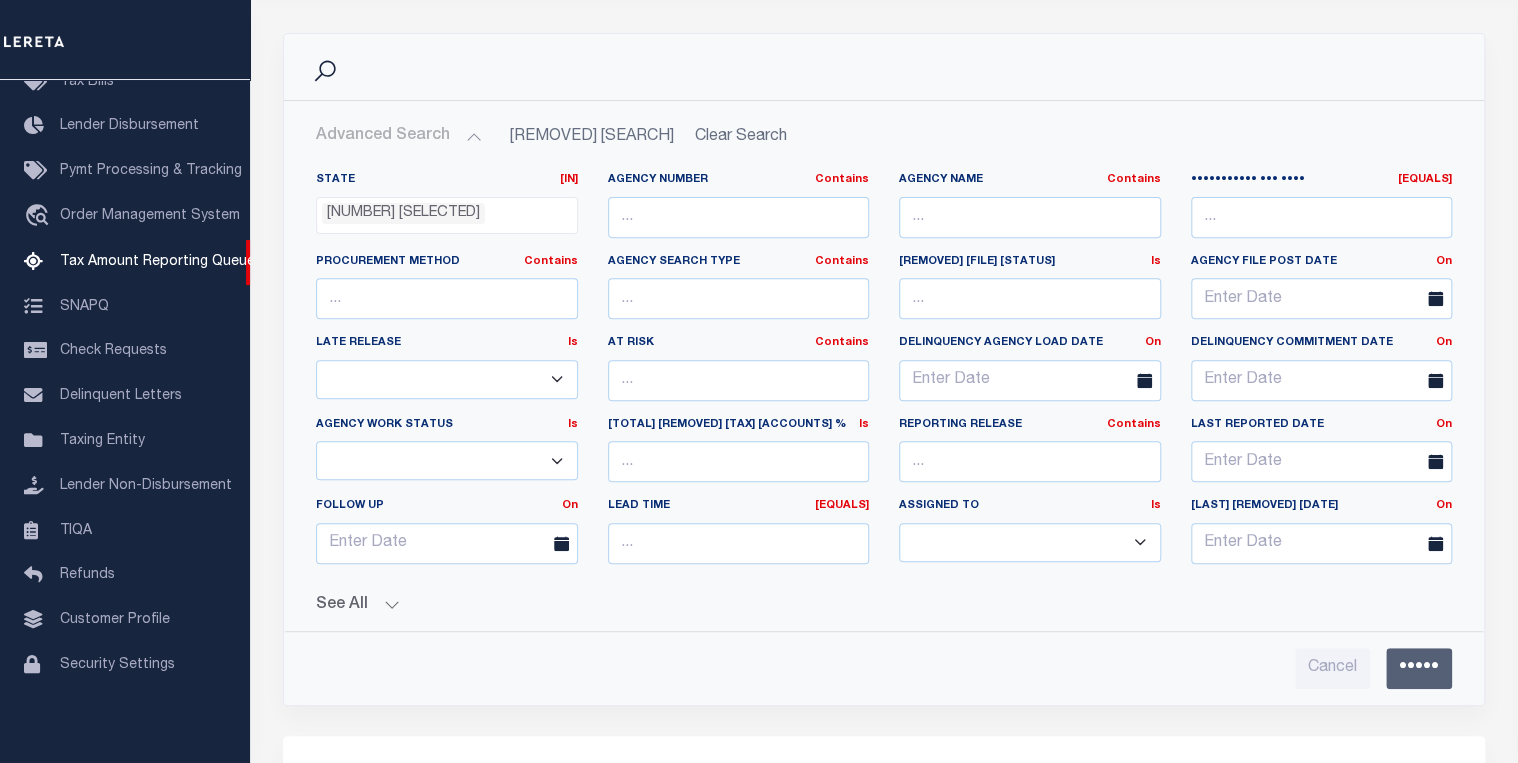 click on "See All" at bounding box center [884, 605] 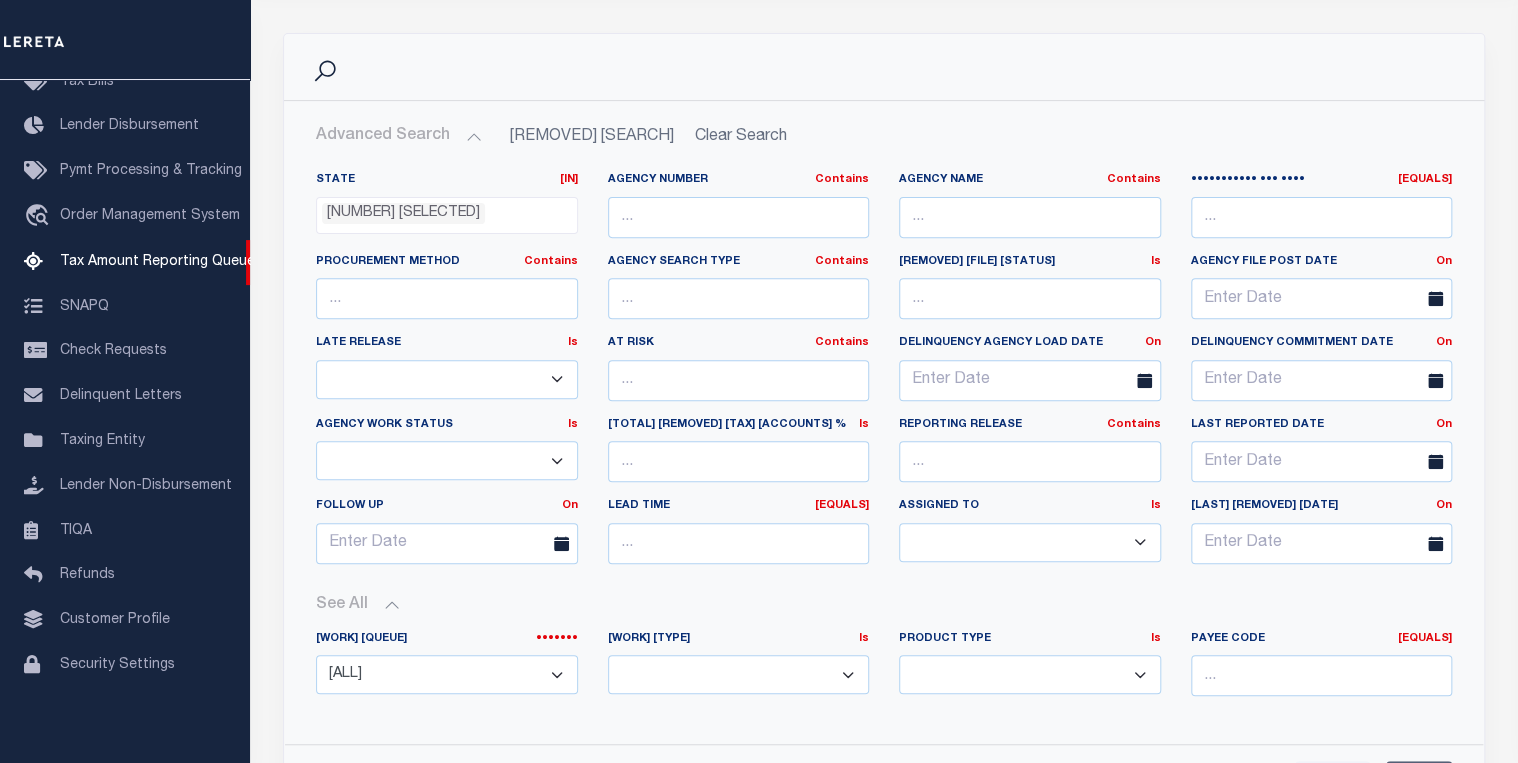 scroll, scrollTop: 480, scrollLeft: 0, axis: vertical 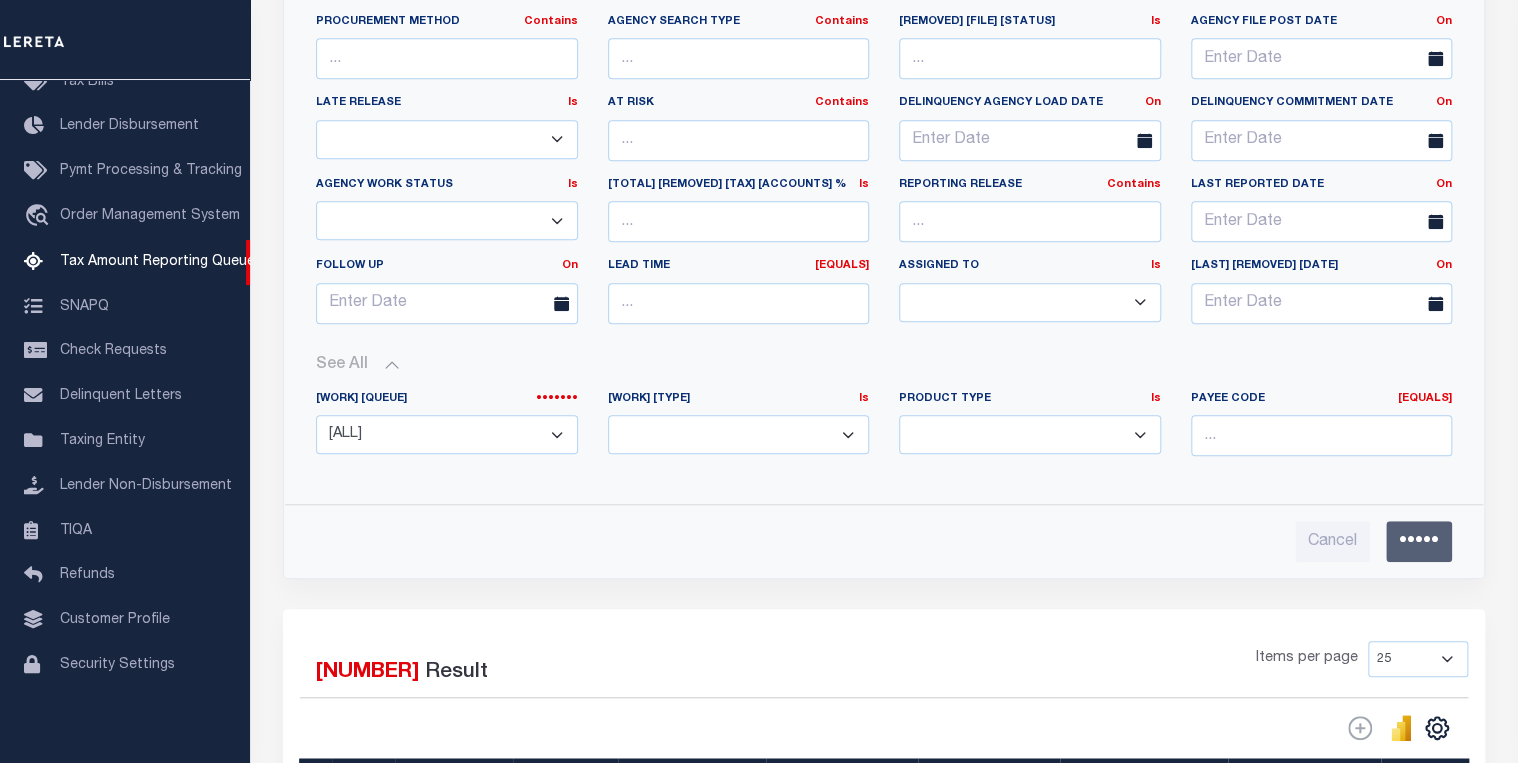 click on "Apply" at bounding box center (1419, 541) 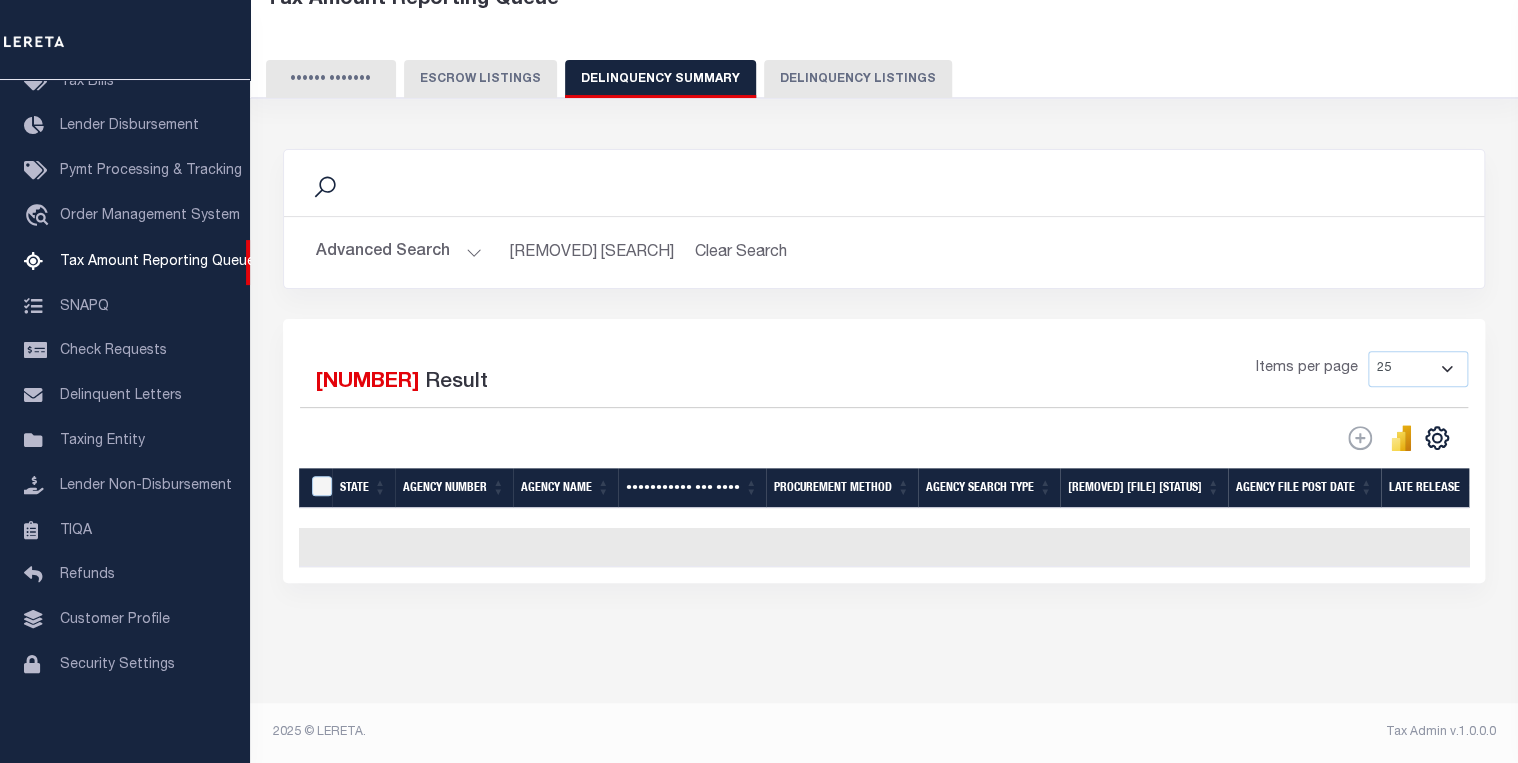 scroll, scrollTop: 137, scrollLeft: 0, axis: vertical 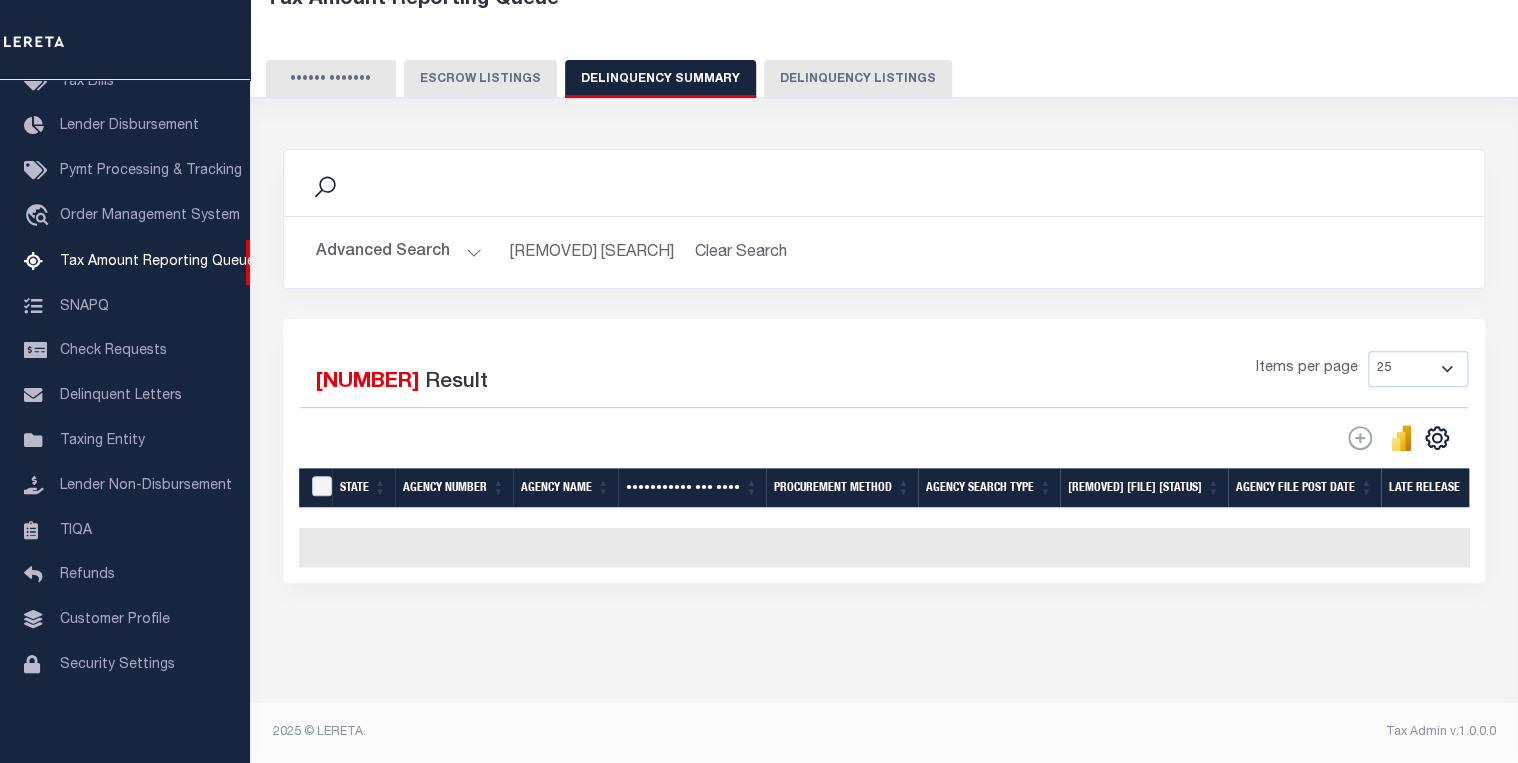click on "No data found. Try updating your filter options" at bounding box center [2493, 547] 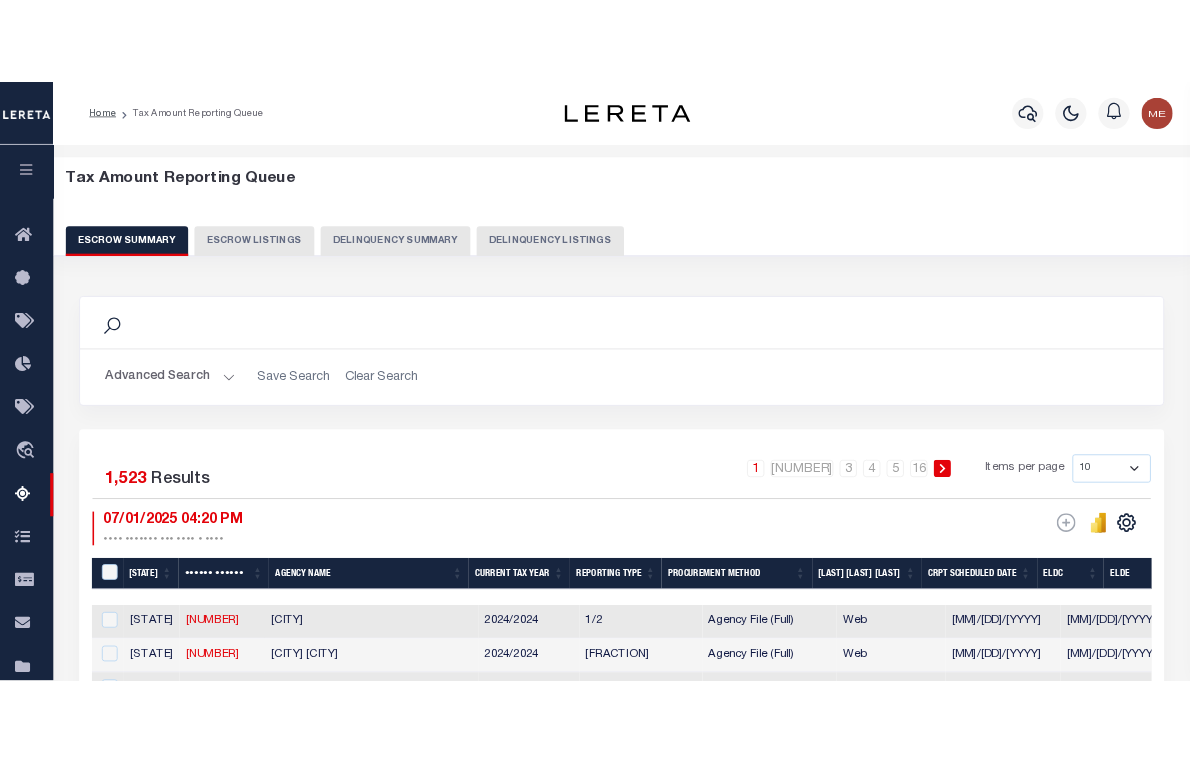 scroll, scrollTop: 0, scrollLeft: 0, axis: both 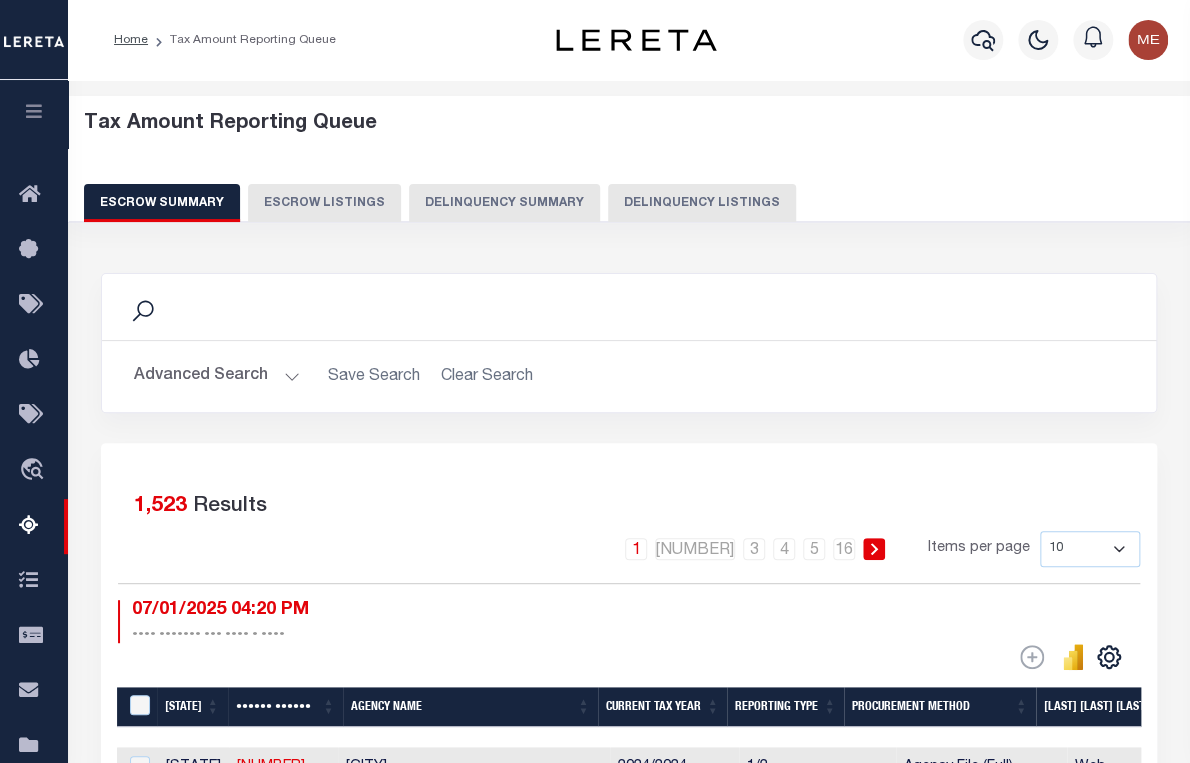 click on "Delinquency Summary" at bounding box center [504, 203] 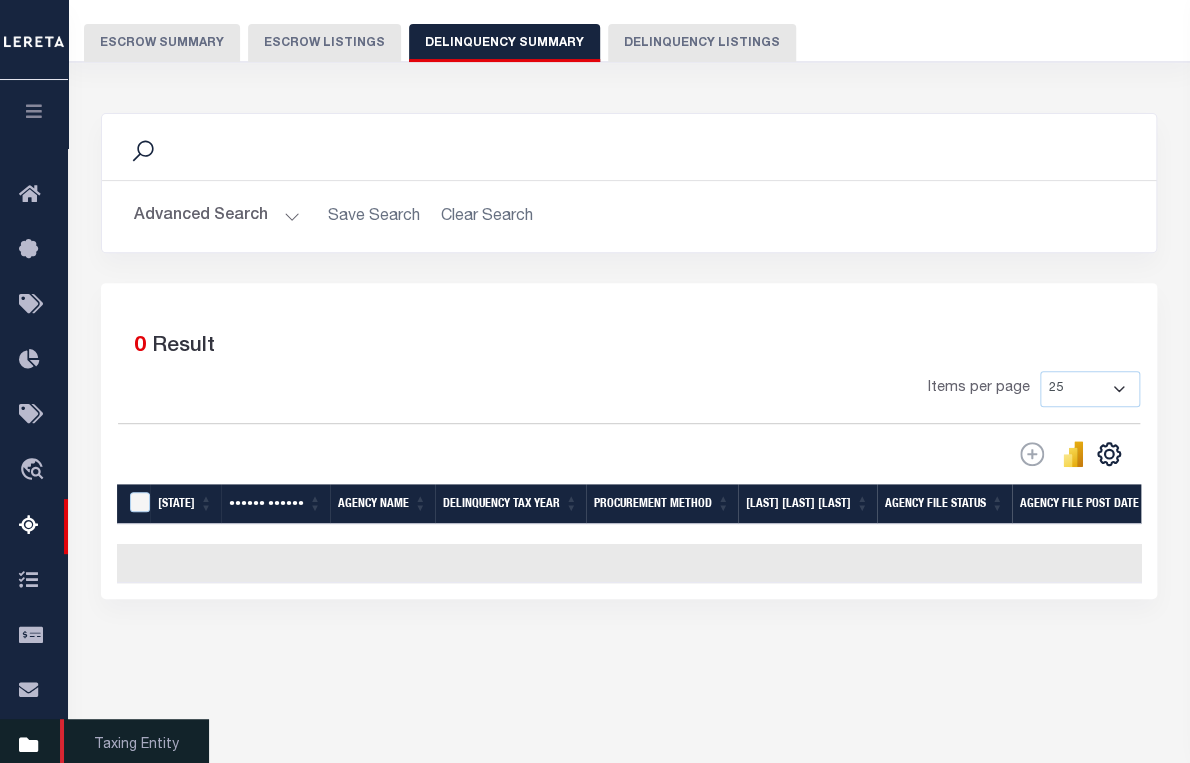 scroll, scrollTop: 296, scrollLeft: 0, axis: vertical 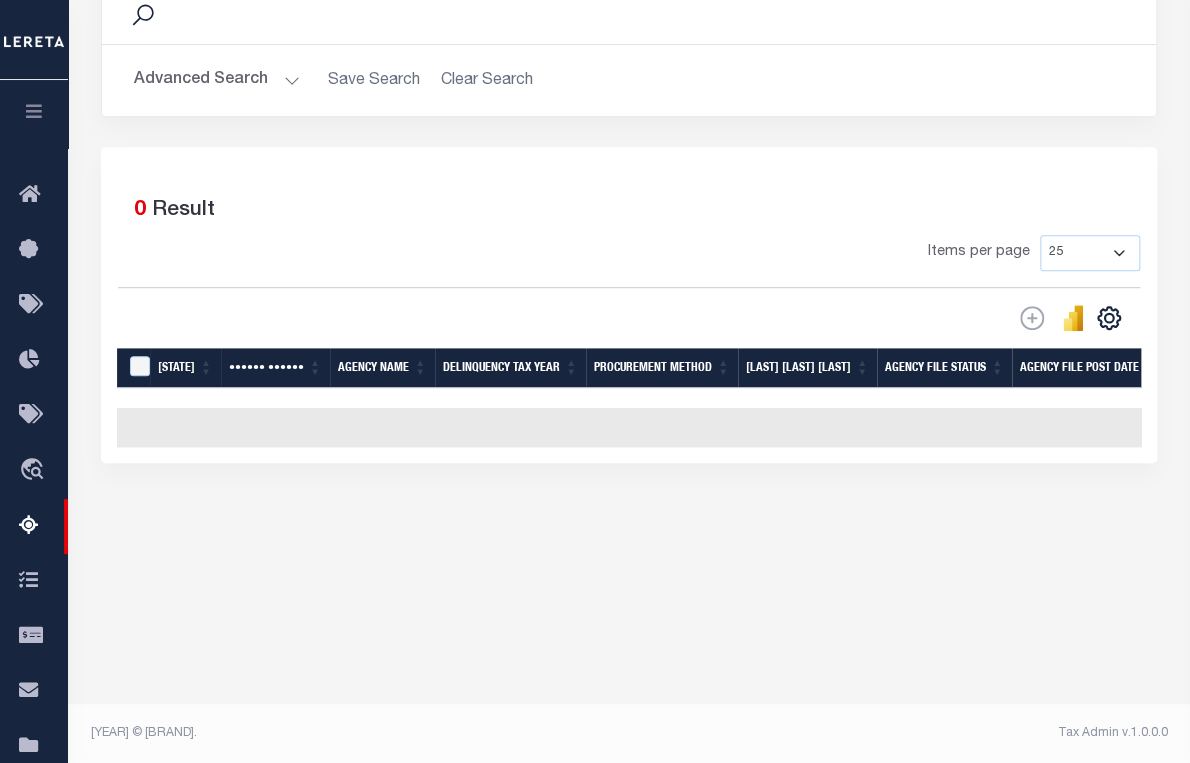click at bounding box center (629, 304) 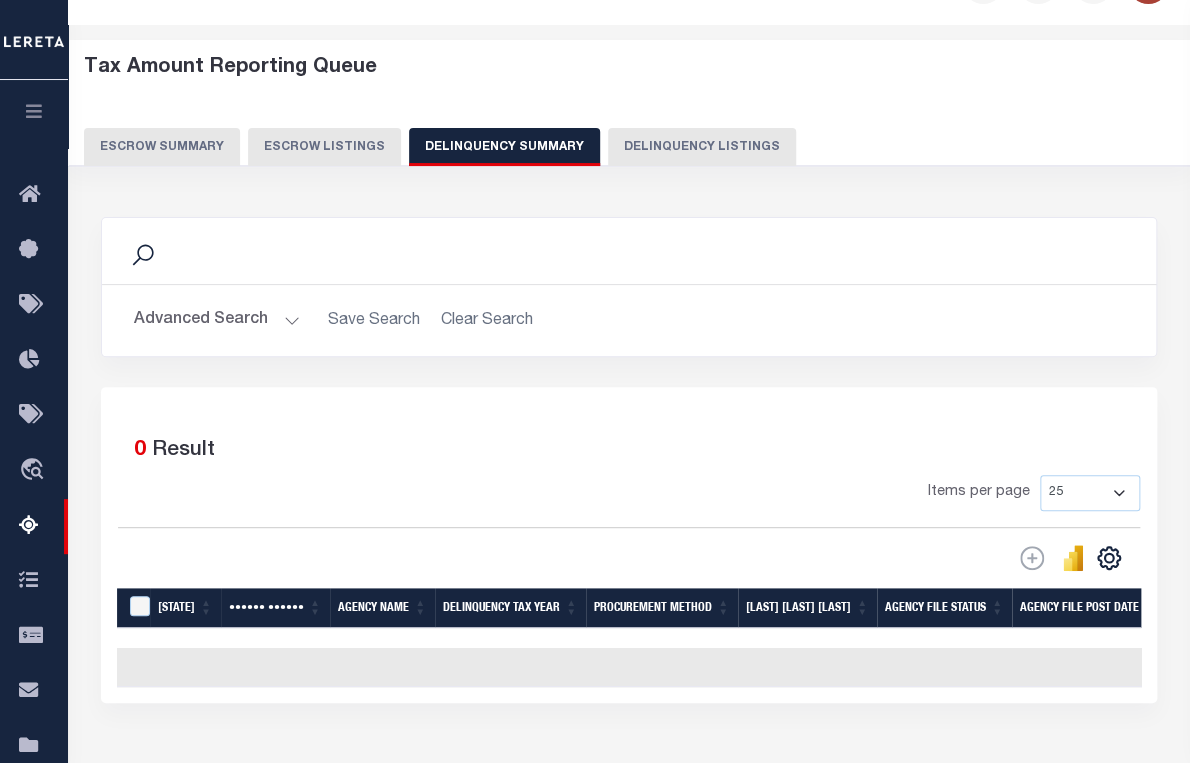 click on "•••••••• ••••••" at bounding box center (217, 320) 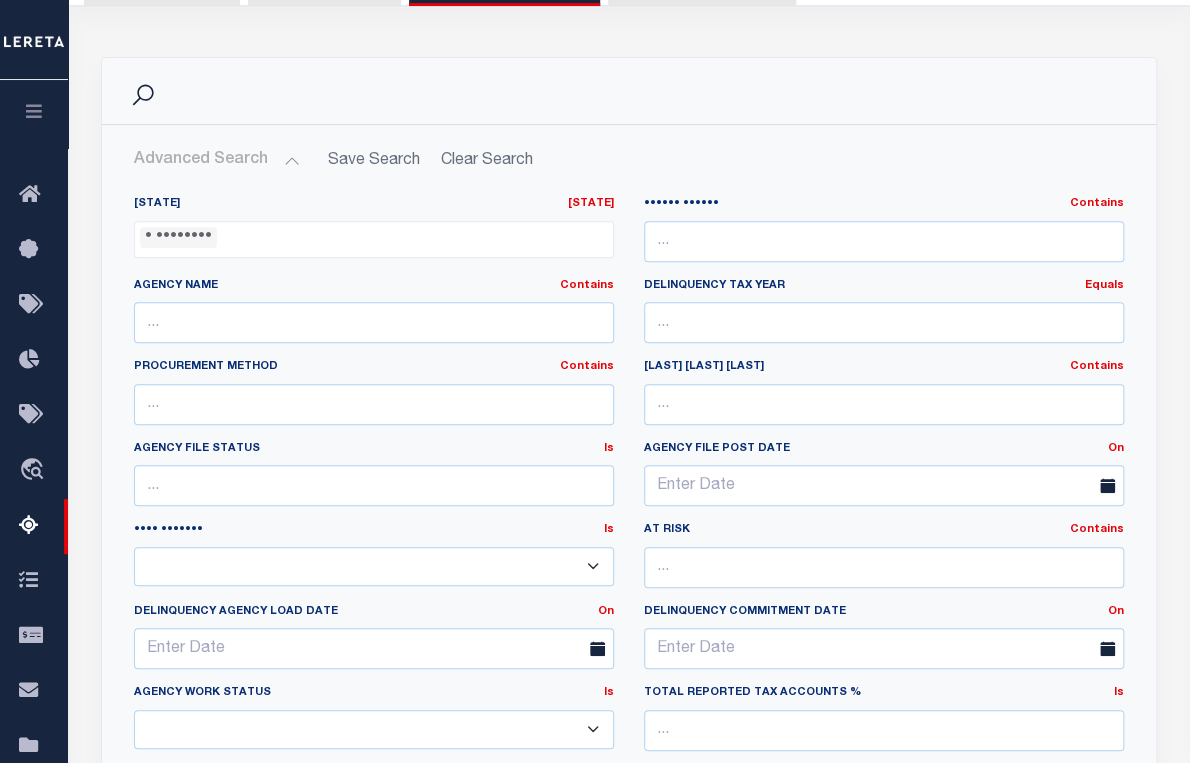scroll, scrollTop: 296, scrollLeft: 0, axis: vertical 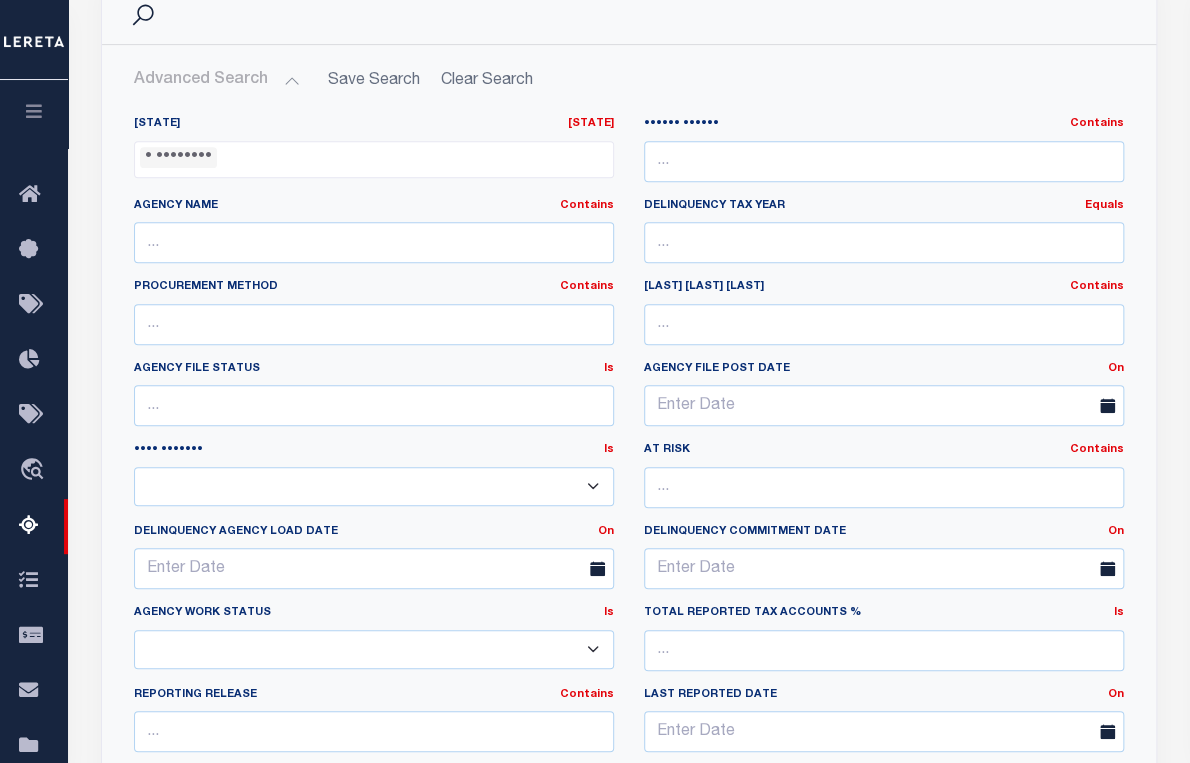 click on "See All" at bounding box center (629, 956) 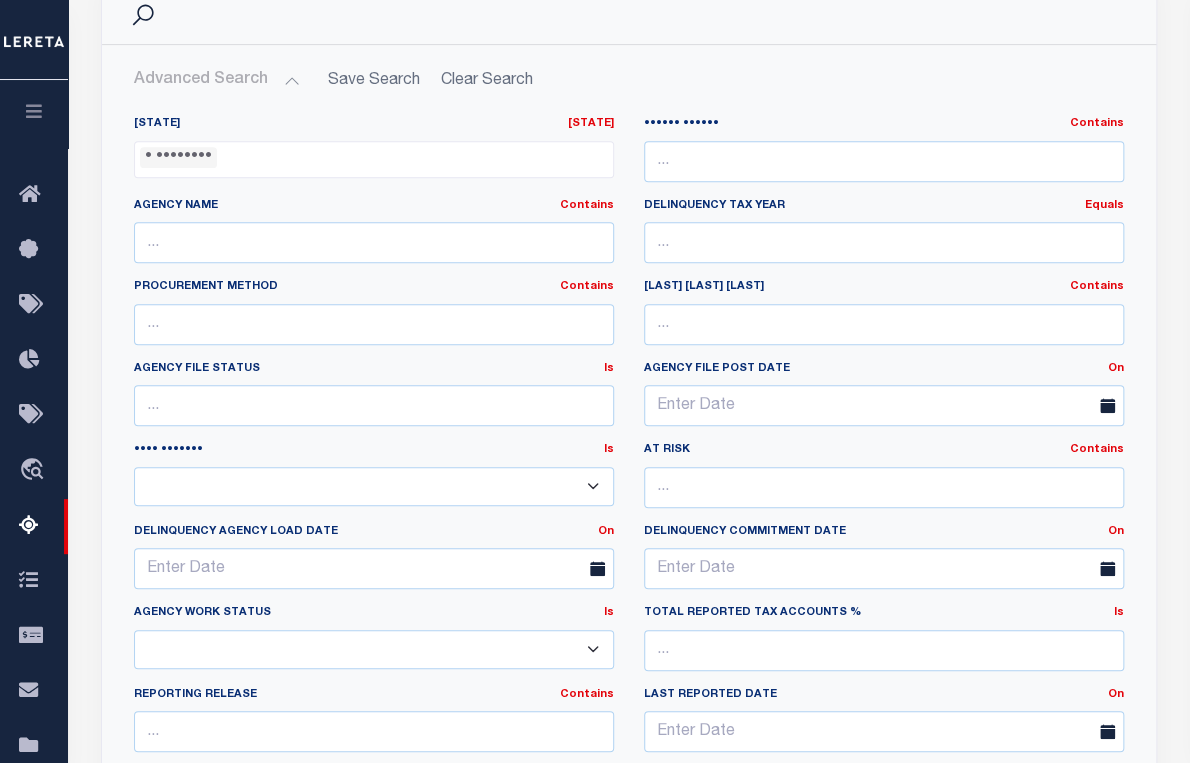 type 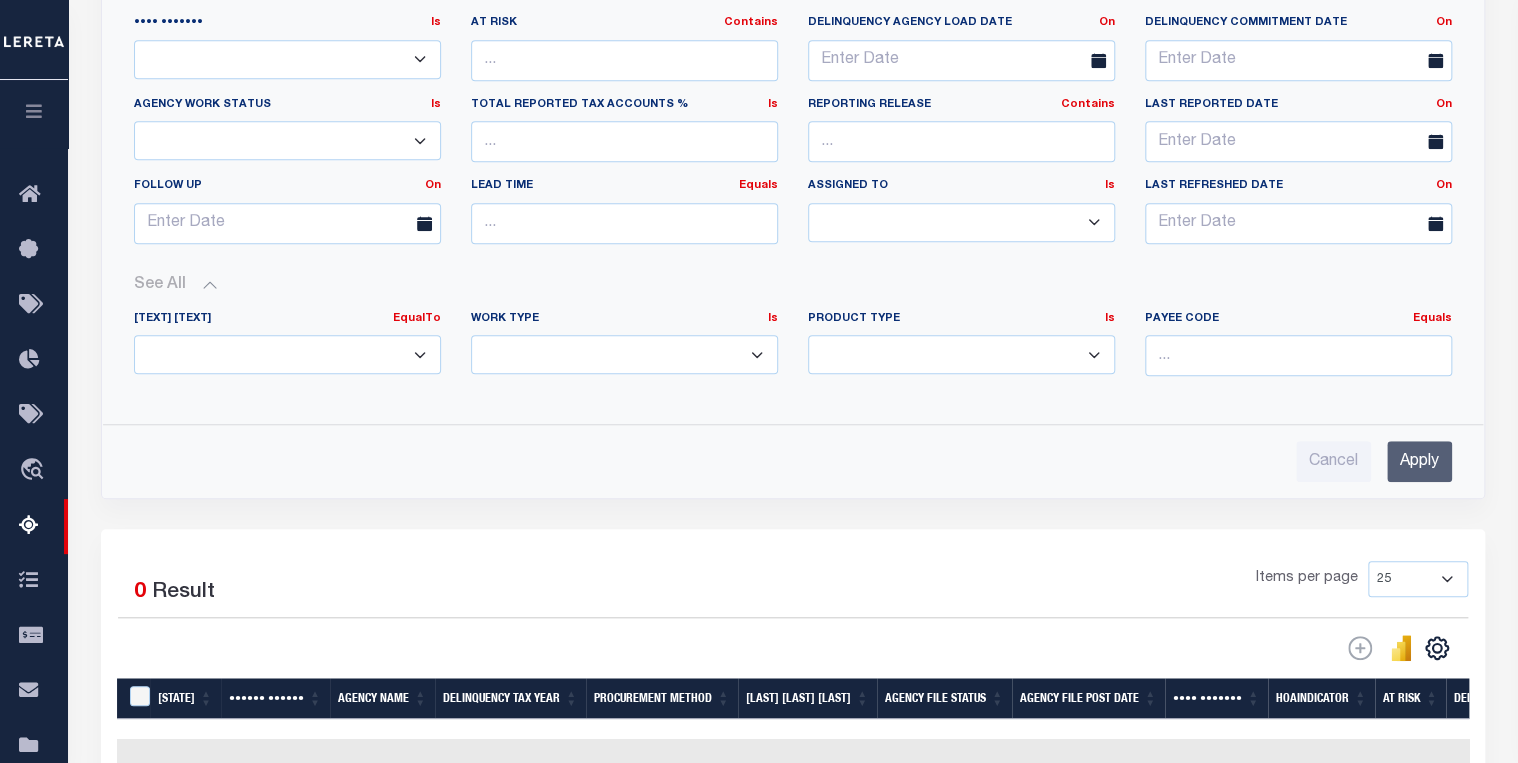 scroll, scrollTop: 720, scrollLeft: 0, axis: vertical 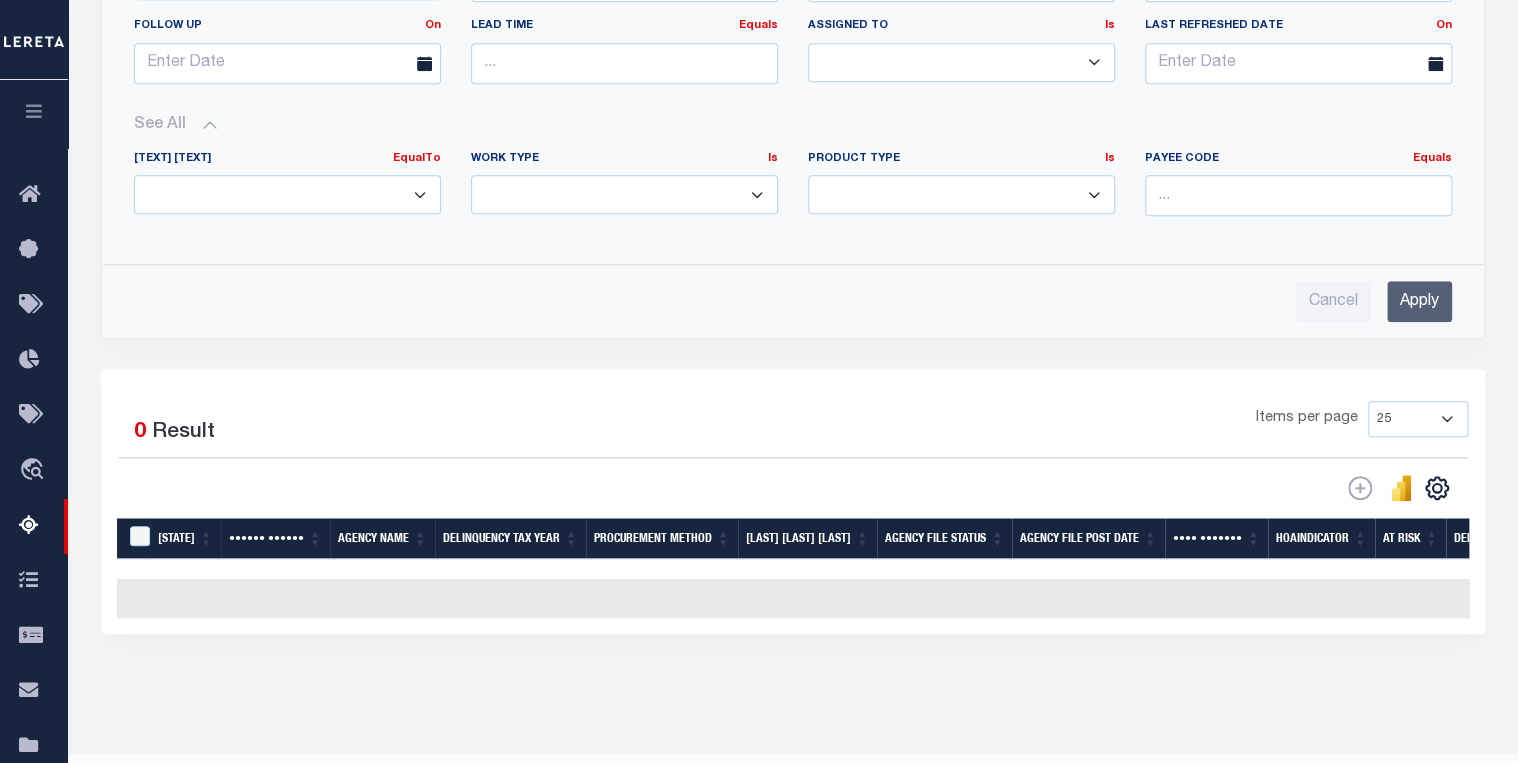 click on "Selected
0   Result
Items per page   25 100 200 500 1000" at bounding box center (793, 501) 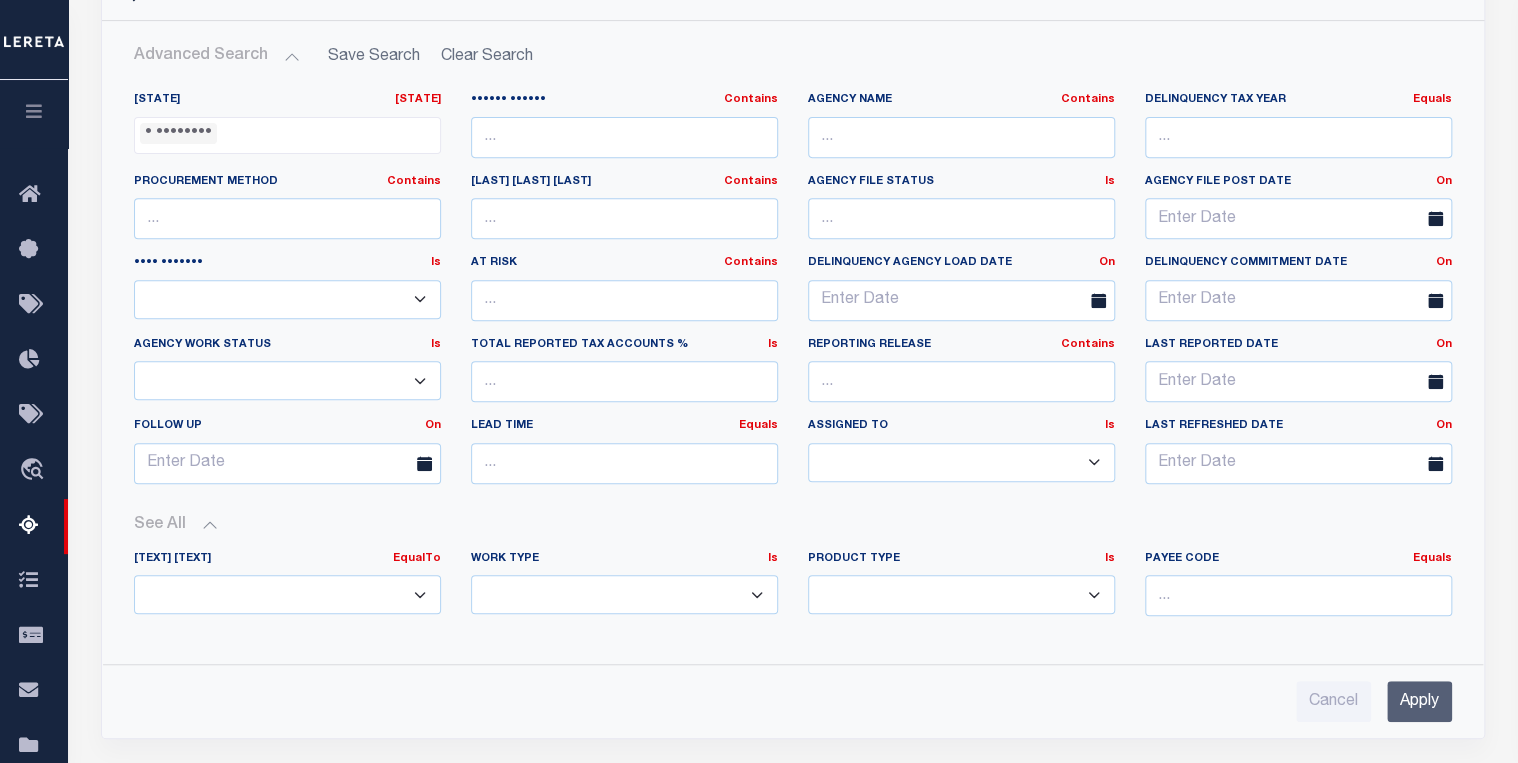 scroll, scrollTop: 240, scrollLeft: 0, axis: vertical 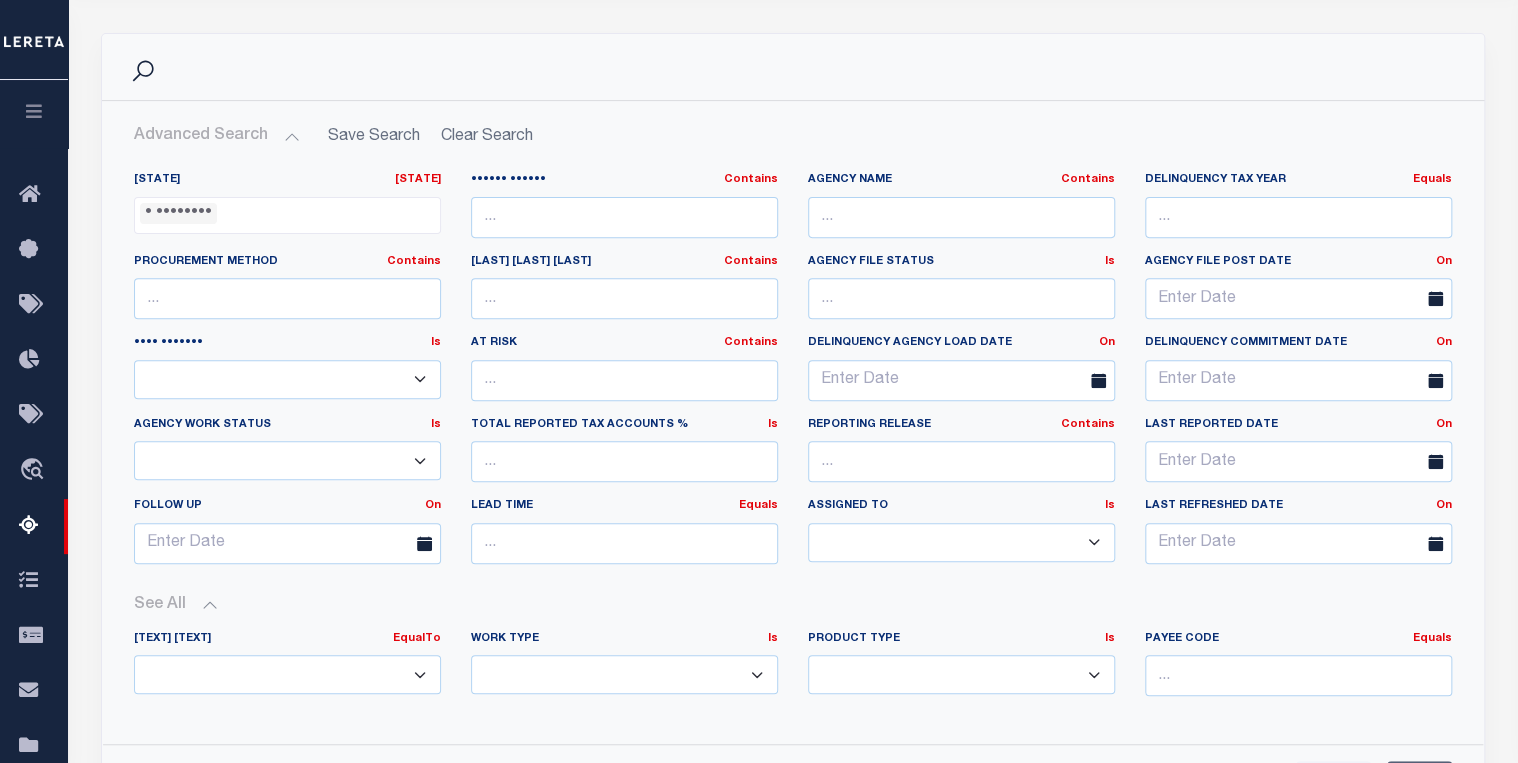 drag, startPoint x: 708, startPoint y: 652, endPoint x: 904, endPoint y: 648, distance: 196.04082 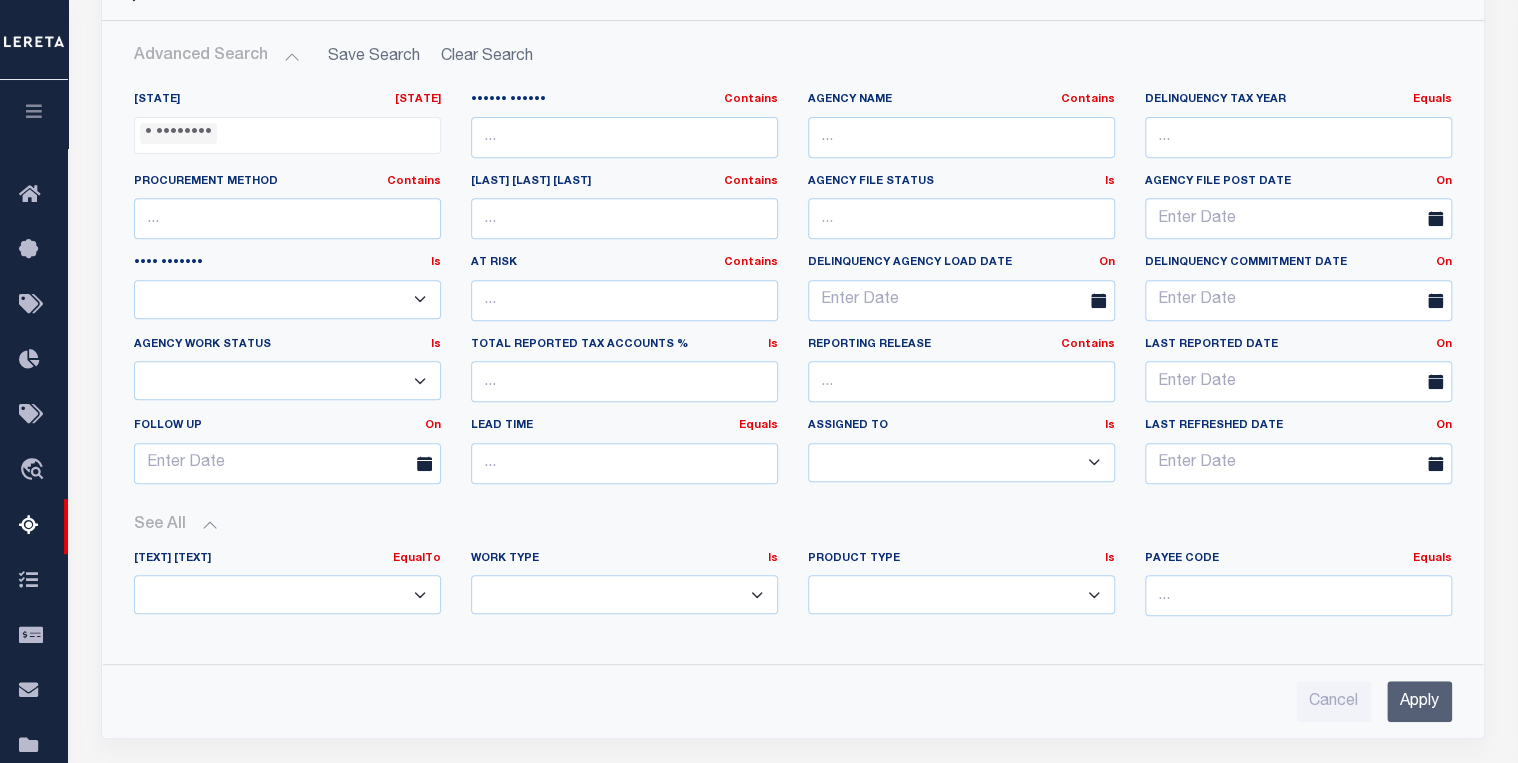 scroll, scrollTop: 240, scrollLeft: 0, axis: vertical 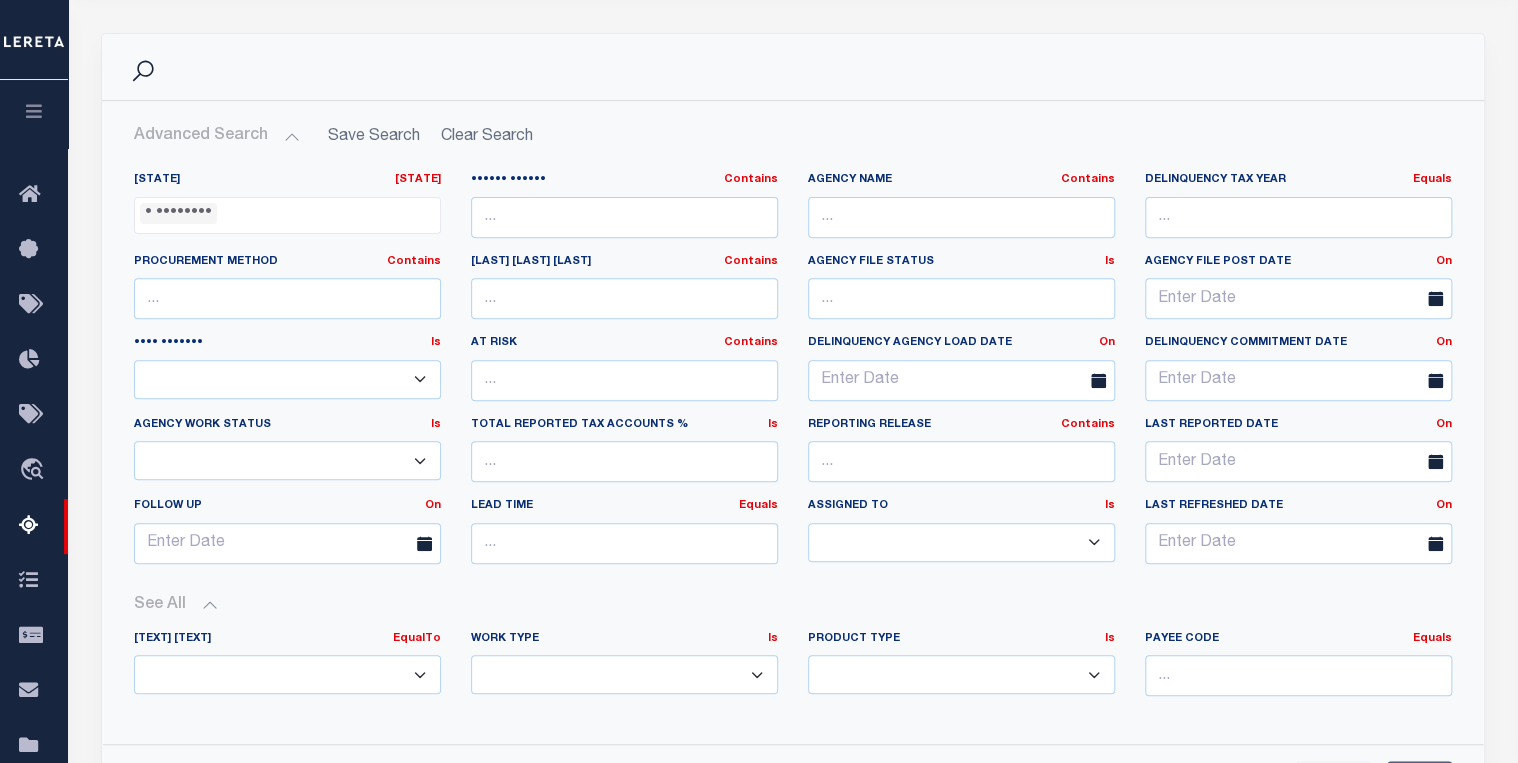 click on "See All" at bounding box center [793, 605] 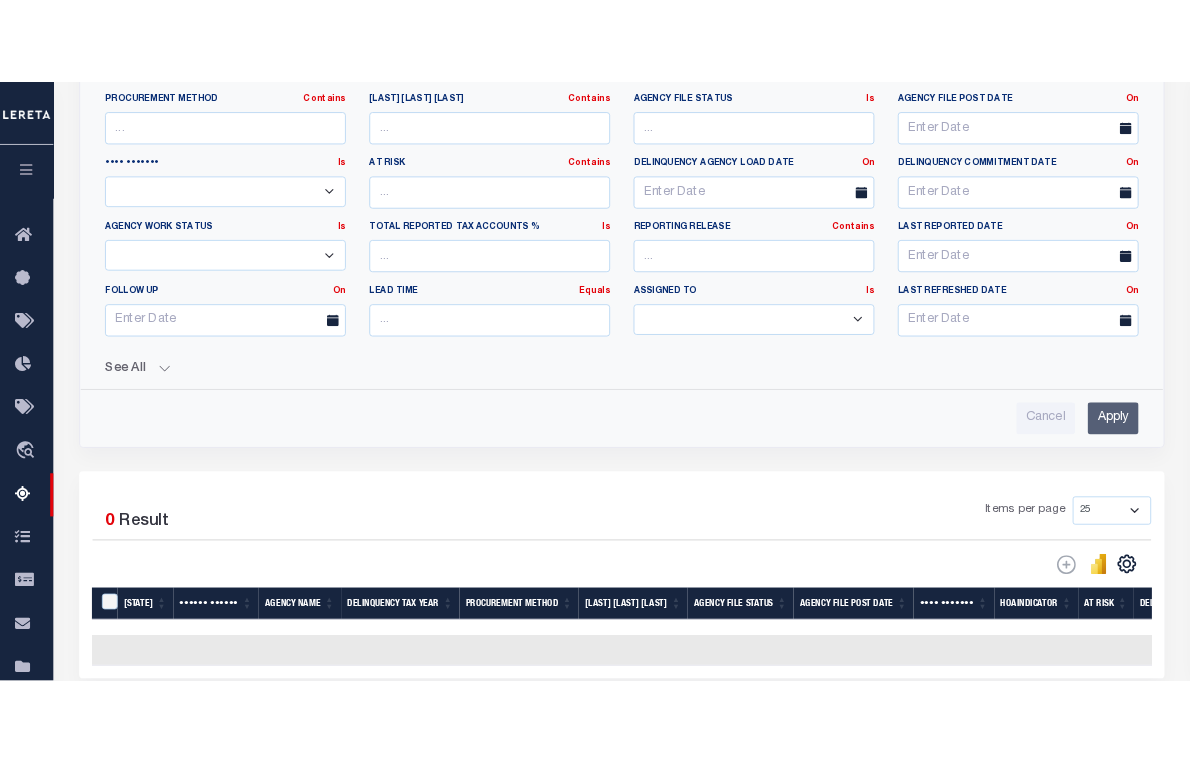 scroll, scrollTop: 668, scrollLeft: 0, axis: vertical 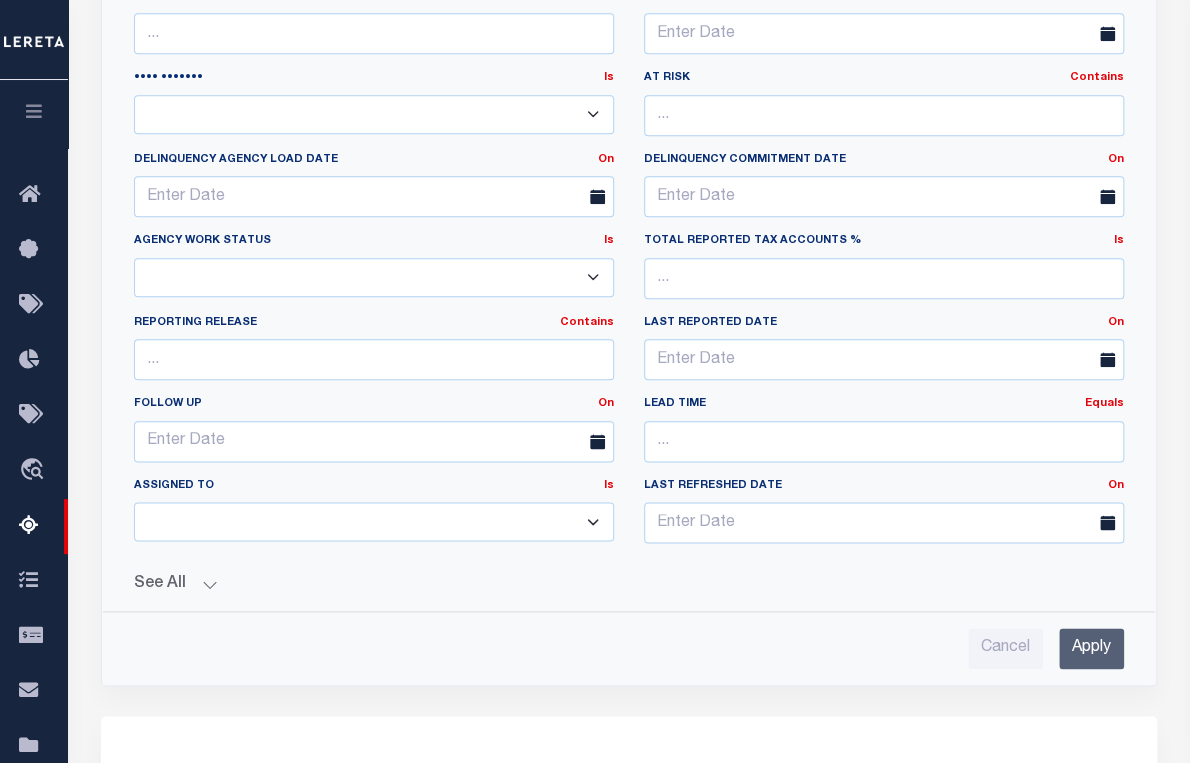 click on "Data sync process is currently running, you may face some response delays.
Search
Advanced Search
Save Search Clear Search
SummaryGridWrapper_dynamictable_____DefaultSaveFilter" at bounding box center [629, 338] 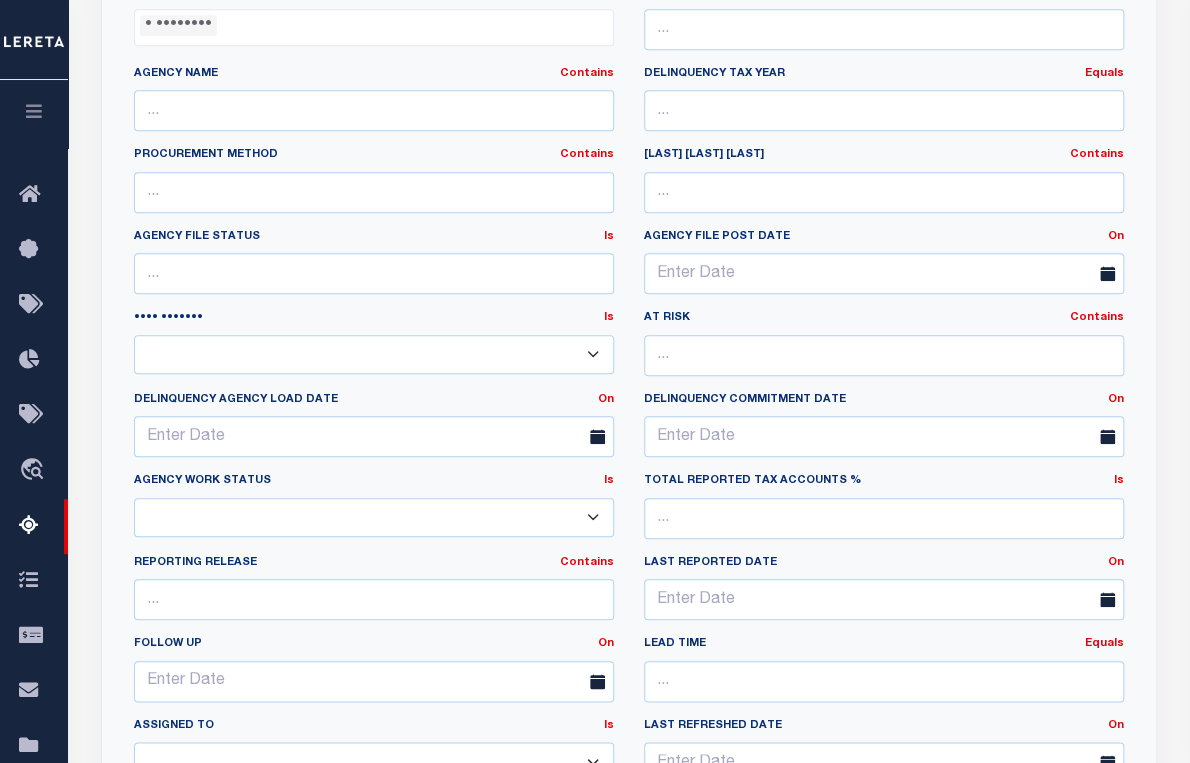 scroll, scrollTop: 348, scrollLeft: 0, axis: vertical 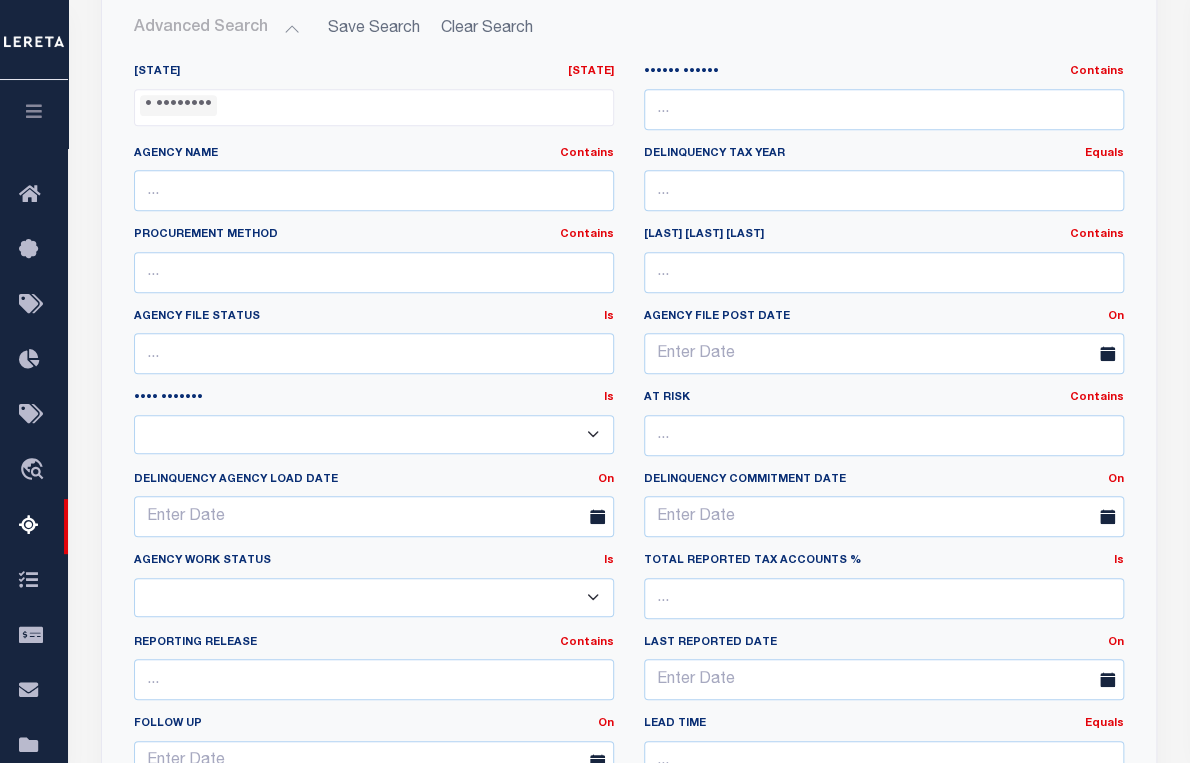 click on "See All
Work Queue
EqualTo Is Contains --ALL-- Escrow Is" at bounding box center [629, 896] 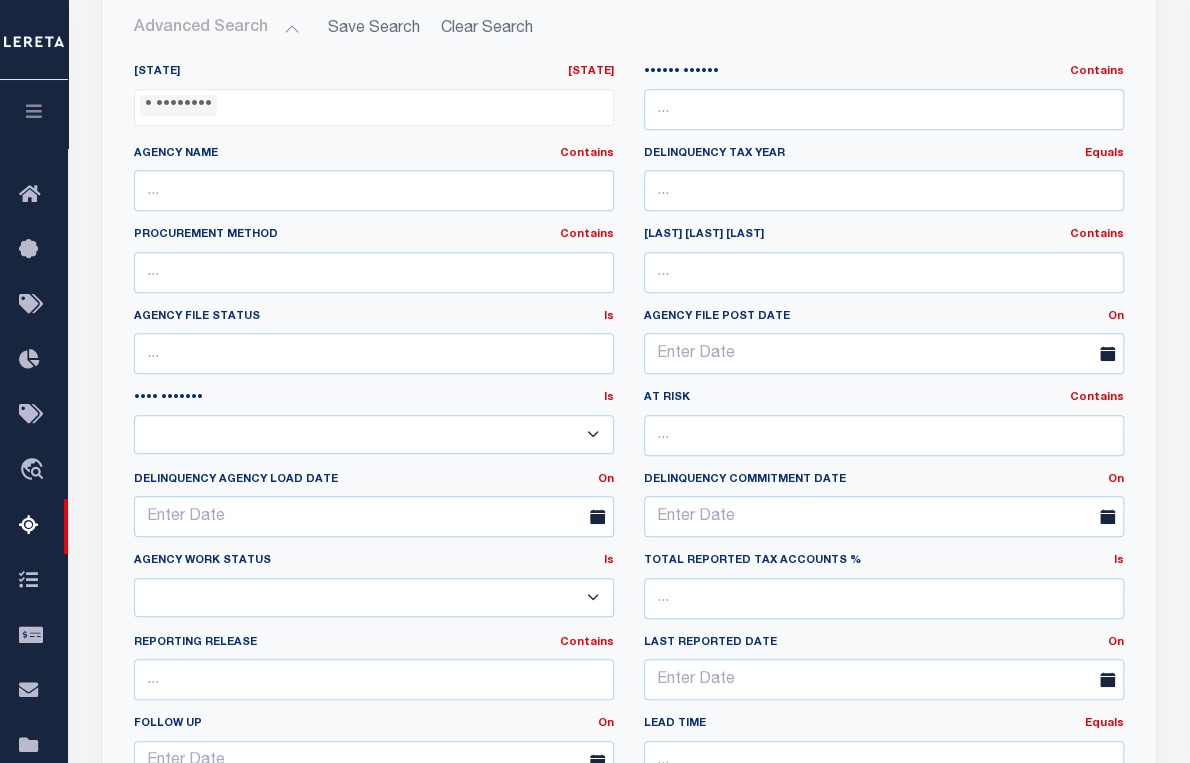 click on "See All" at bounding box center [629, 904] 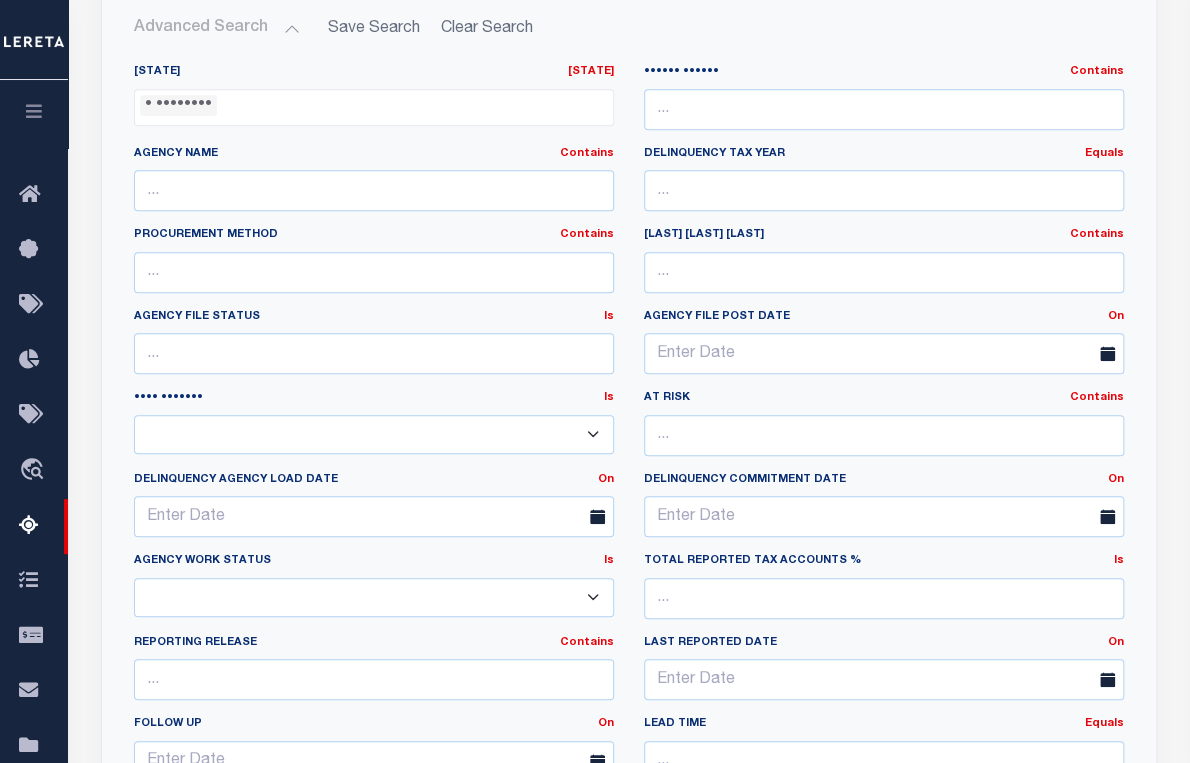 scroll, scrollTop: 428, scrollLeft: 0, axis: vertical 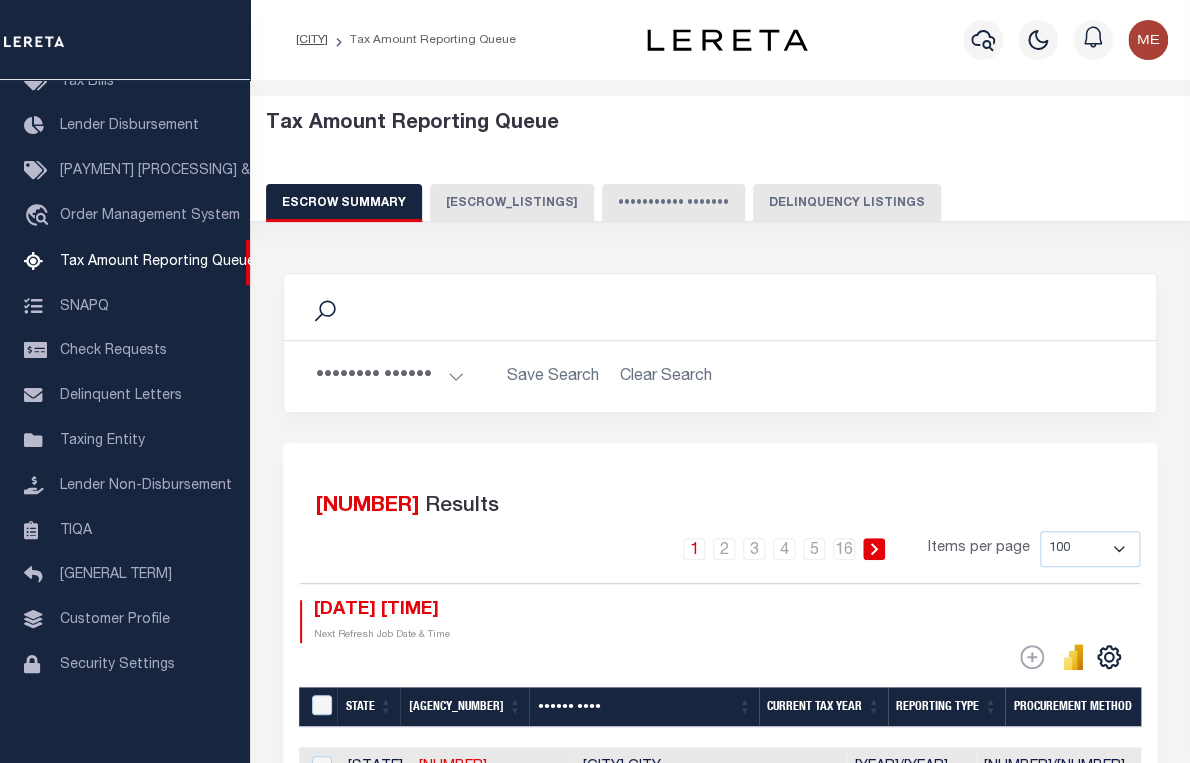 click on "••••••••••• •••••••" at bounding box center [673, 203] 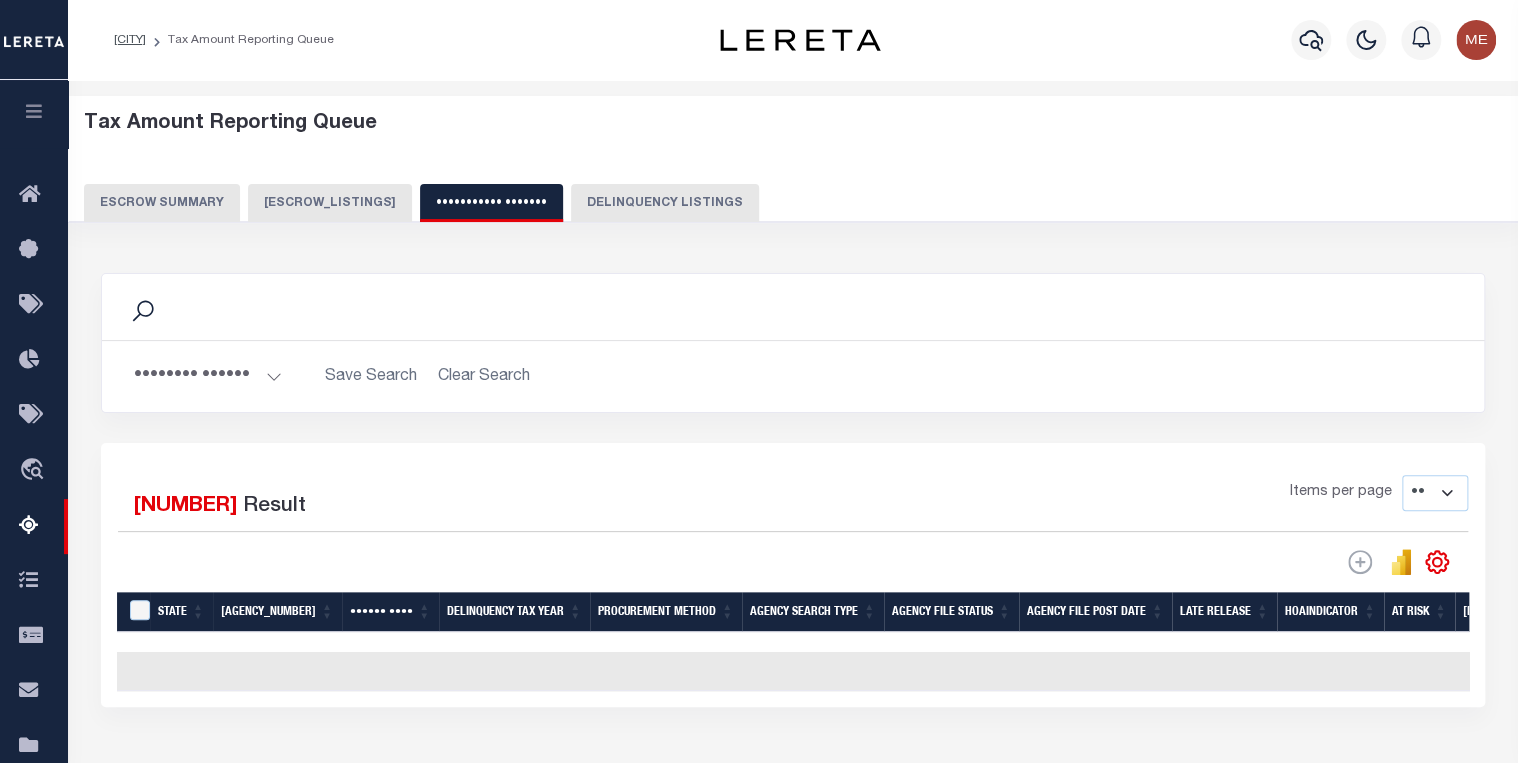 click on "Delinquency Listings" at bounding box center (665, 203) 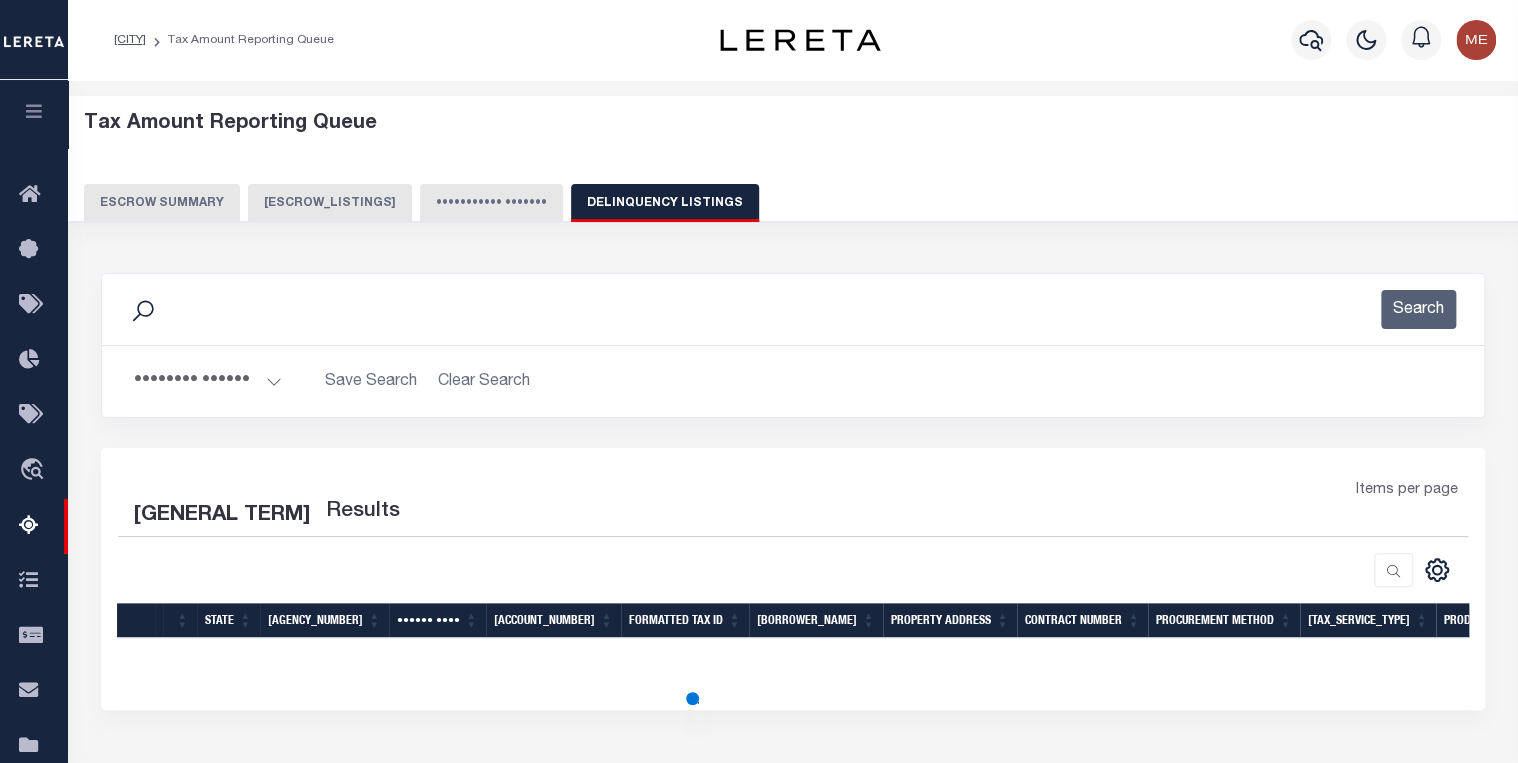 click on "•••••••• ••••••" at bounding box center (215, 381) 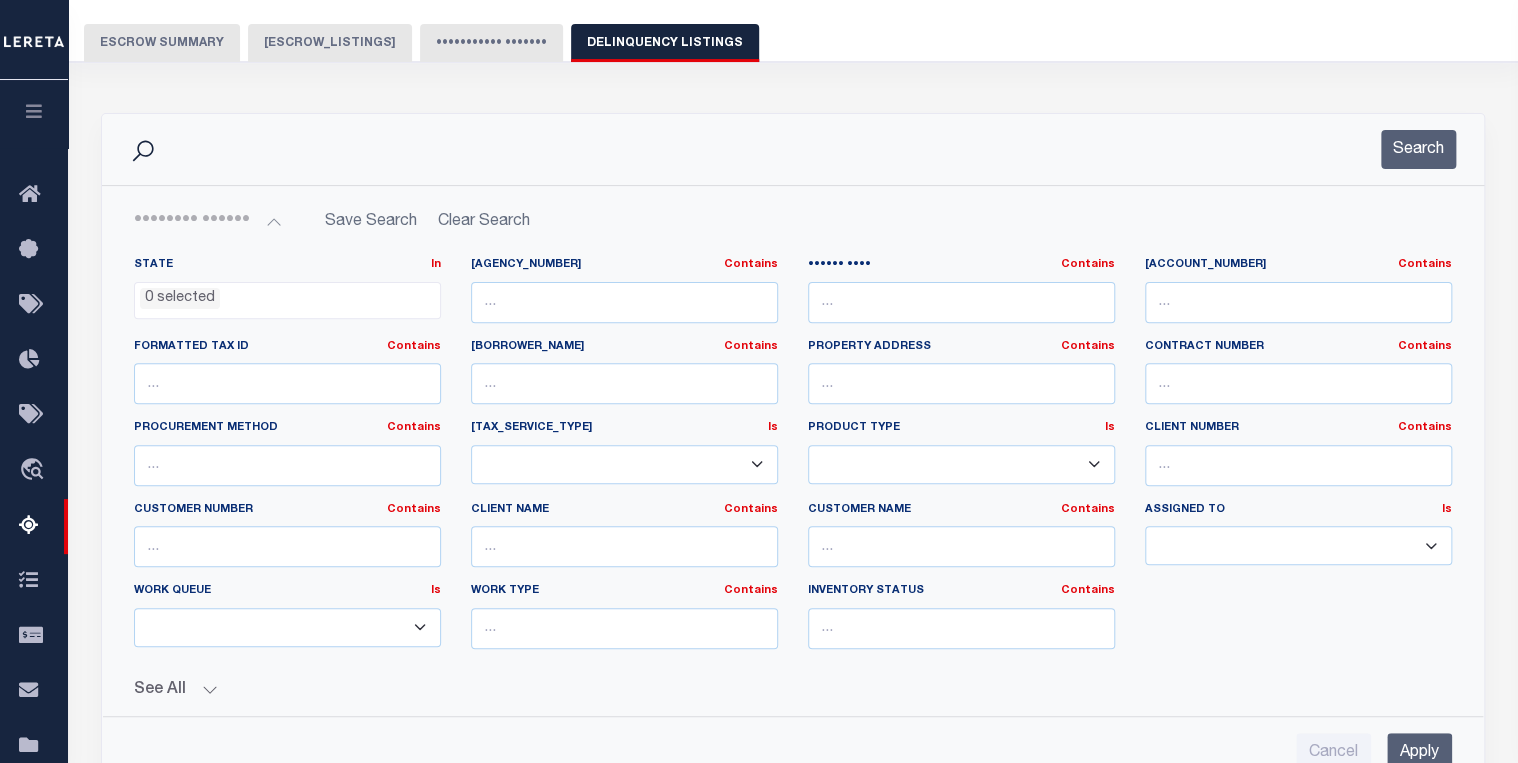 scroll, scrollTop: 320, scrollLeft: 0, axis: vertical 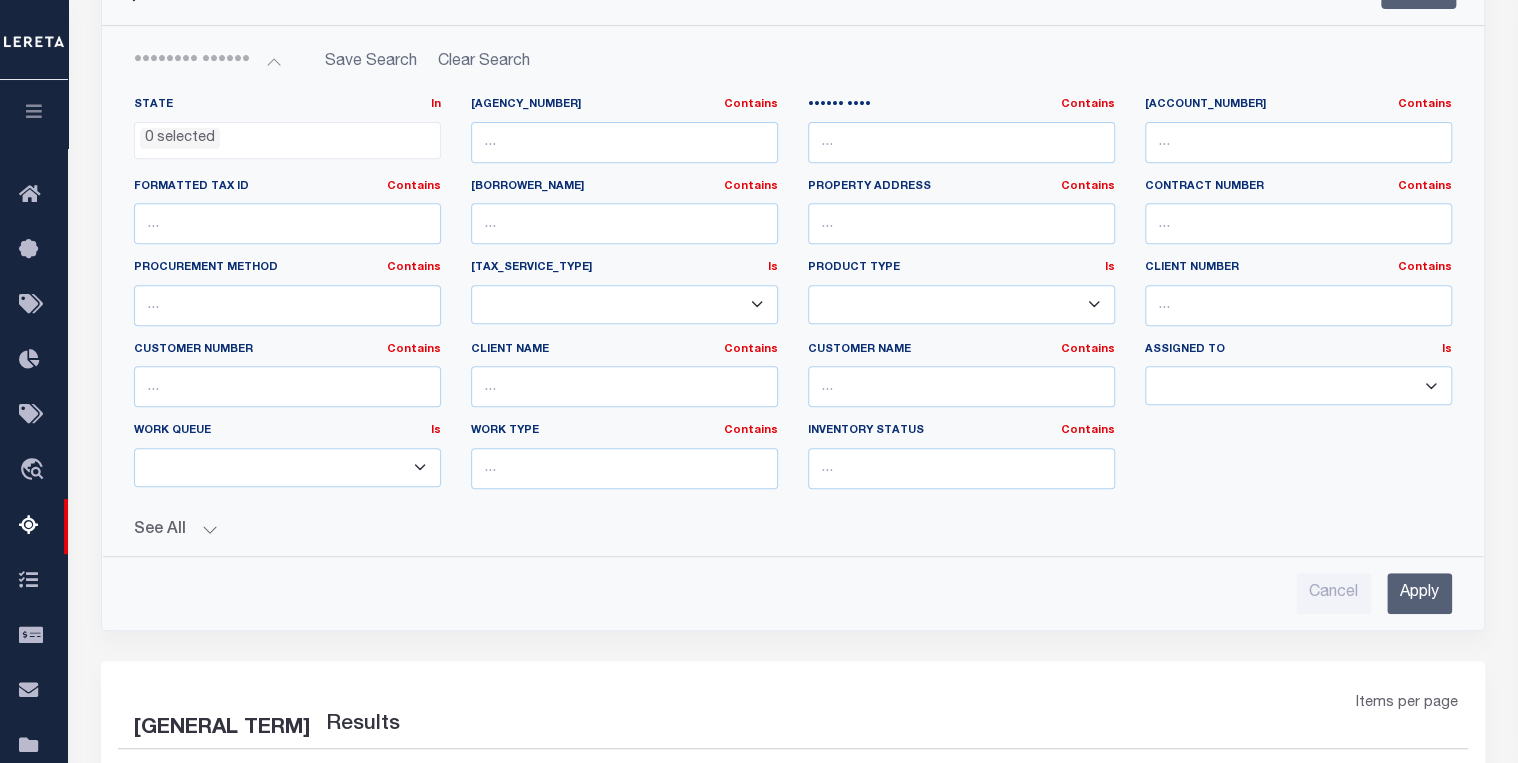 click on "See All" at bounding box center [793, 522] 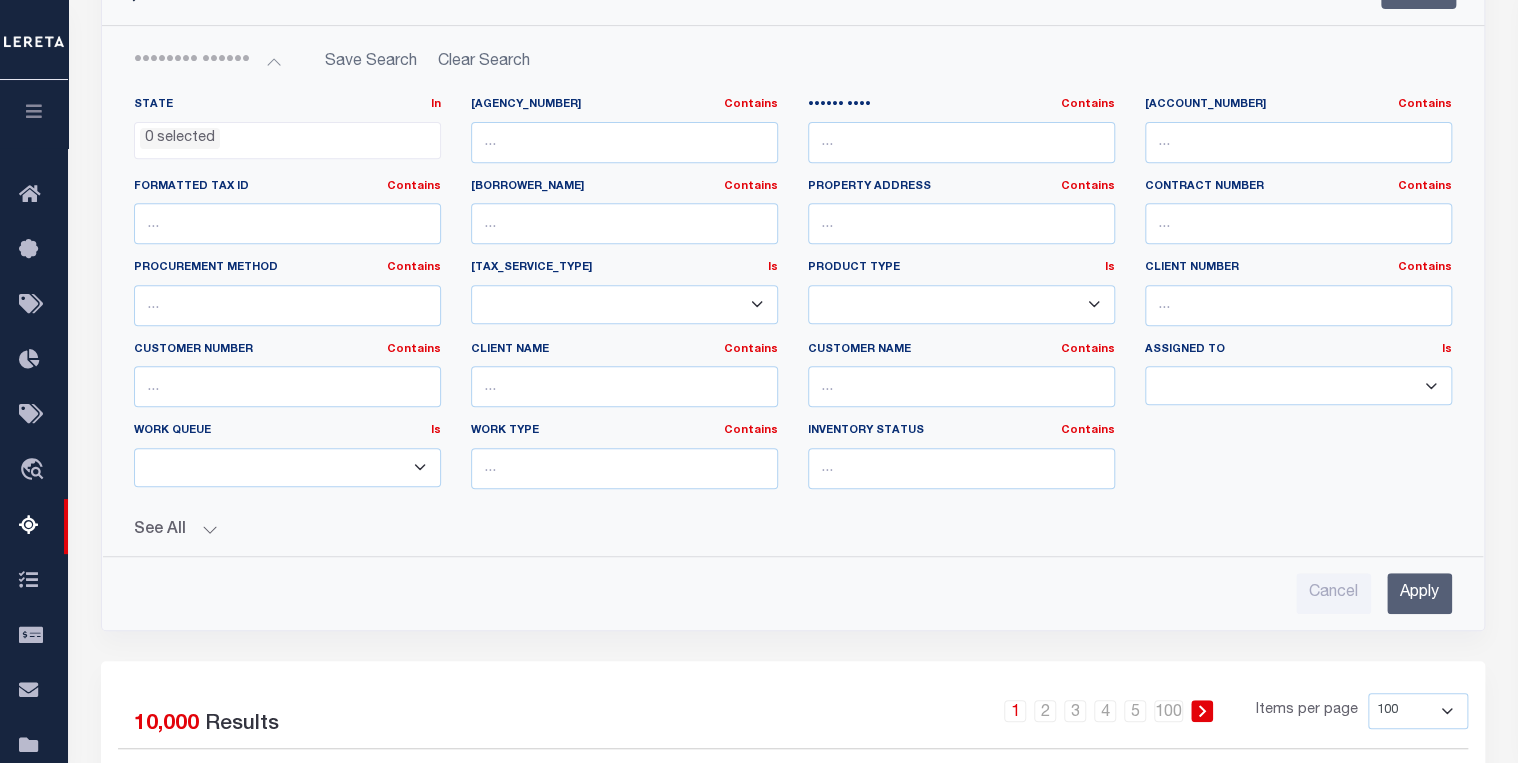 click on "See All" at bounding box center (793, 530) 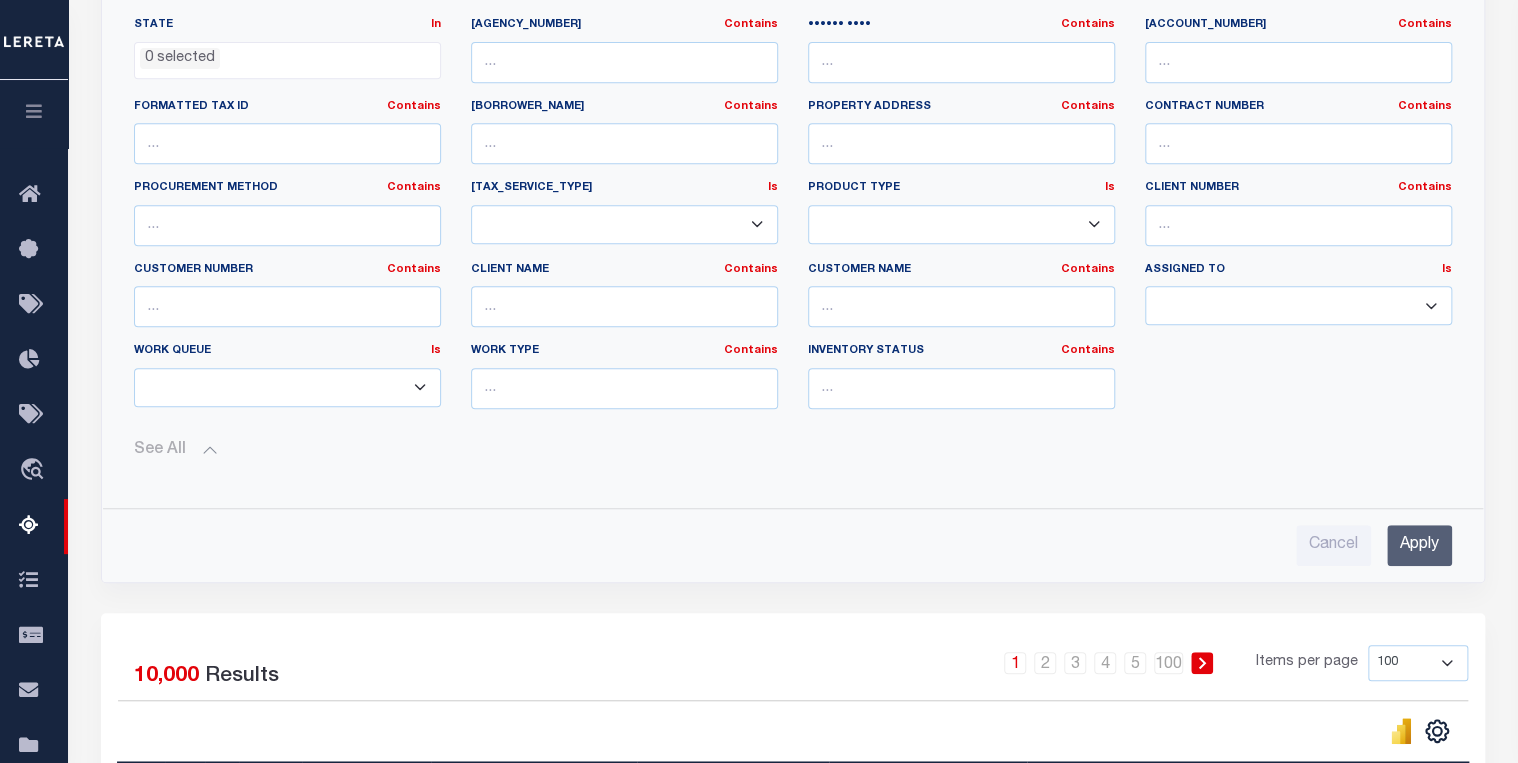 scroll, scrollTop: 0, scrollLeft: 0, axis: both 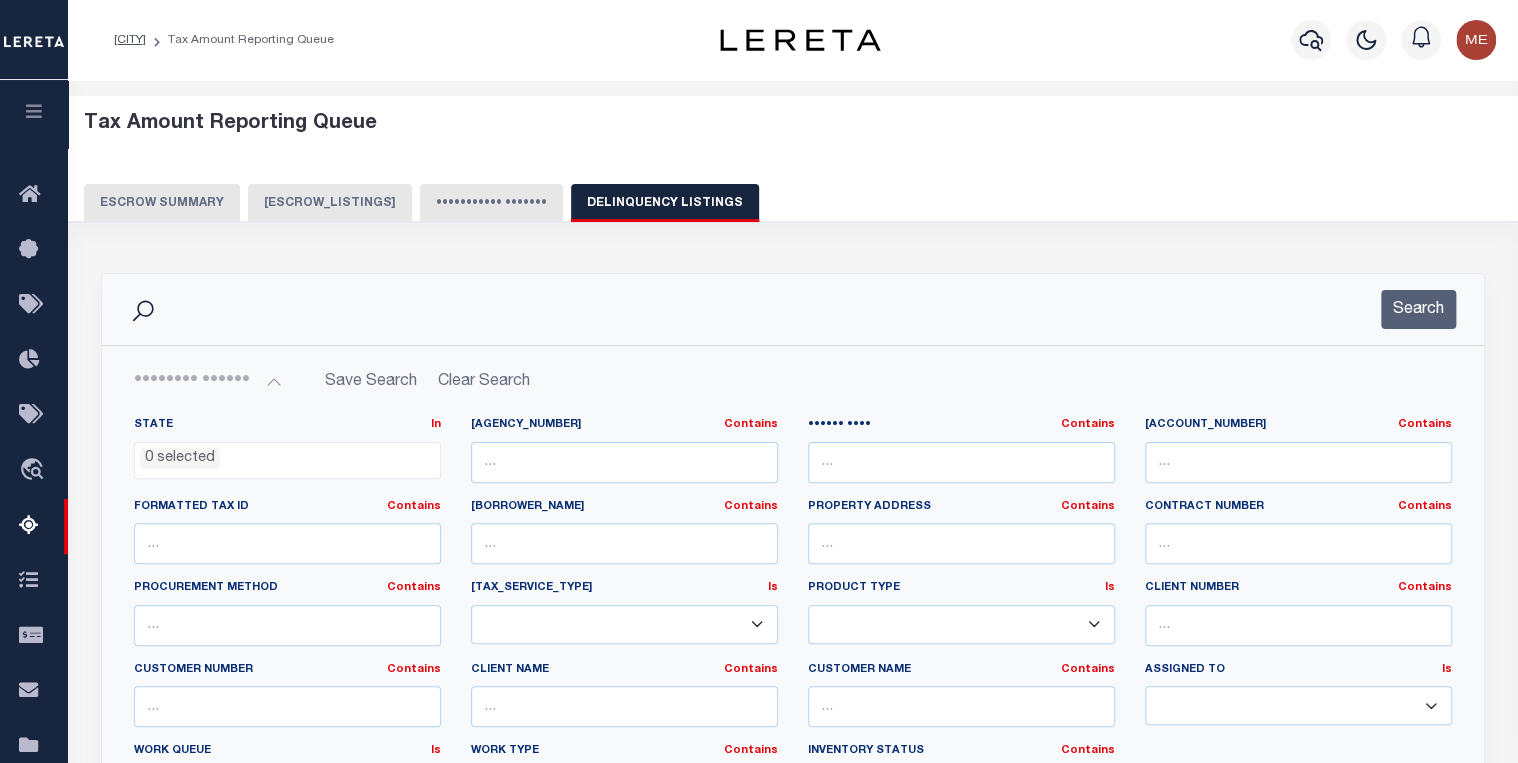 click on "••••••••••• •••••••" at bounding box center (491, 203) 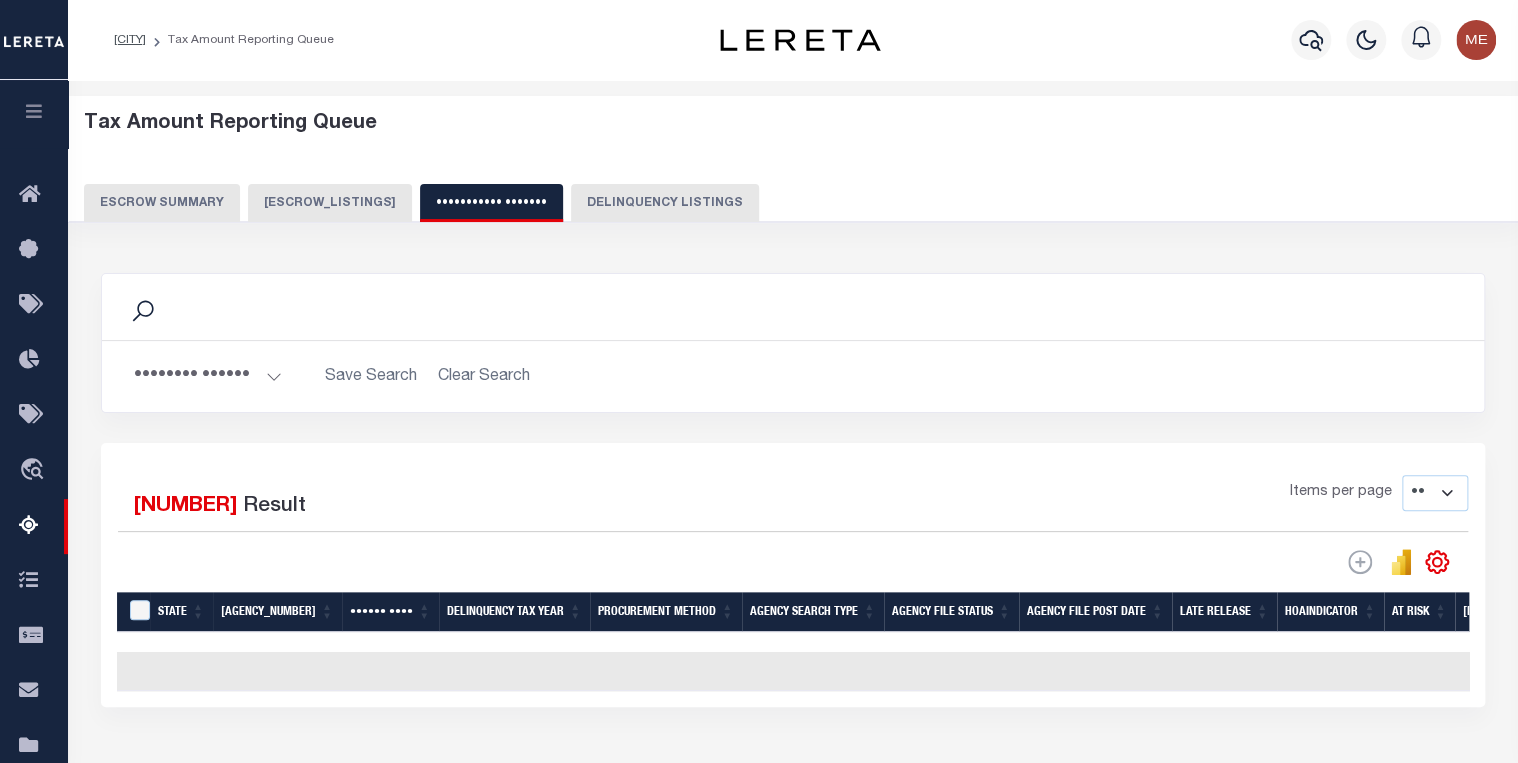 click on "•••••••• ••••••" at bounding box center [215, 376] 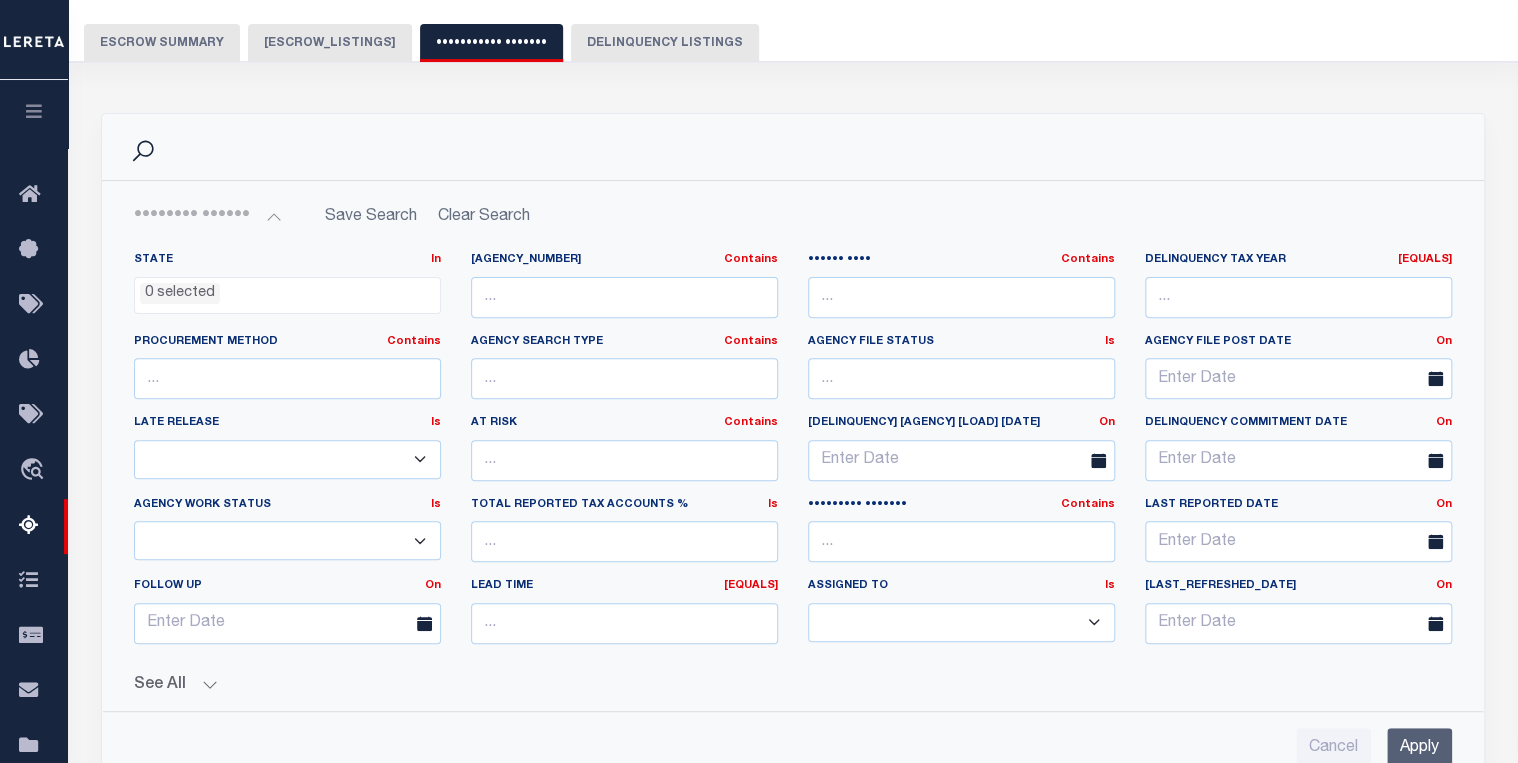 scroll, scrollTop: 320, scrollLeft: 0, axis: vertical 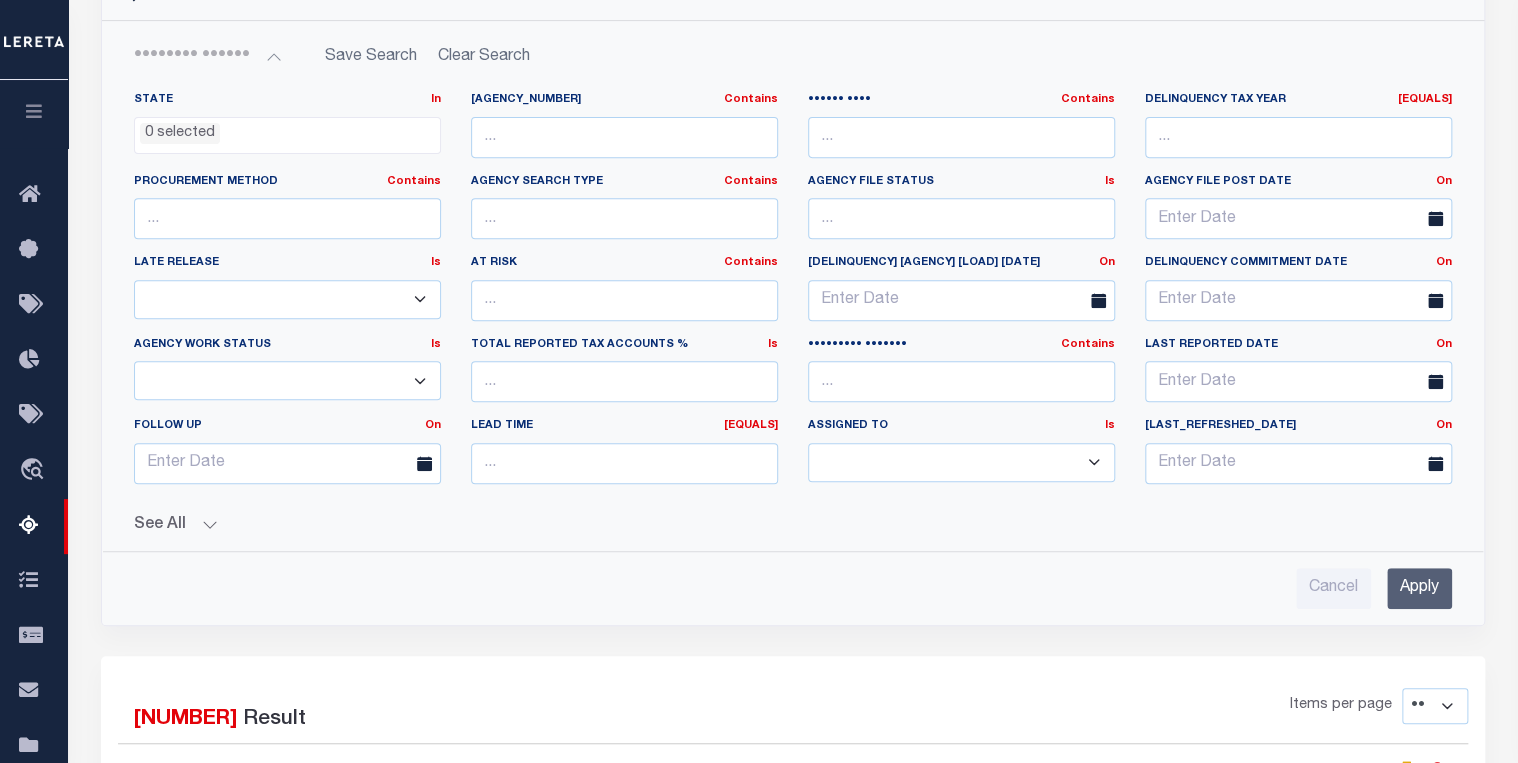 click on "See All" at bounding box center (793, 525) 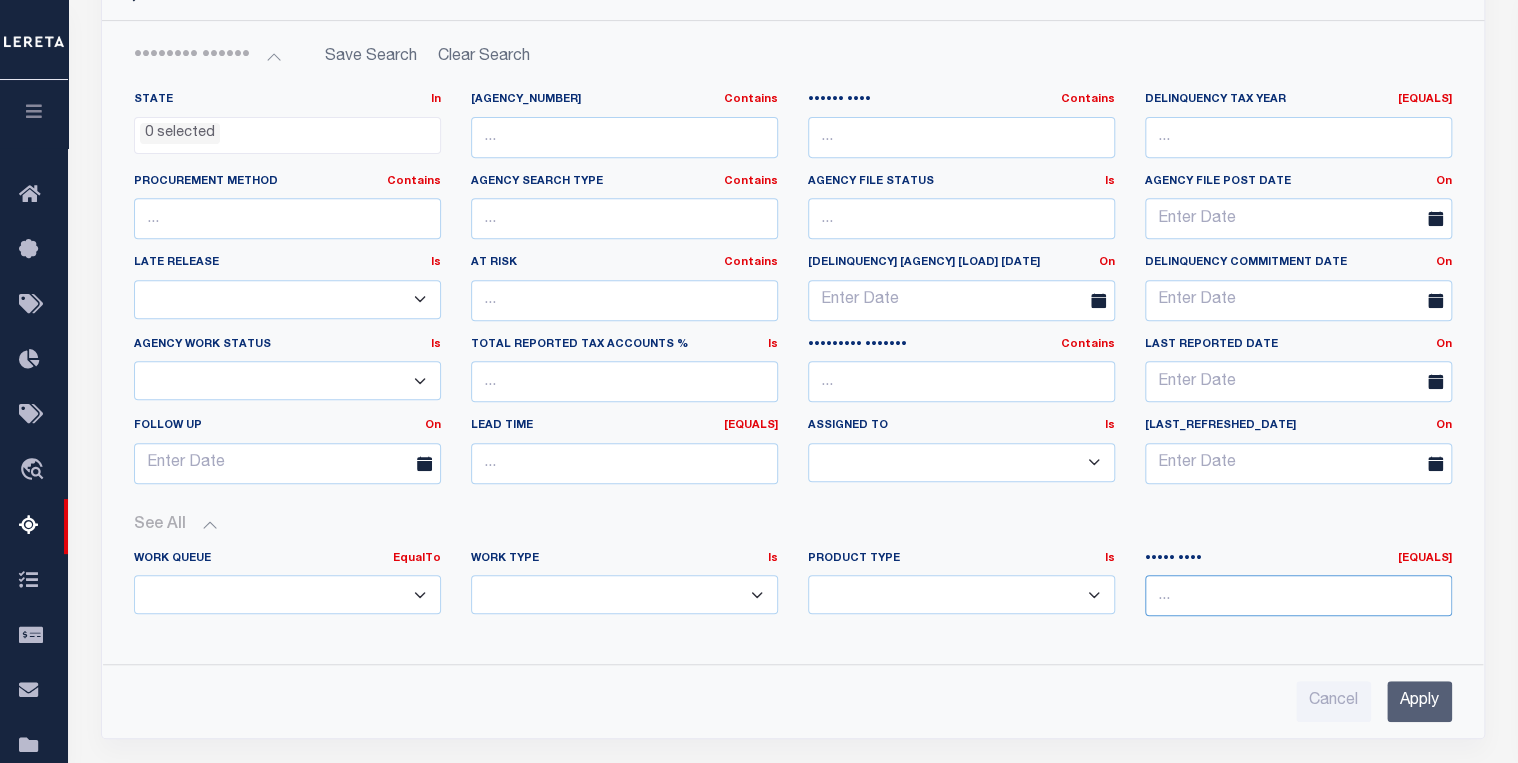 click at bounding box center (1298, 595) 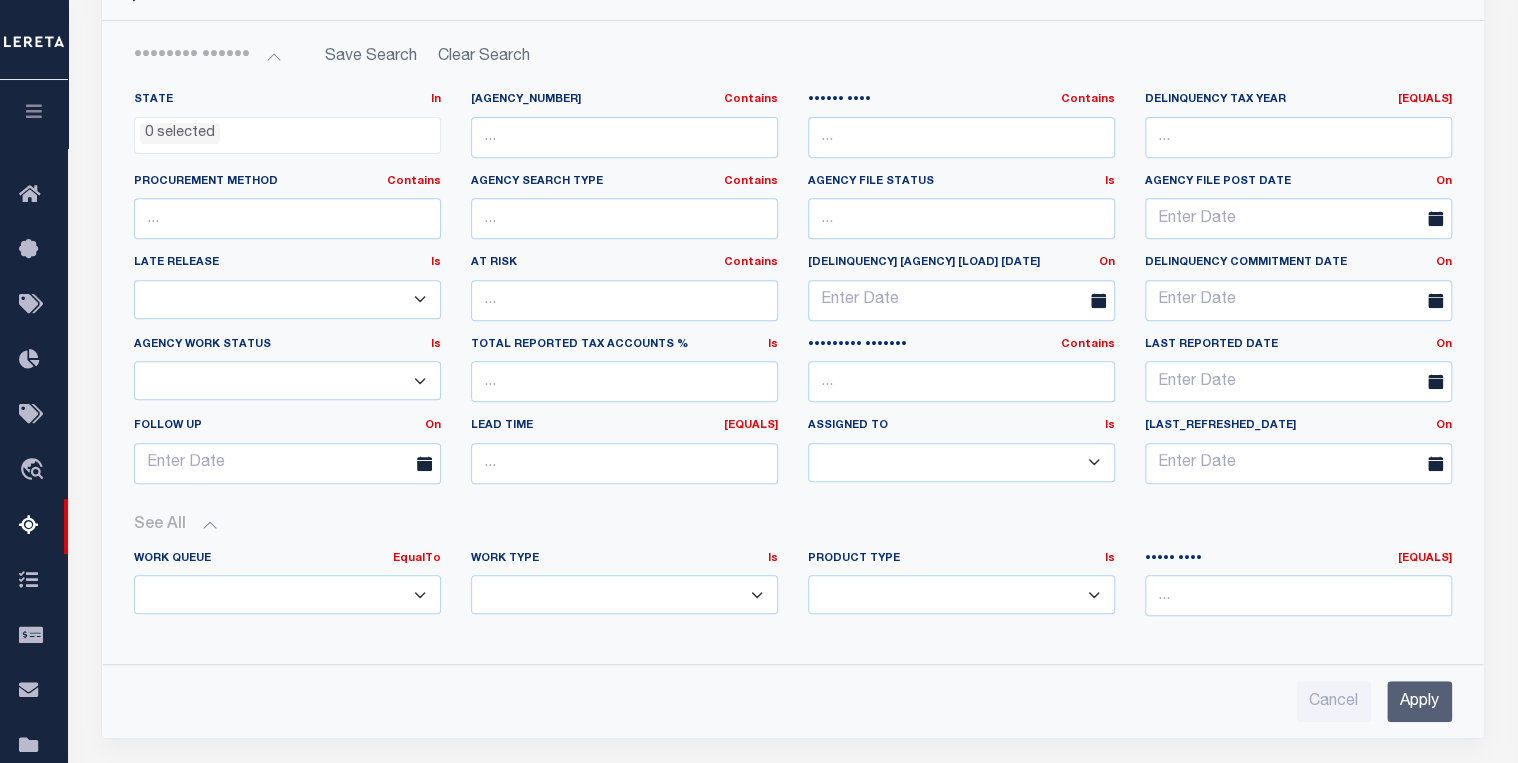 click on "Apply" at bounding box center [1419, 701] 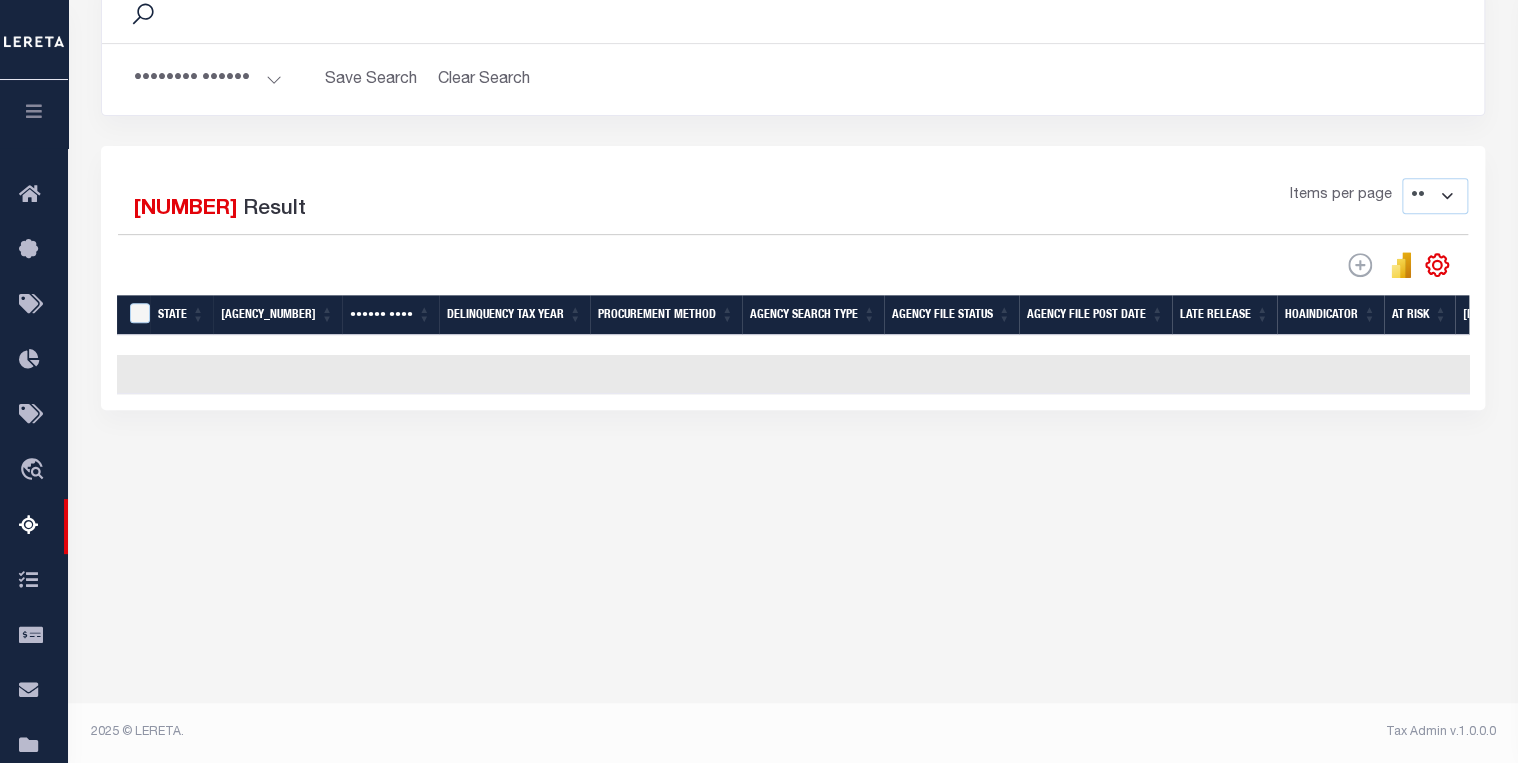 scroll, scrollTop: 296, scrollLeft: 0, axis: vertical 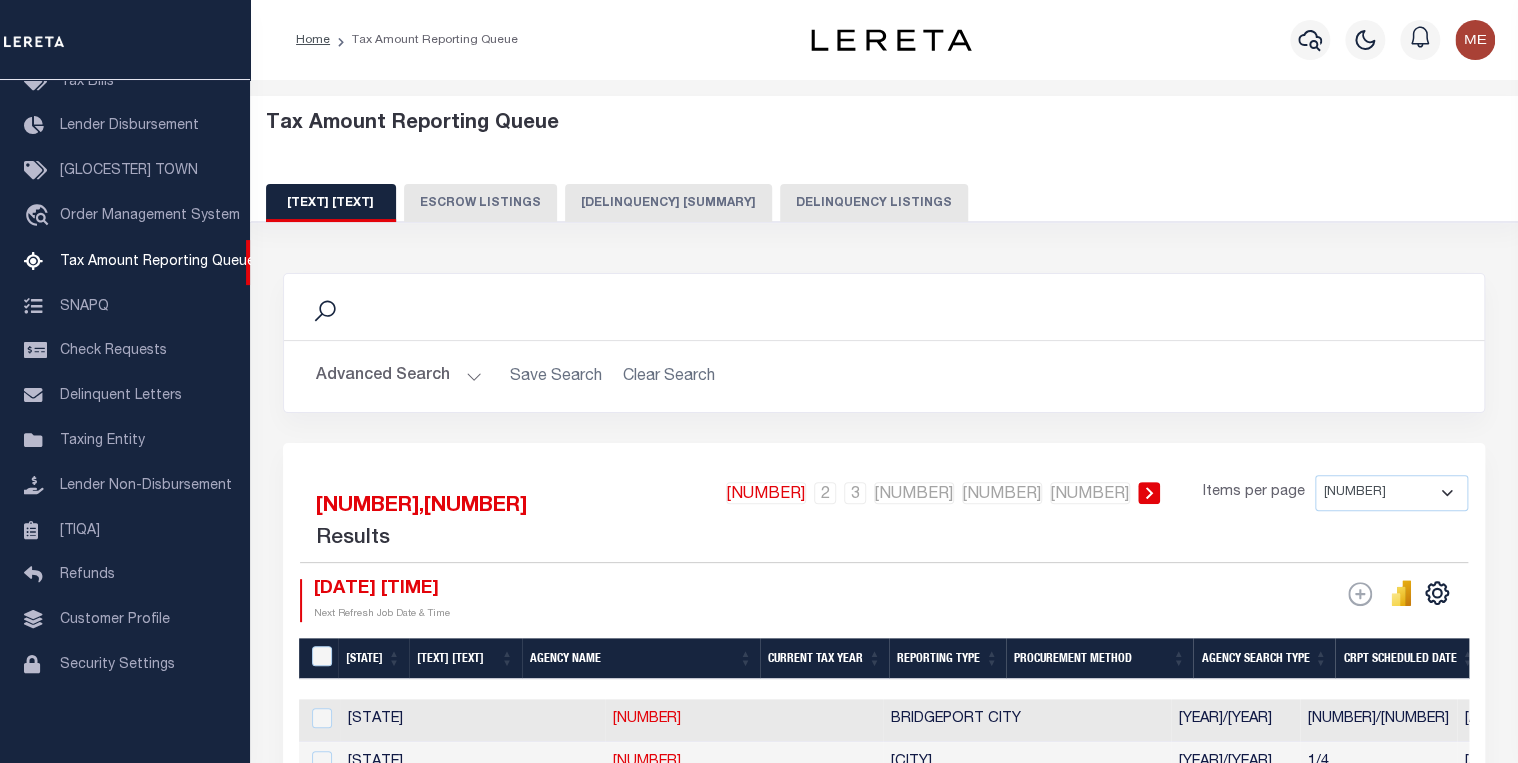 click on "Delinquency Summary" at bounding box center [668, 203] 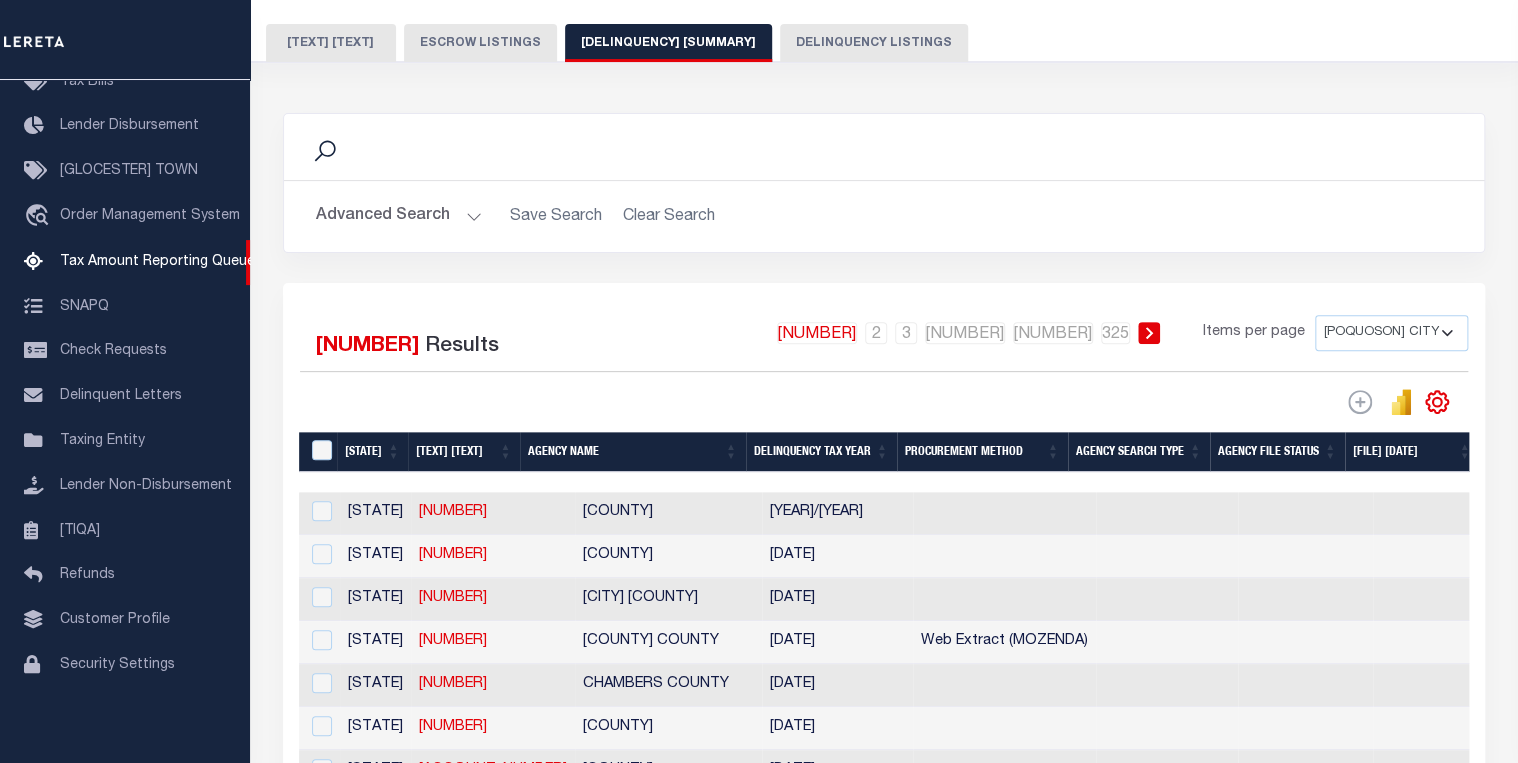 scroll, scrollTop: 0, scrollLeft: 0, axis: both 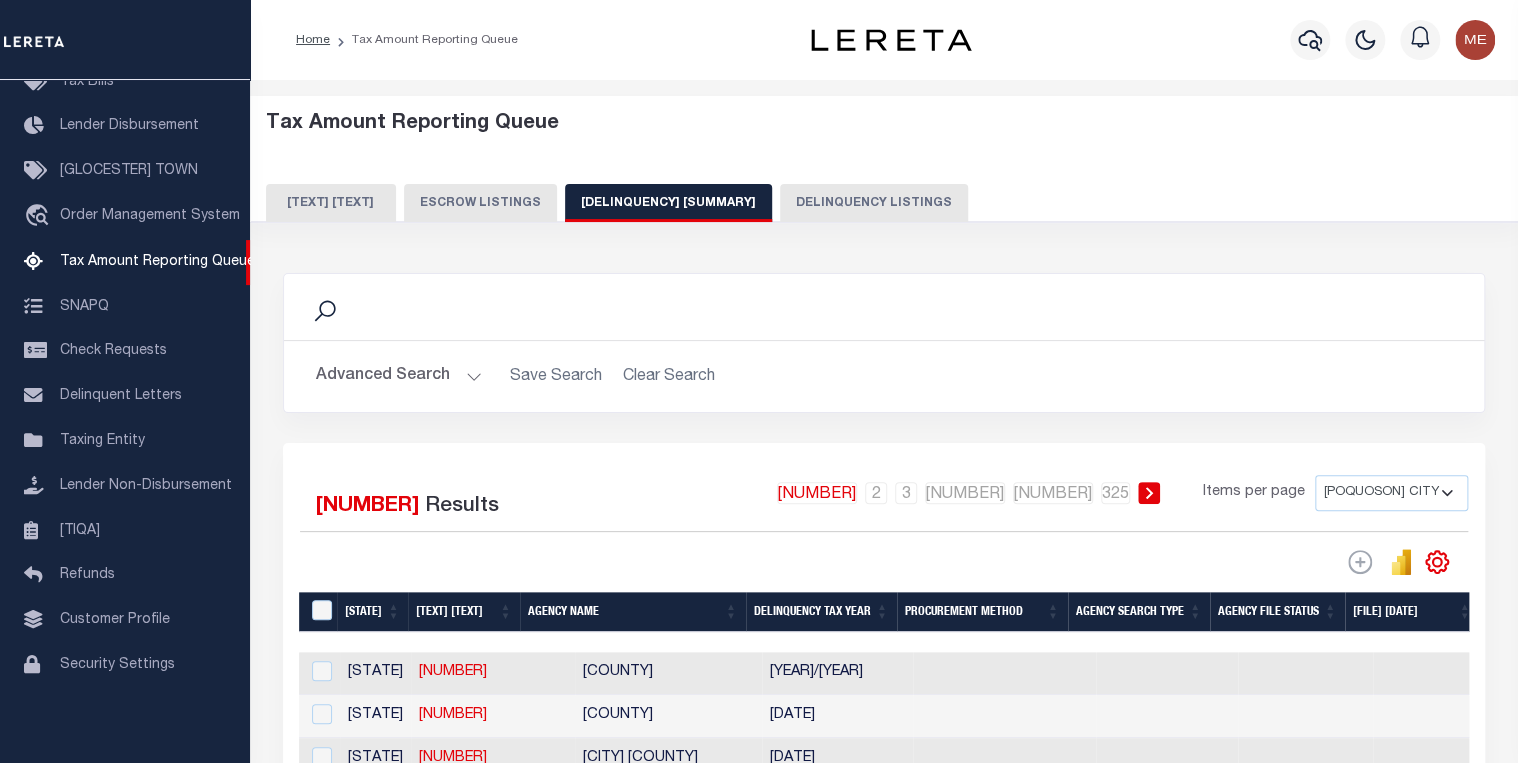 click on "•••••••• ••••••" at bounding box center [399, 376] 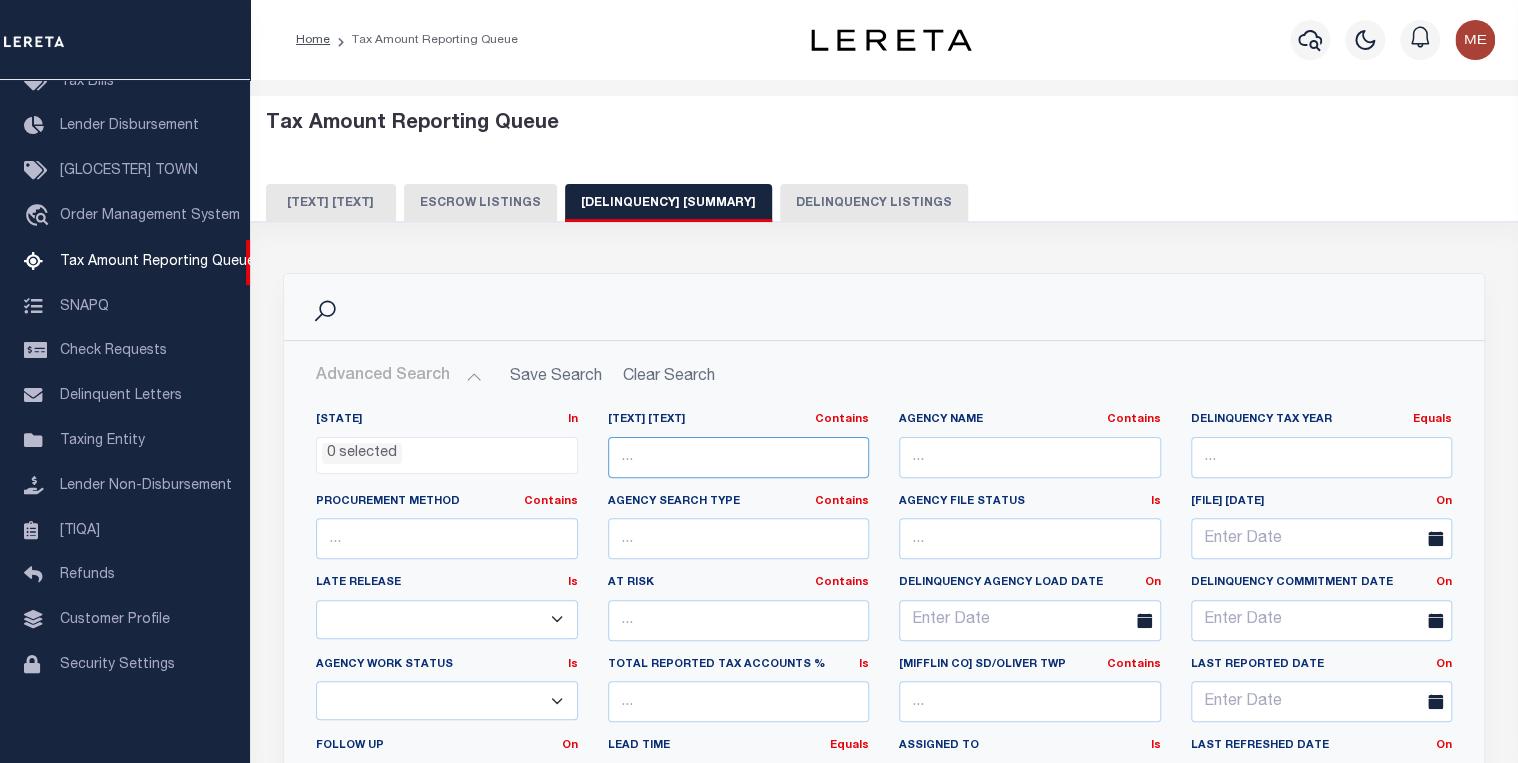 click at bounding box center (739, 457) 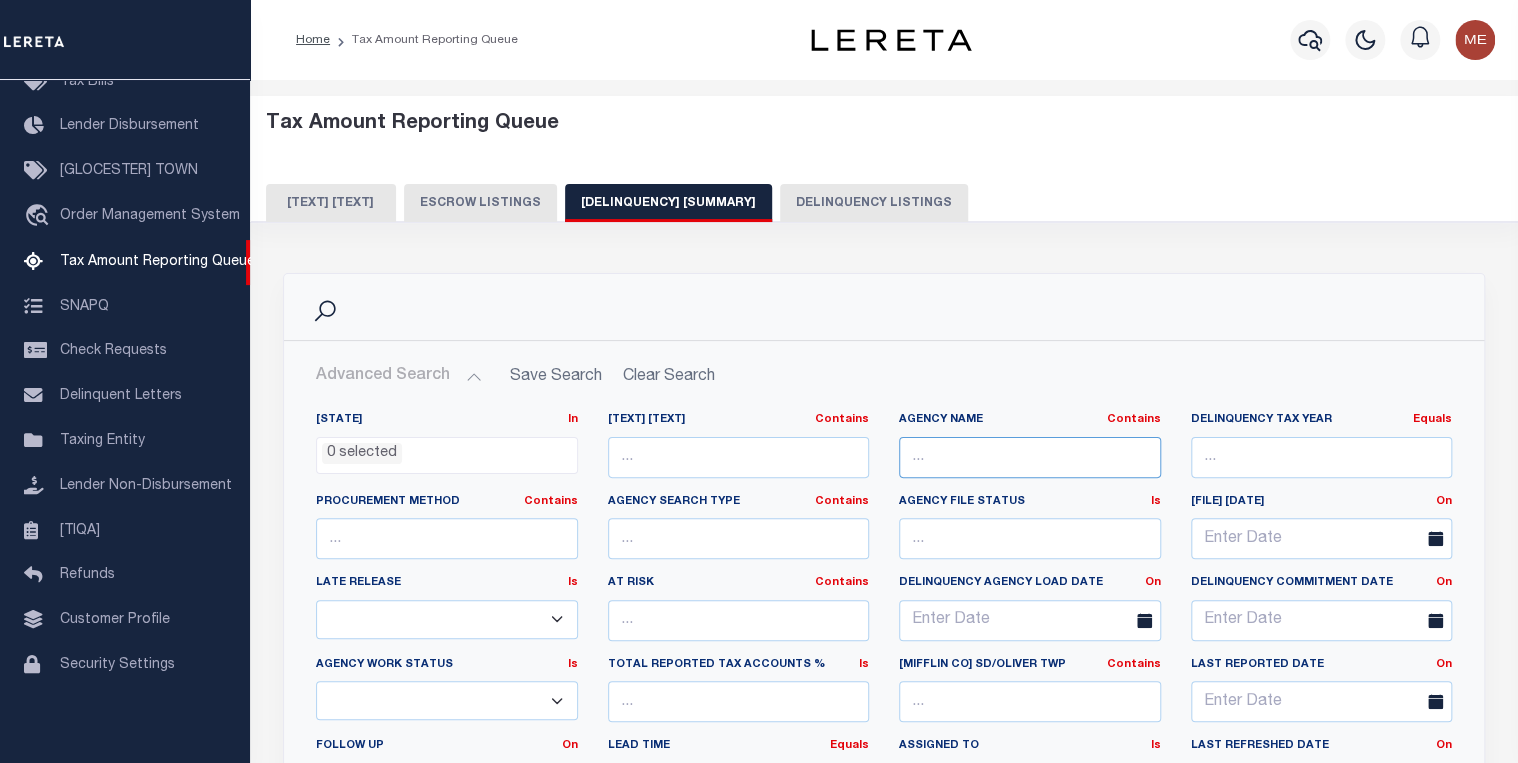 click at bounding box center (1030, 457) 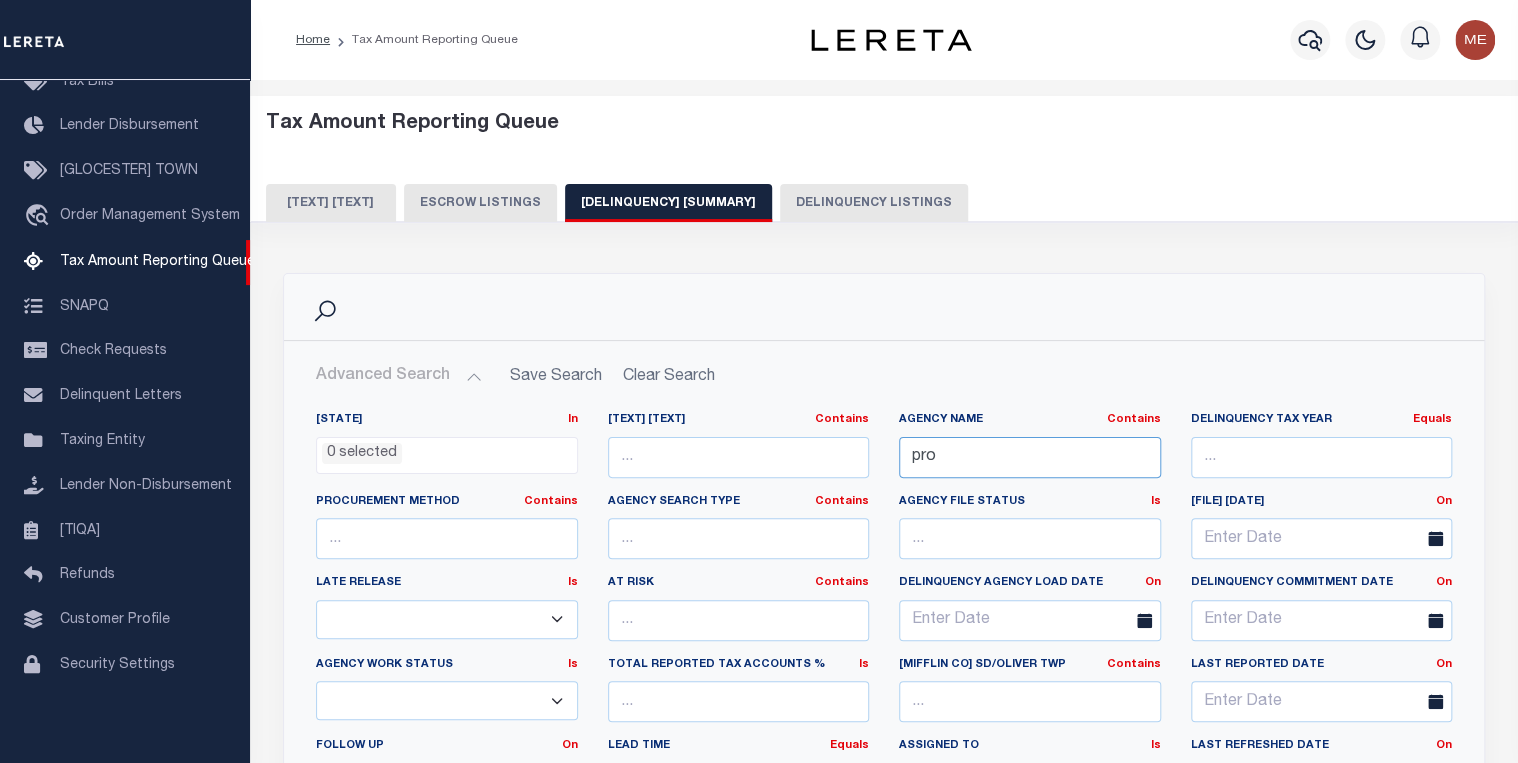 scroll, scrollTop: 240, scrollLeft: 0, axis: vertical 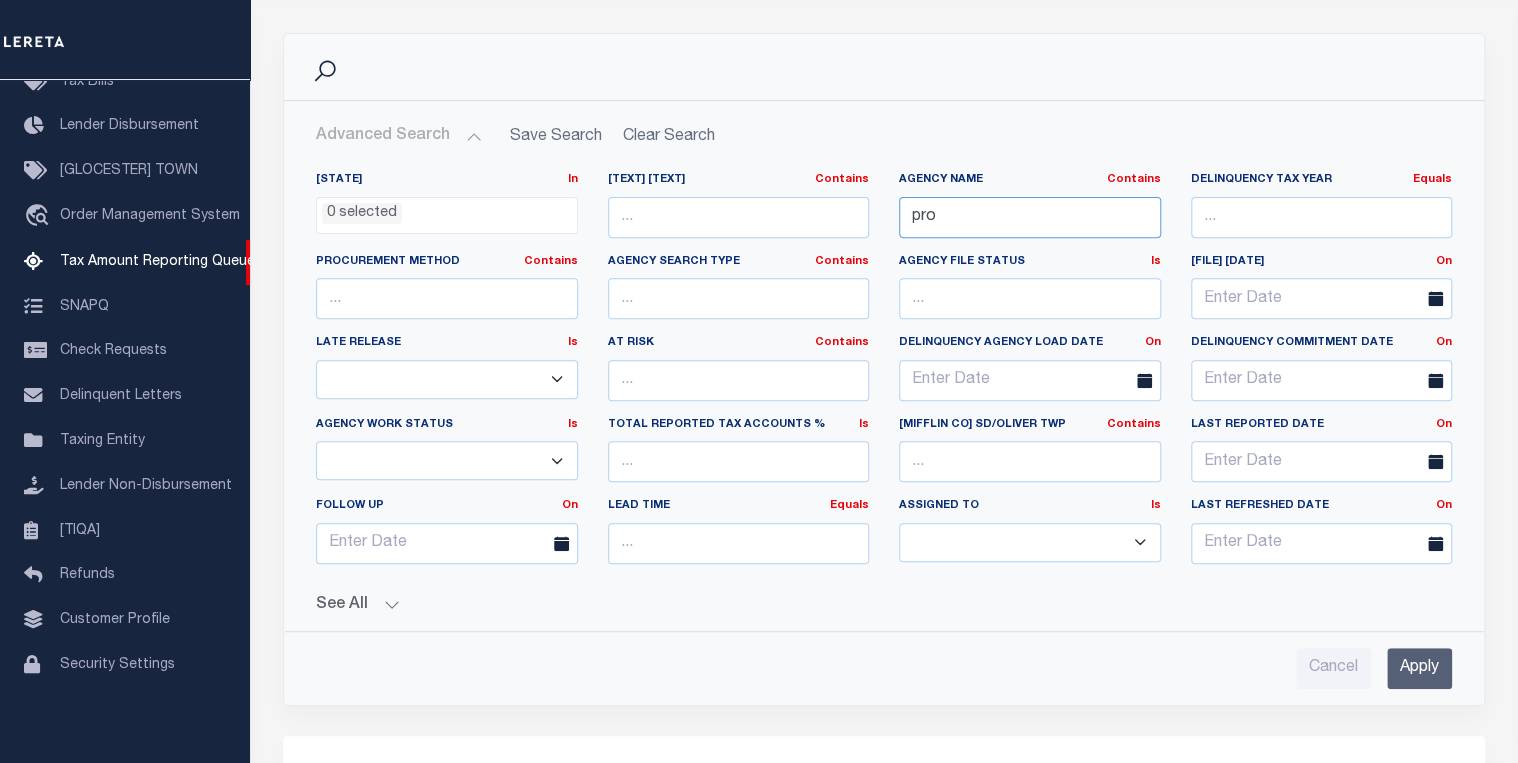 type on "pro" 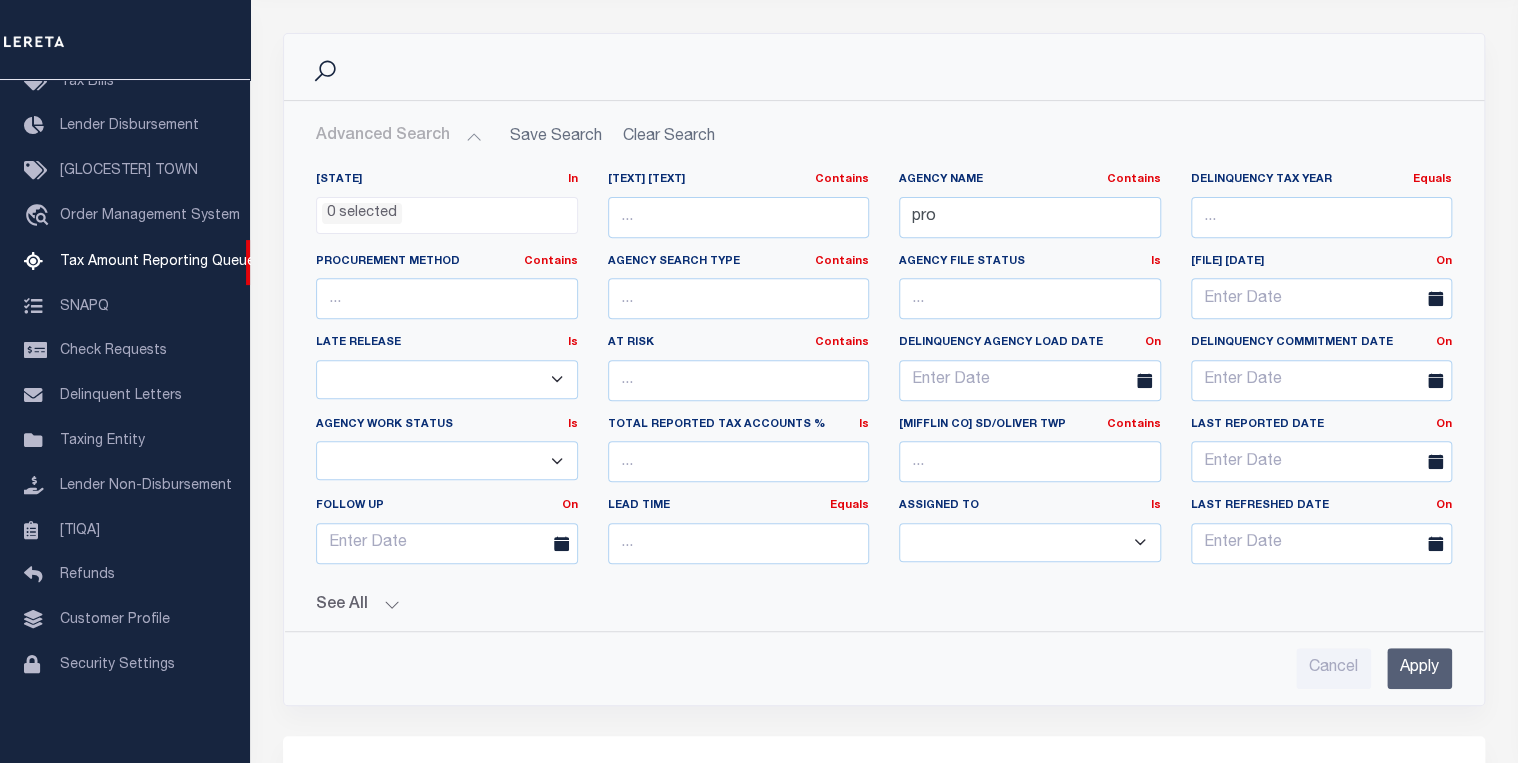 click on "Apply" at bounding box center [1419, 668] 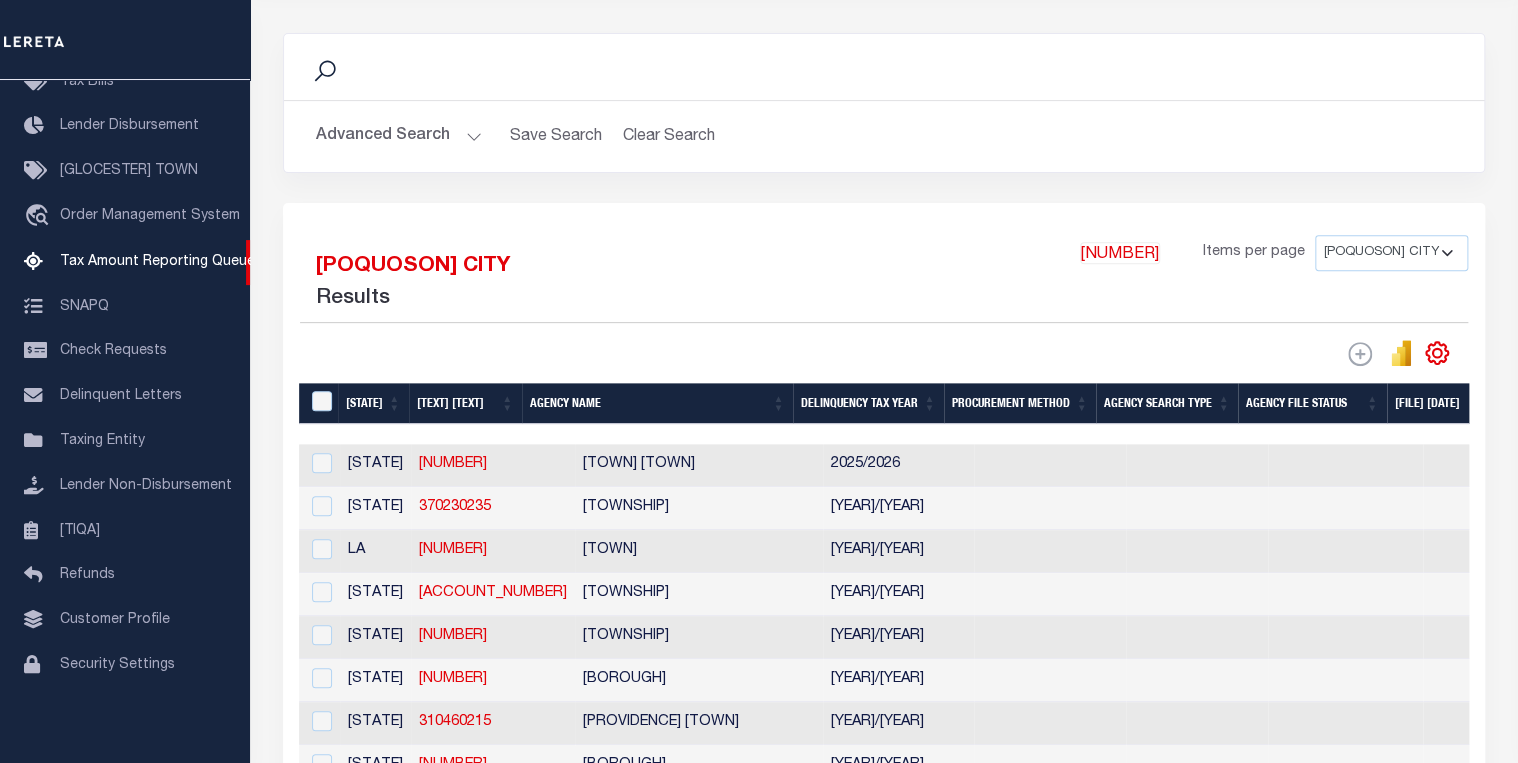 click on "•••••••• ••••••" at bounding box center (399, 136) 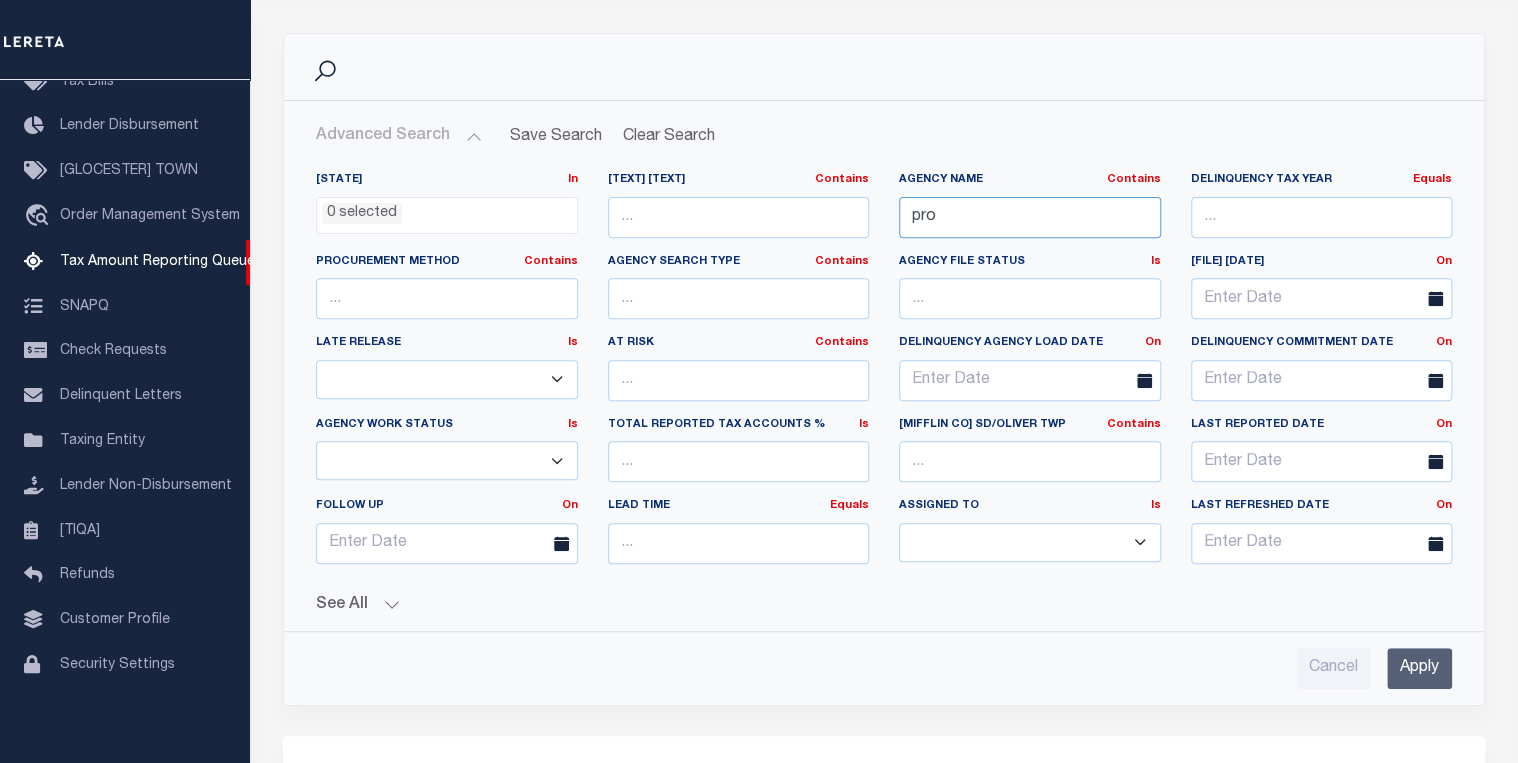click on "pro" at bounding box center (1030, 217) 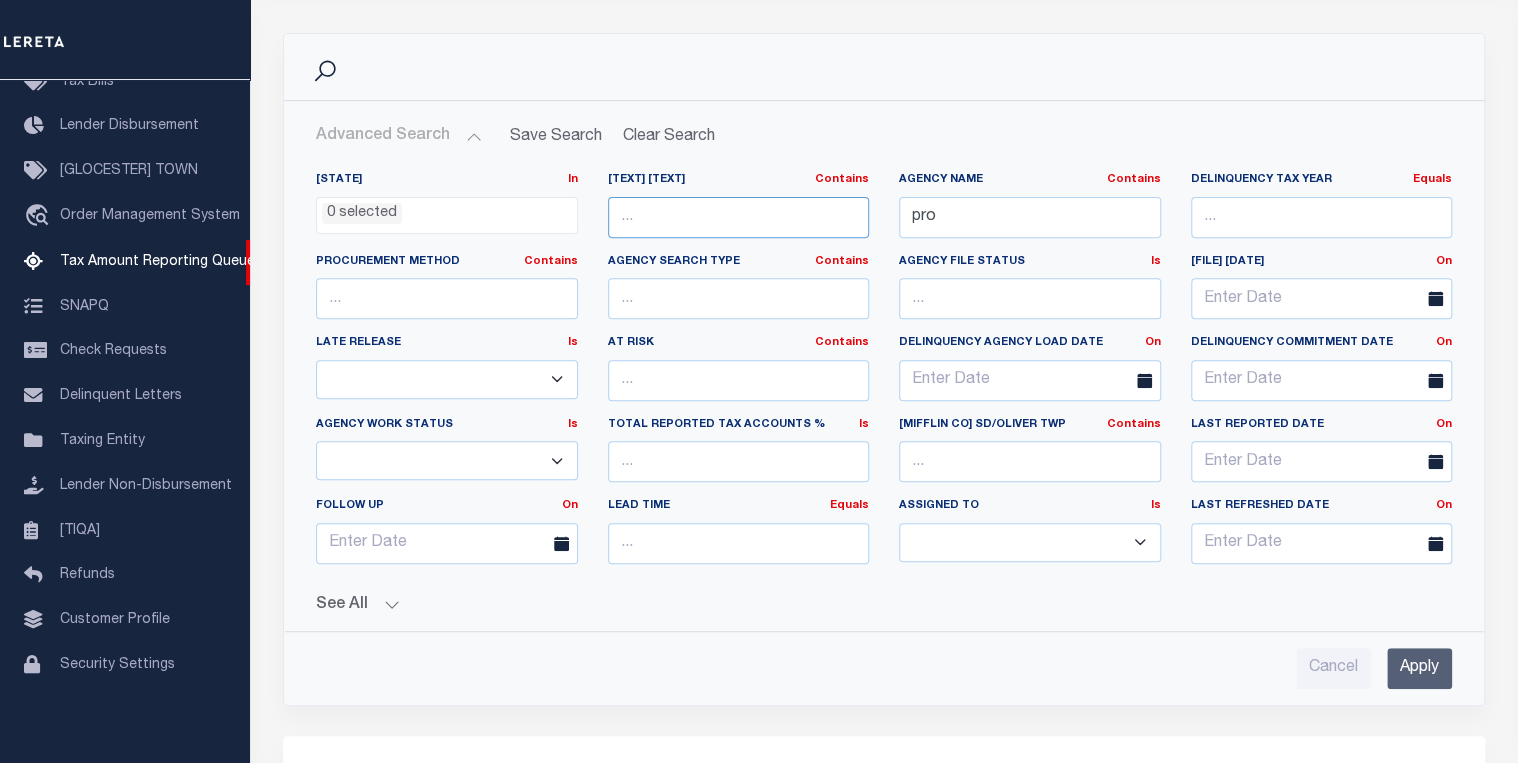 click at bounding box center [739, 217] 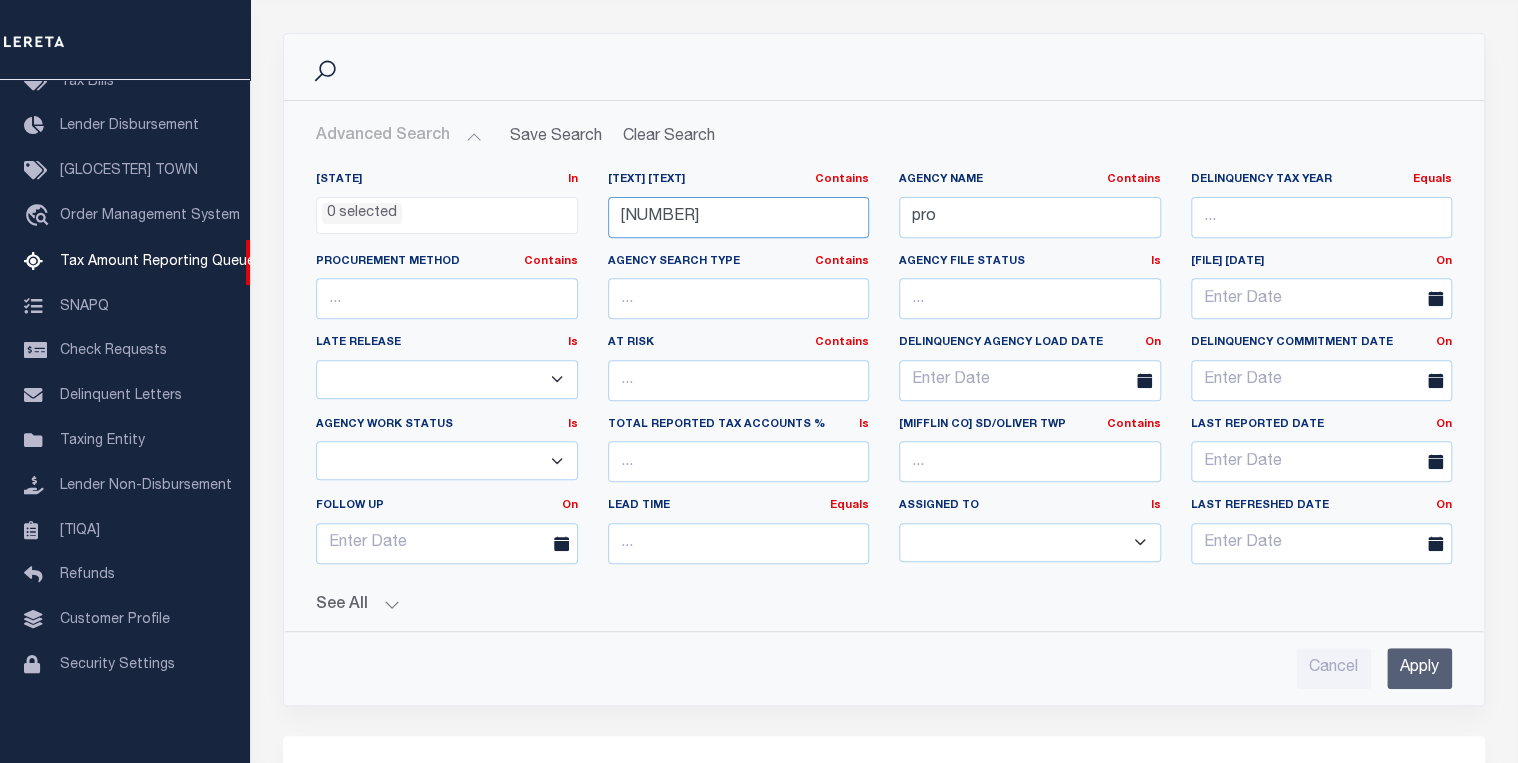 type on "380040101" 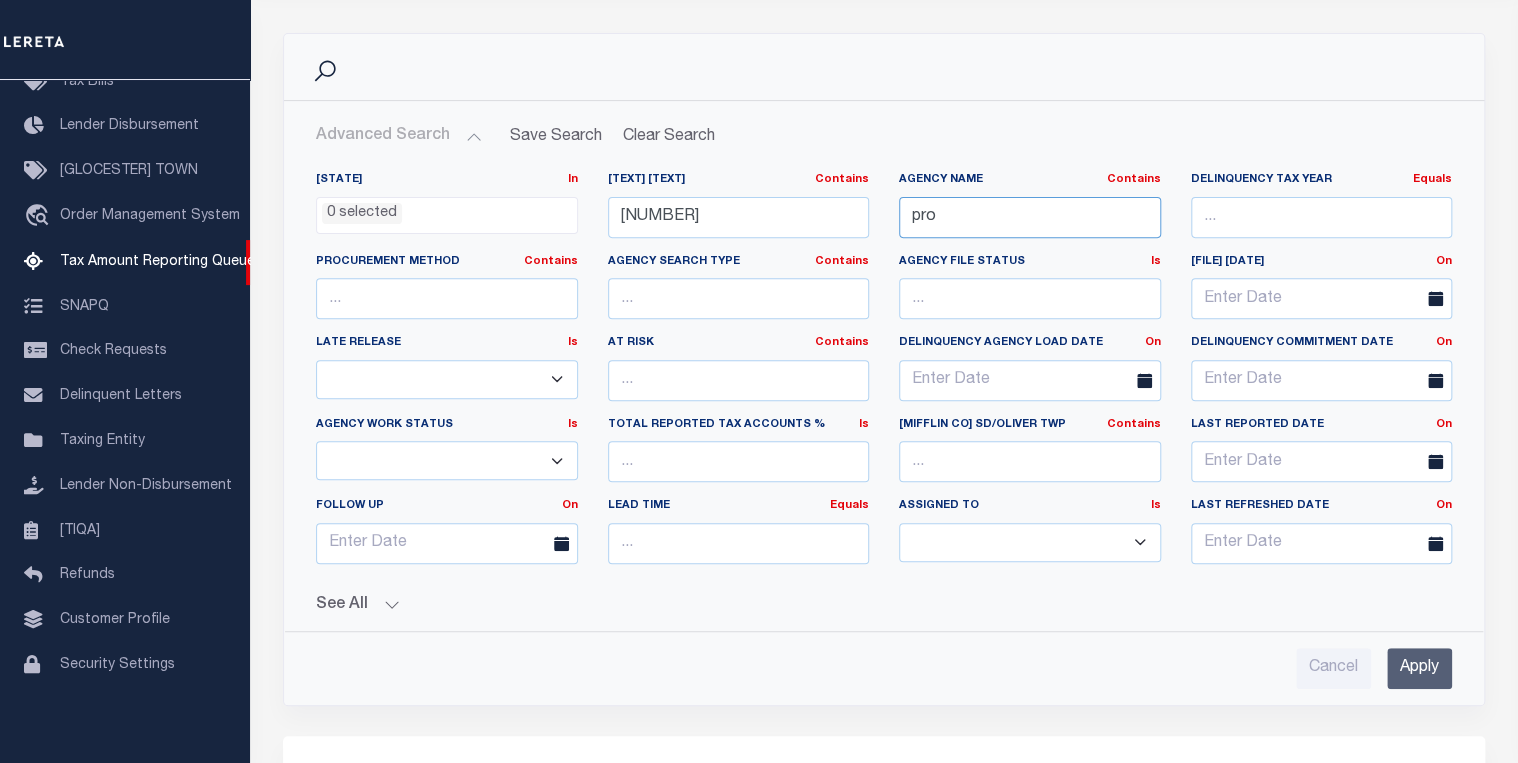 click on "pro" at bounding box center [1030, 217] 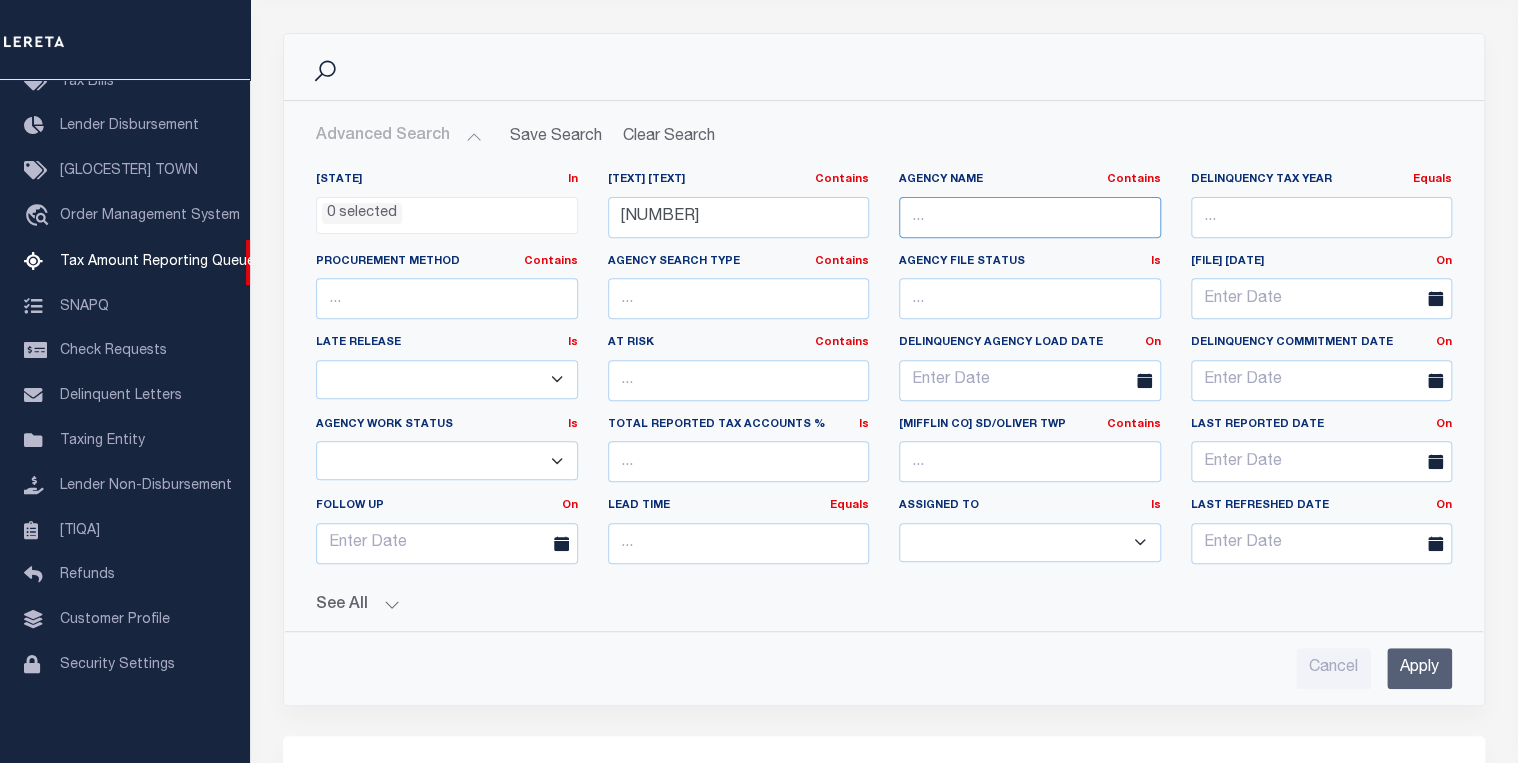 type 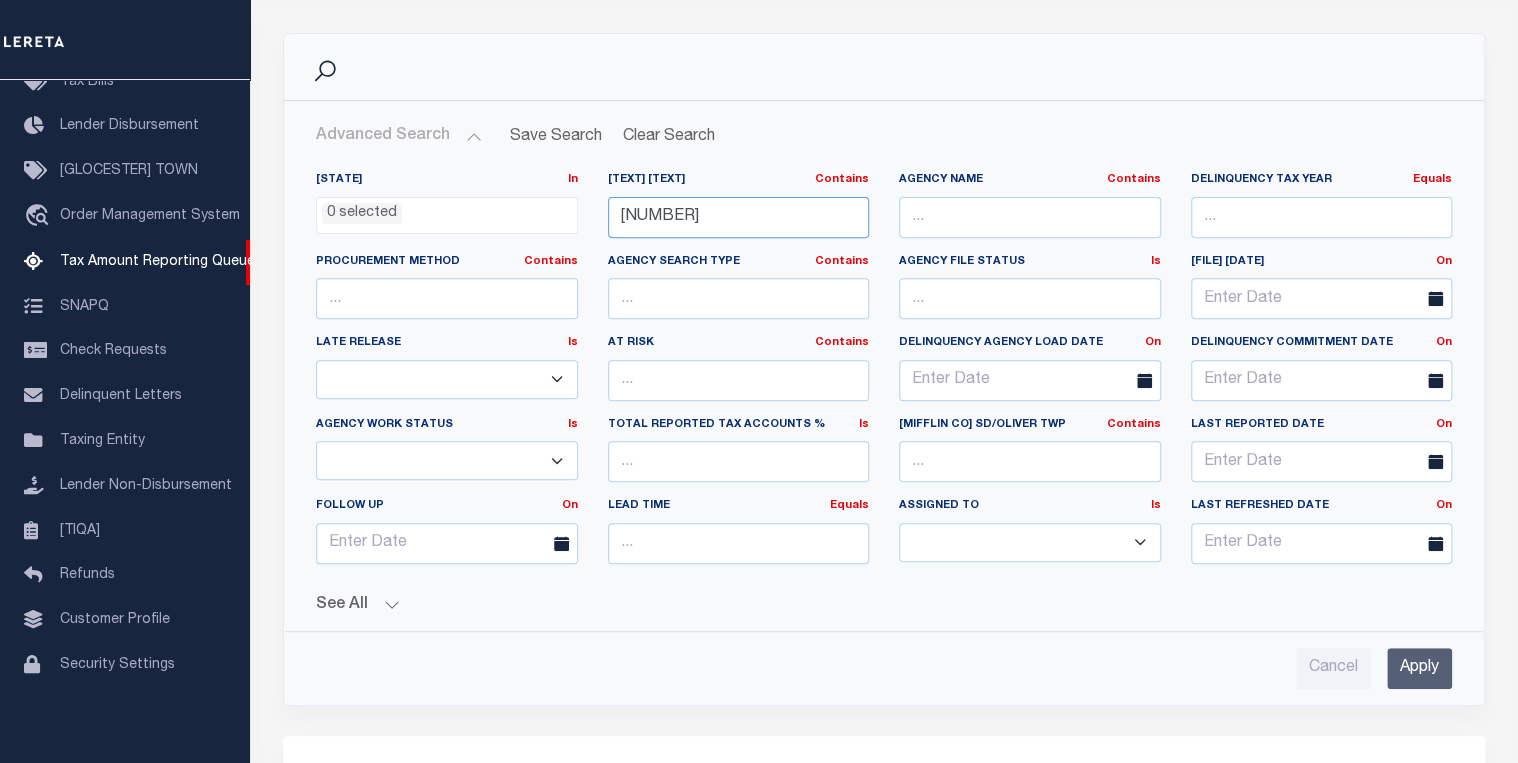 click on "380040101" at bounding box center [739, 217] 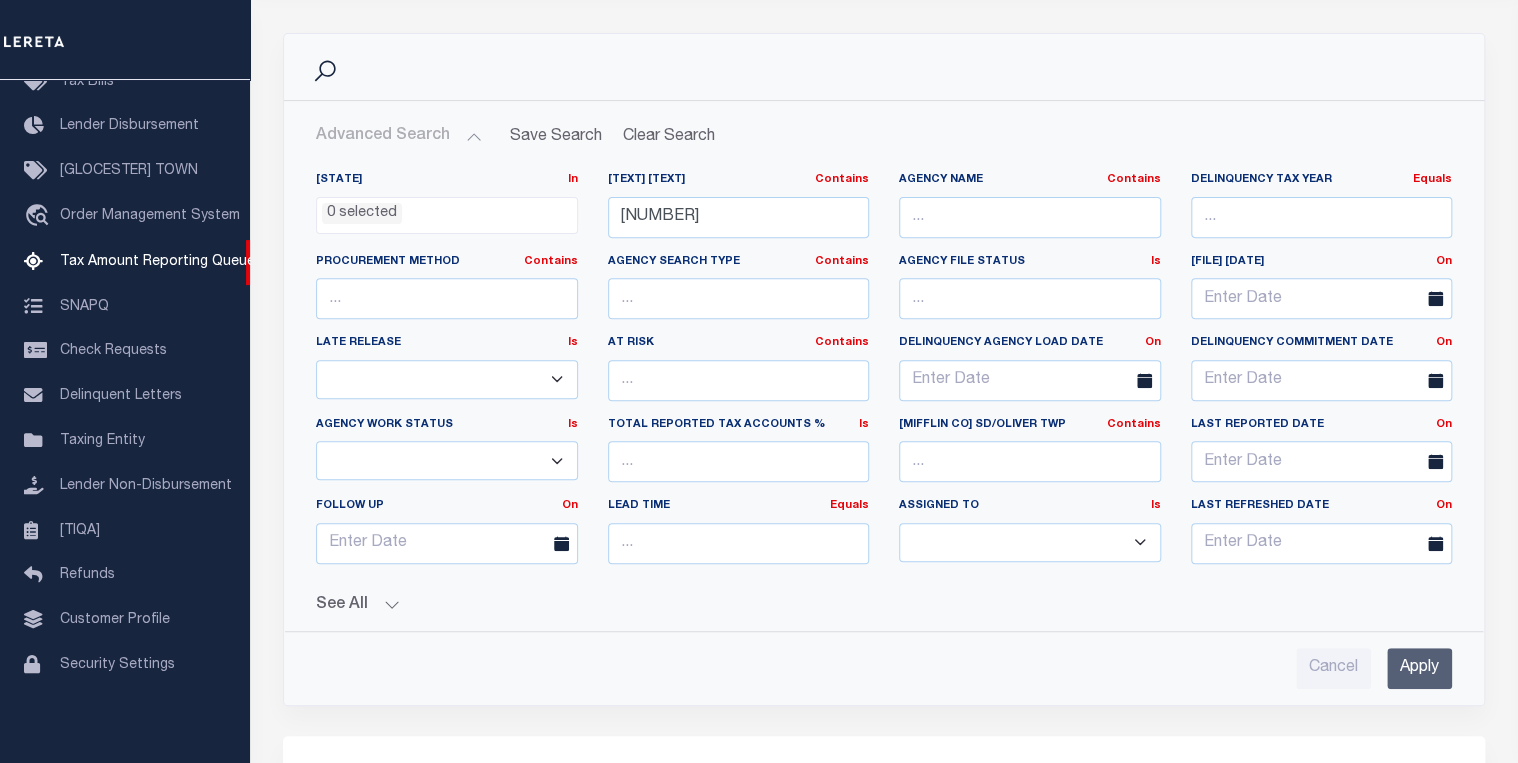 click on "Apply" at bounding box center [1419, 668] 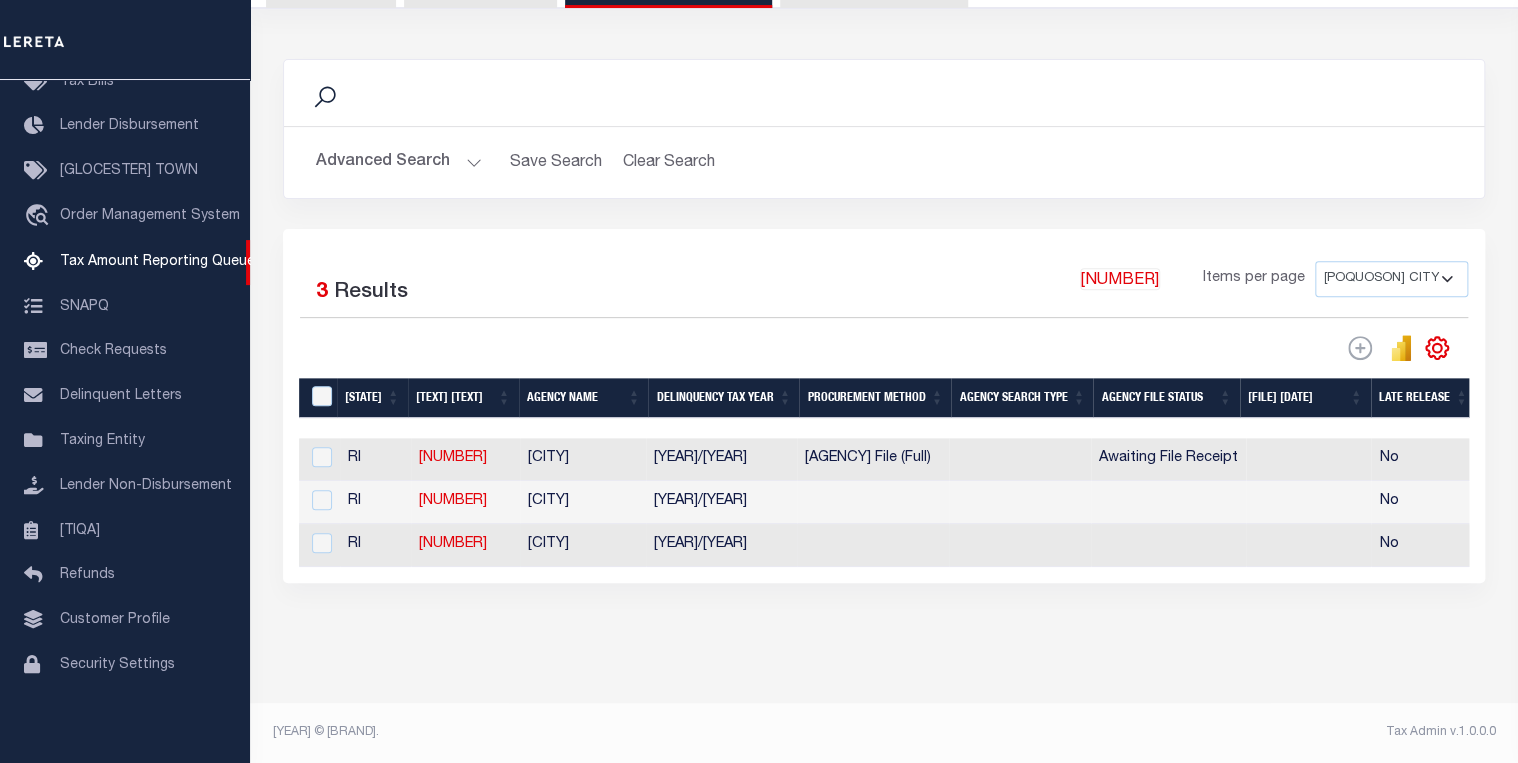 scroll, scrollTop: 230, scrollLeft: 0, axis: vertical 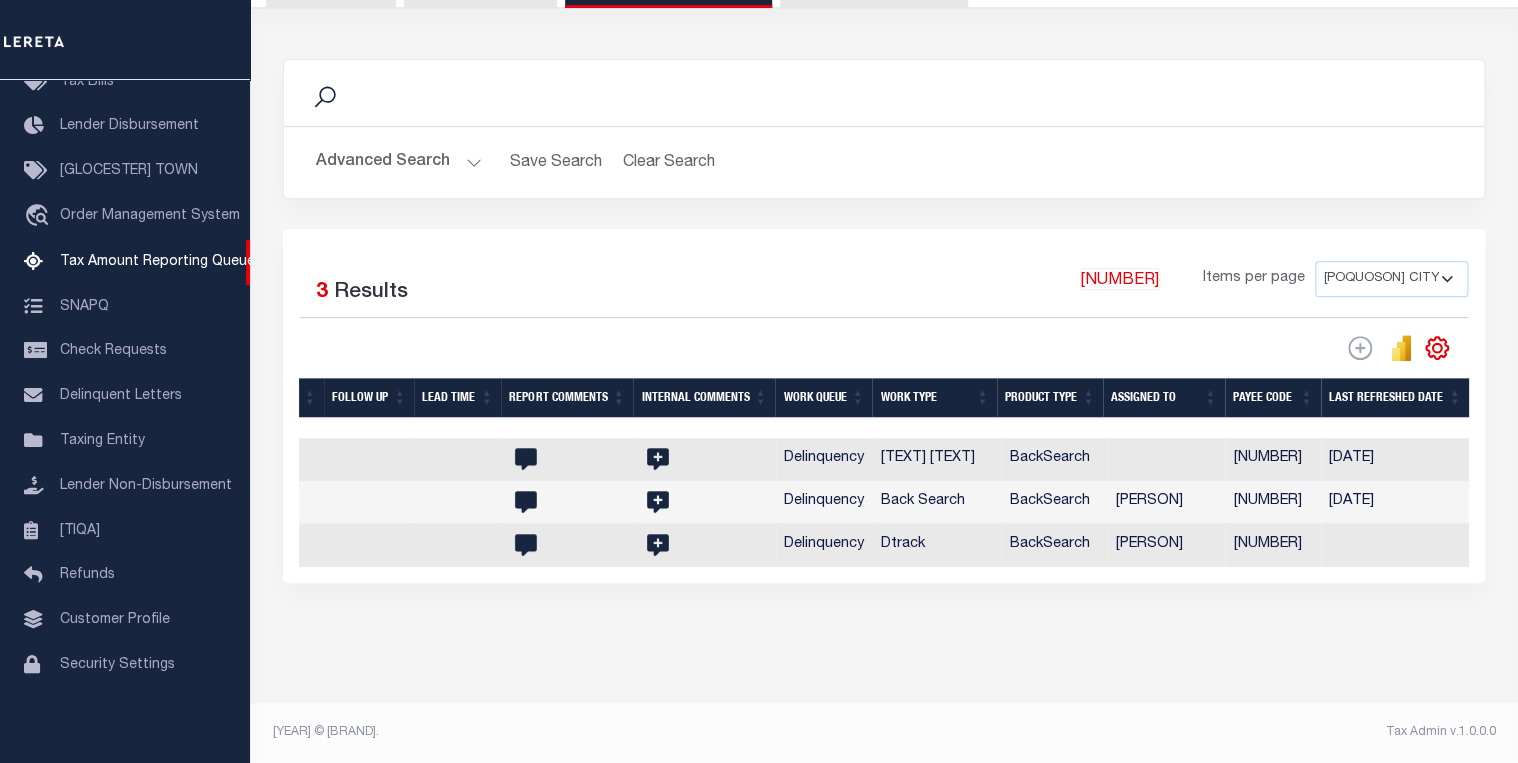 click on "•••••••• ••••••" at bounding box center [399, 162] 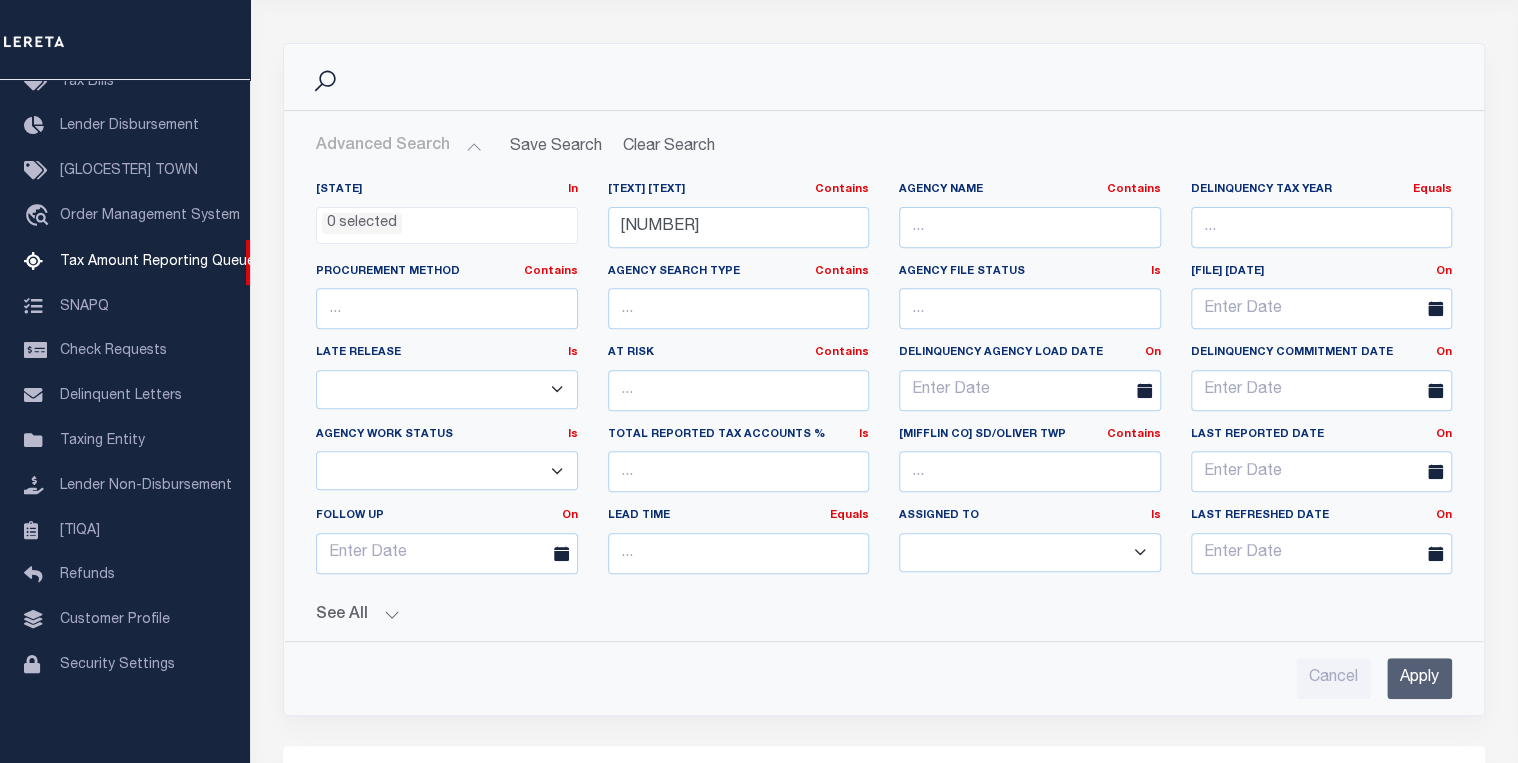 click on "See All" at bounding box center [884, 615] 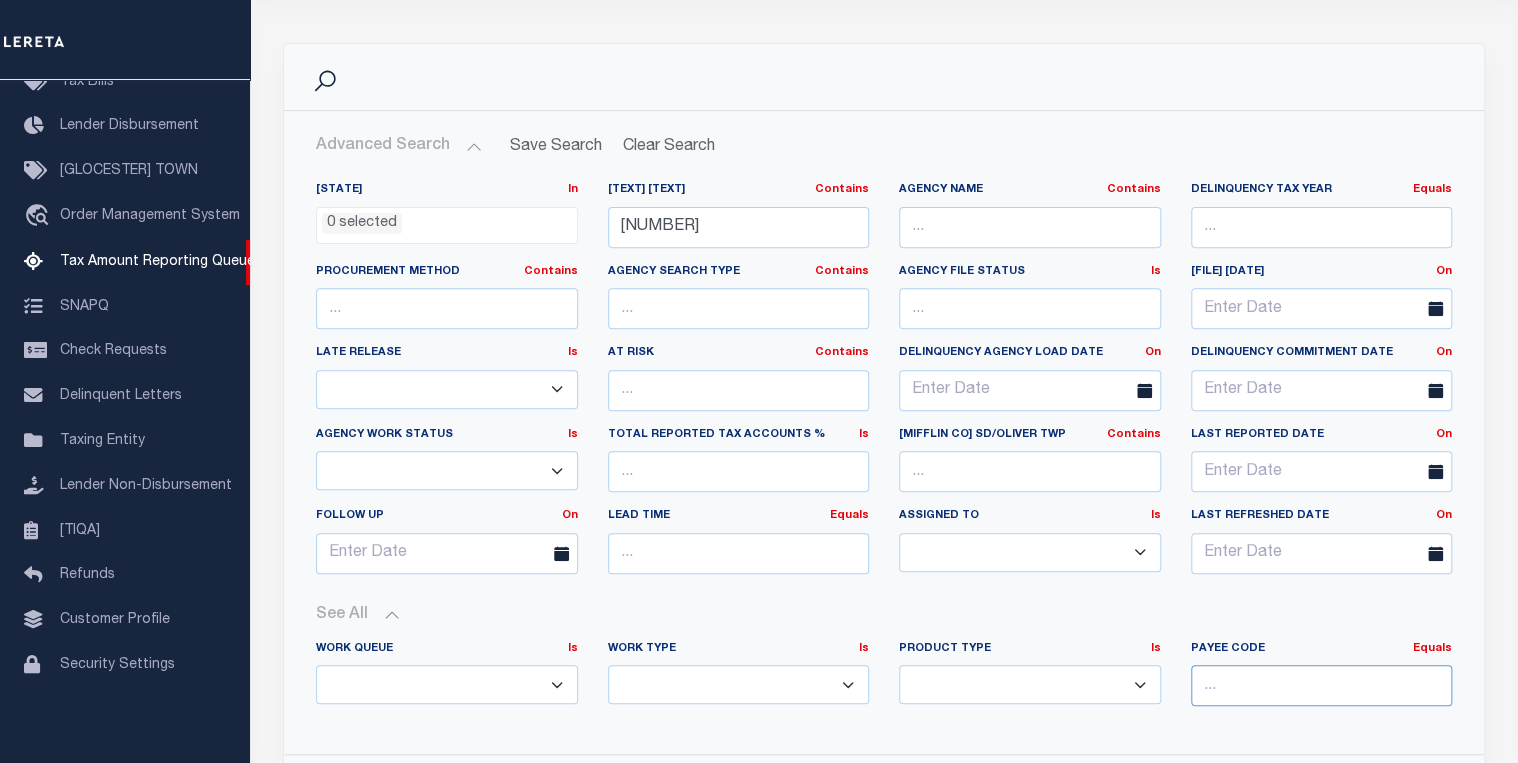 click at bounding box center [1322, 685] 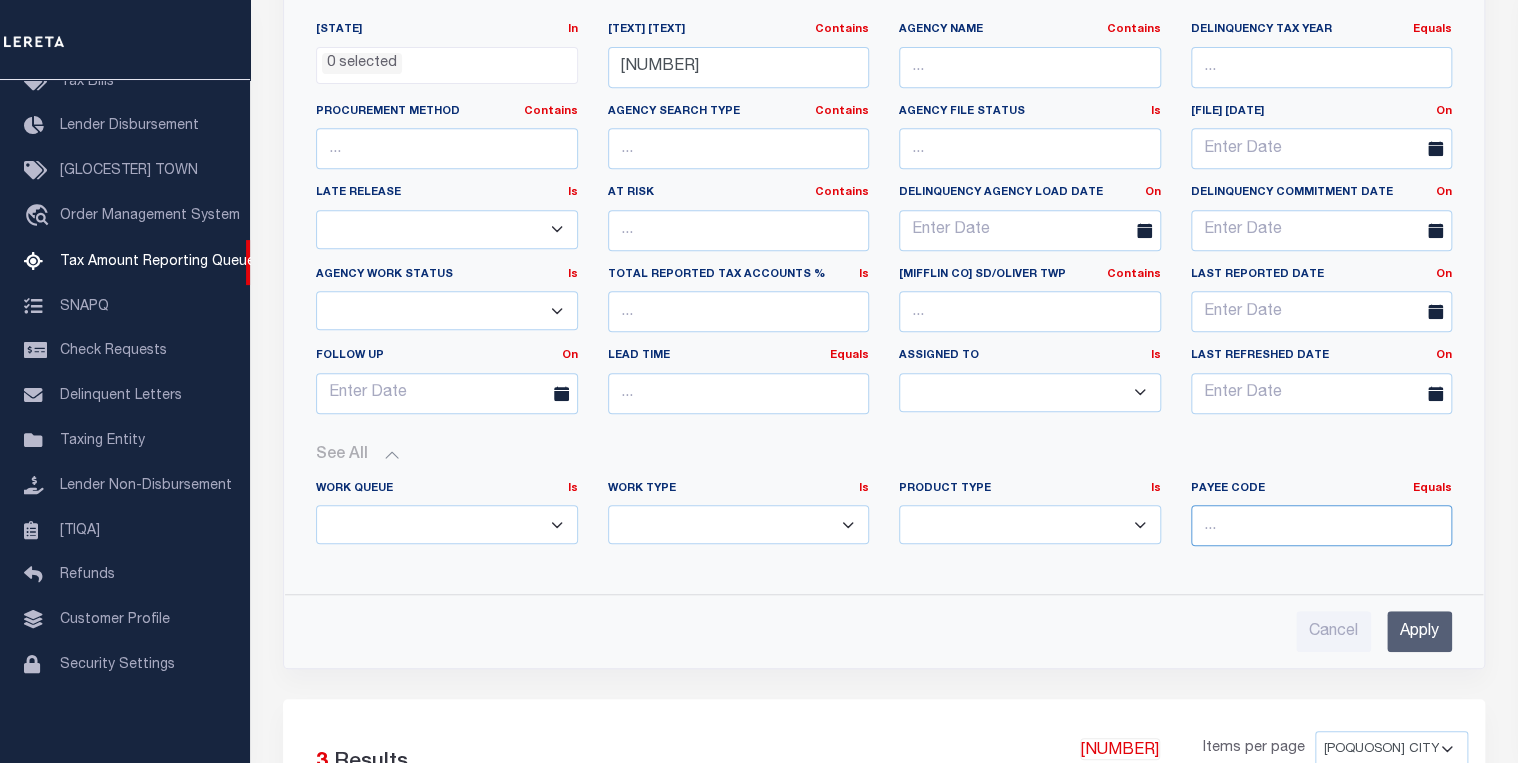 type on "4400704005" 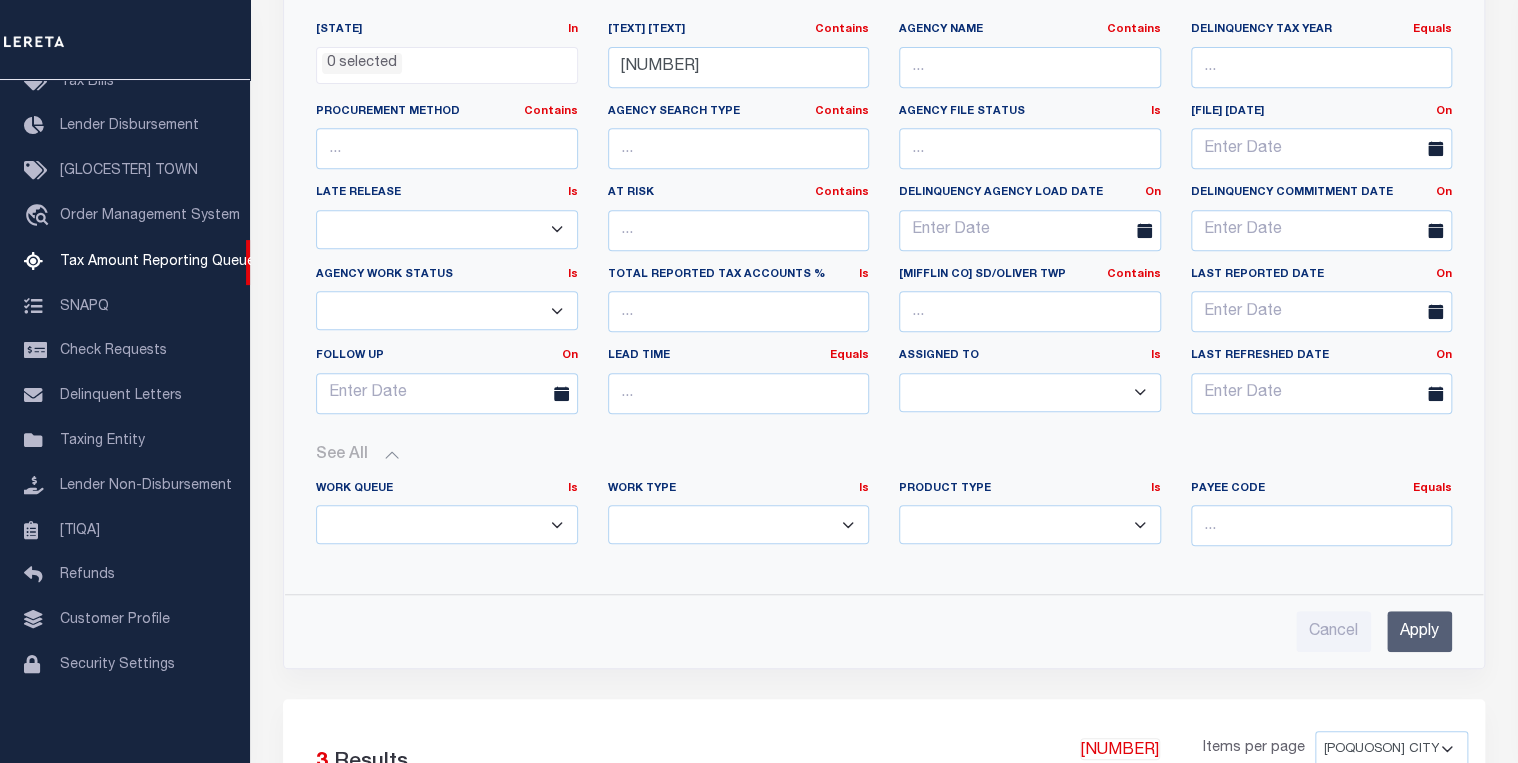 click on "Apply" at bounding box center (1419, 631) 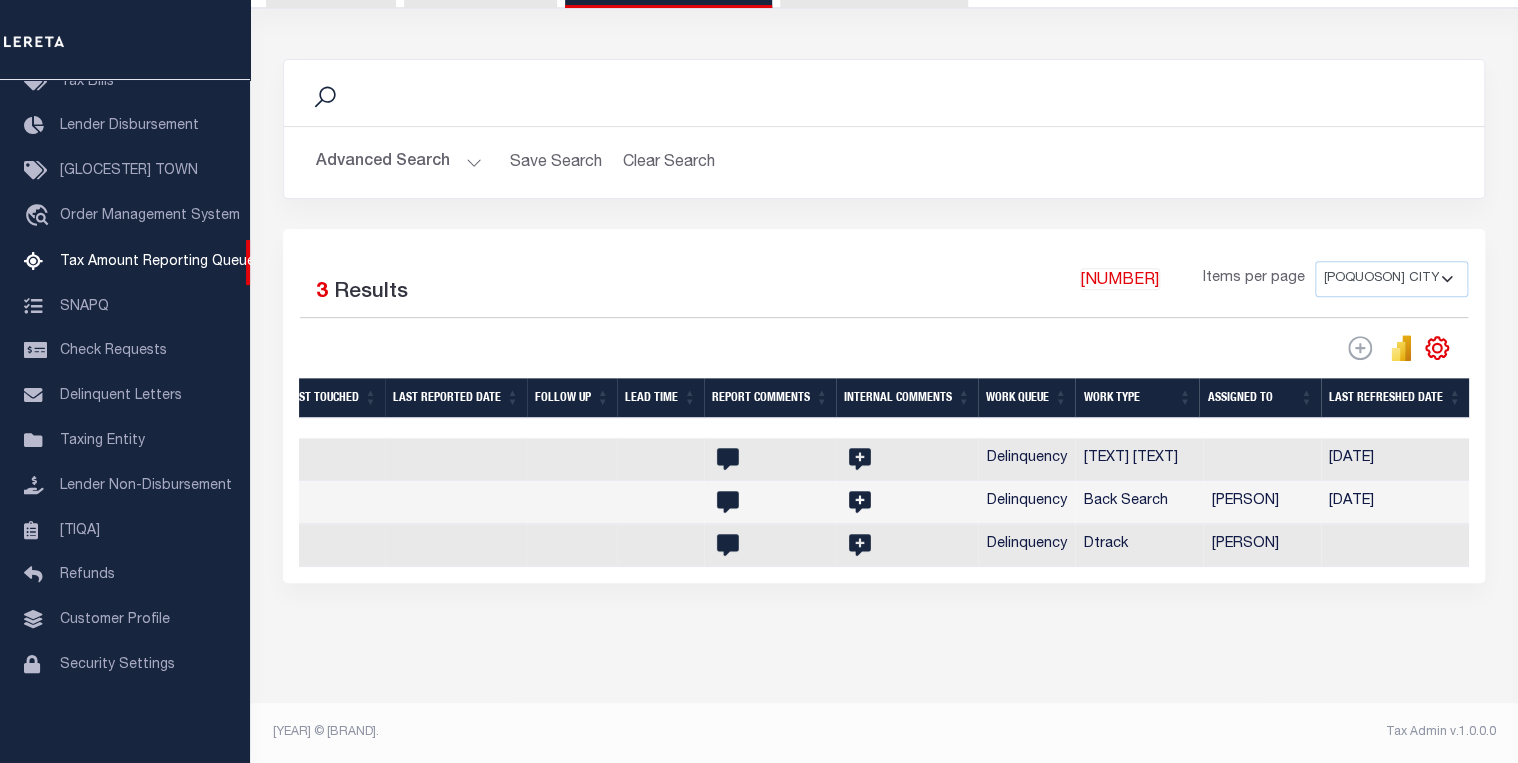 scroll, scrollTop: 0, scrollLeft: 2008, axis: horizontal 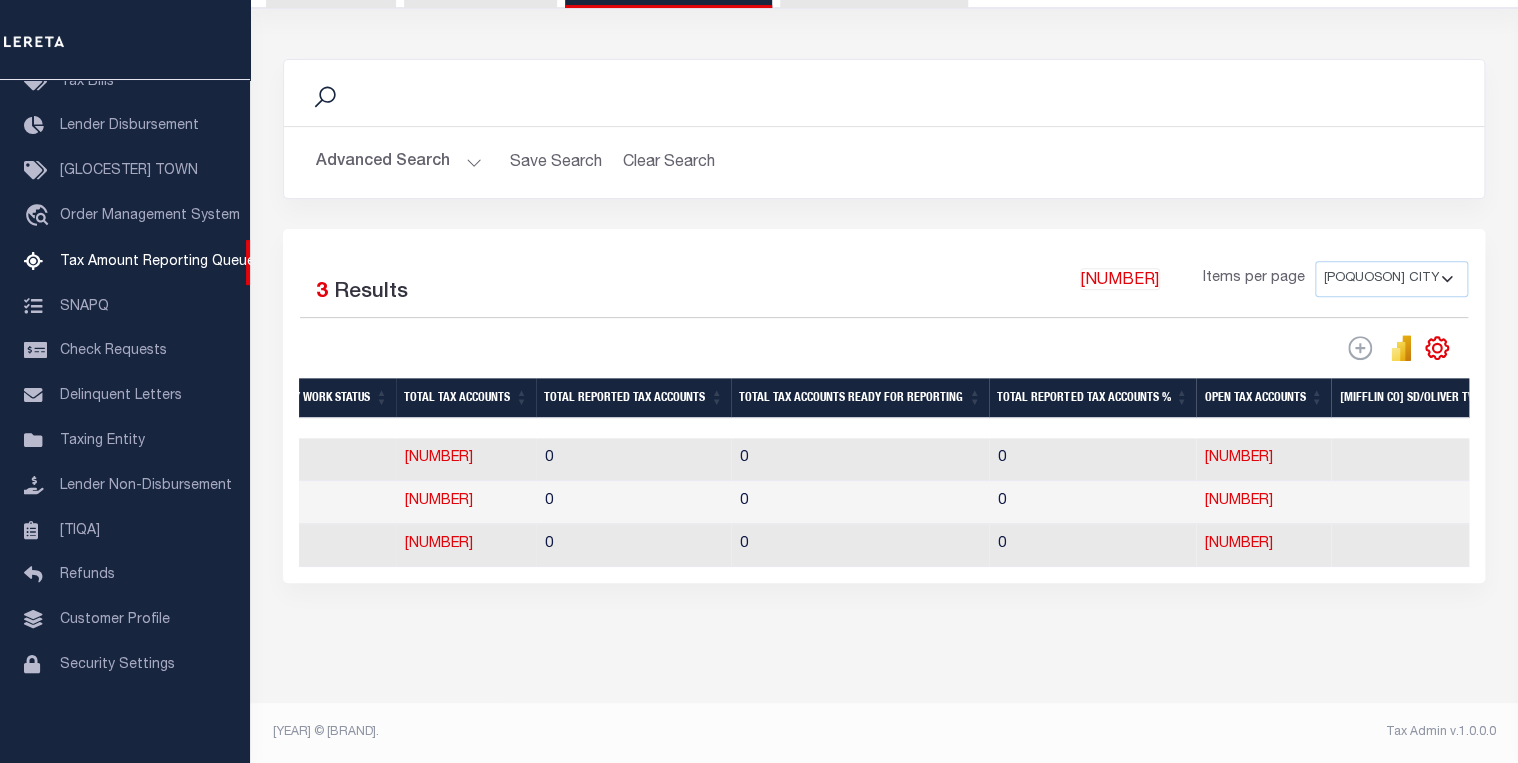 click on "6" at bounding box center (1263, 502) 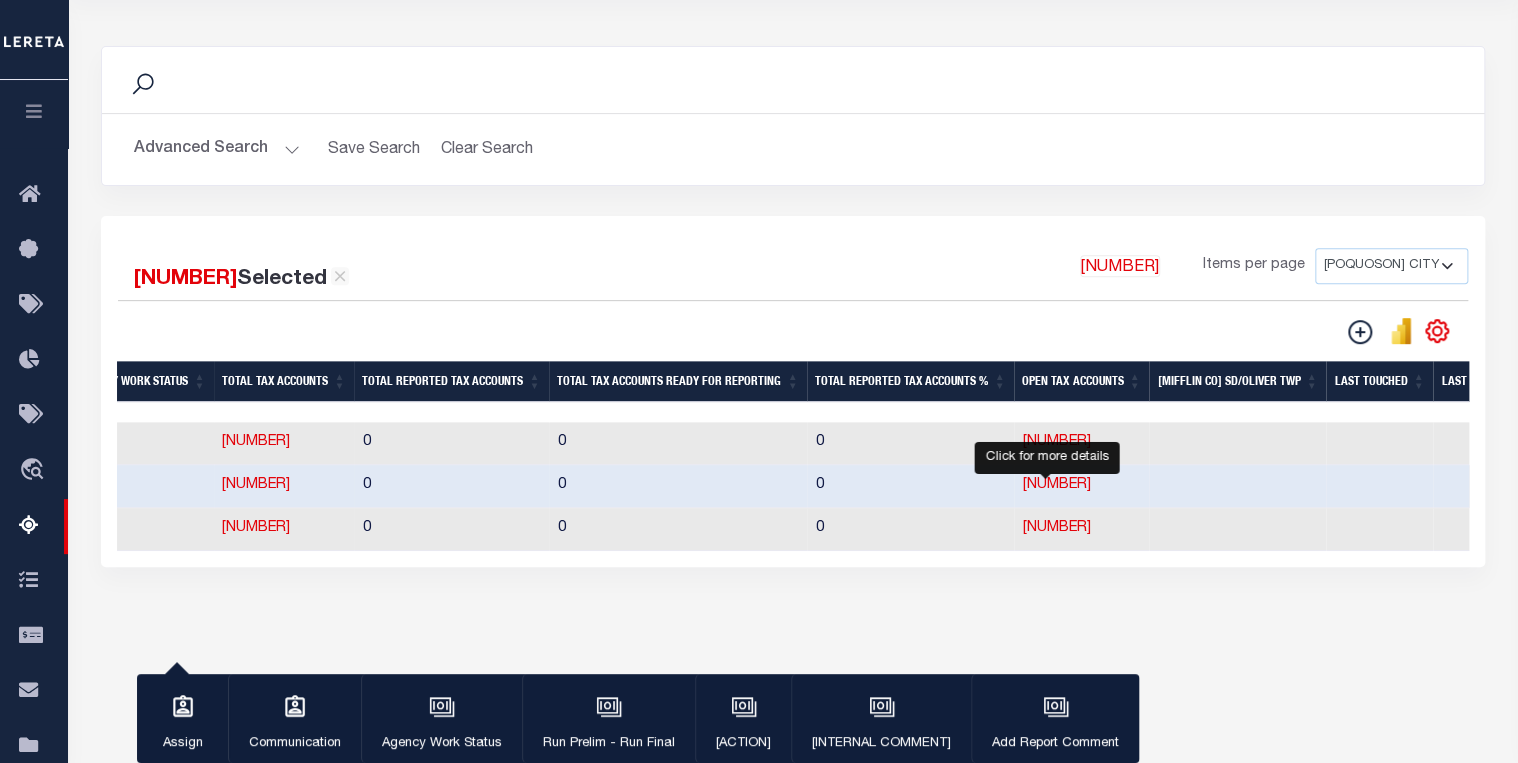 click on "6" at bounding box center (1056, 485) 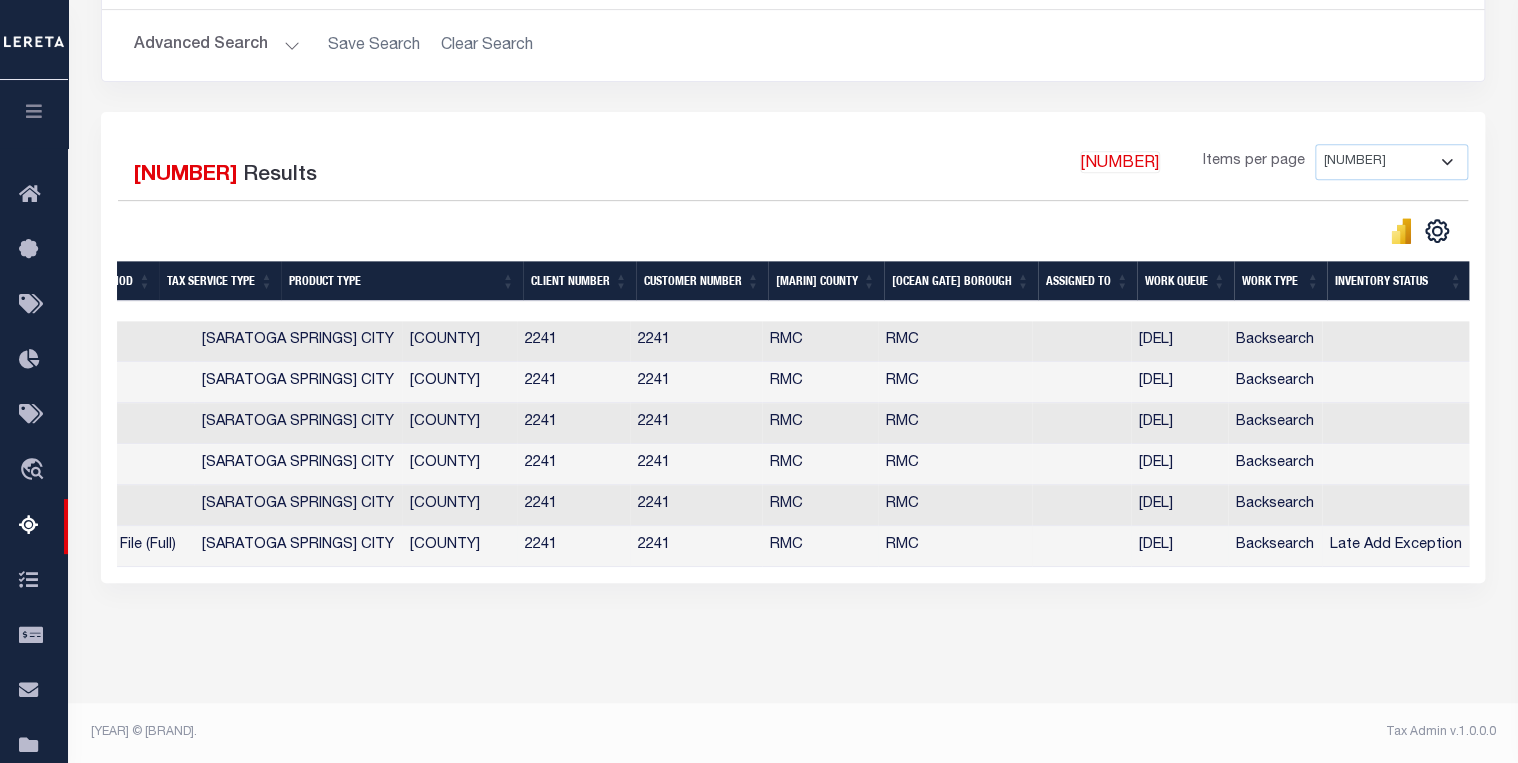 scroll, scrollTop: 0, scrollLeft: 957, axis: horizontal 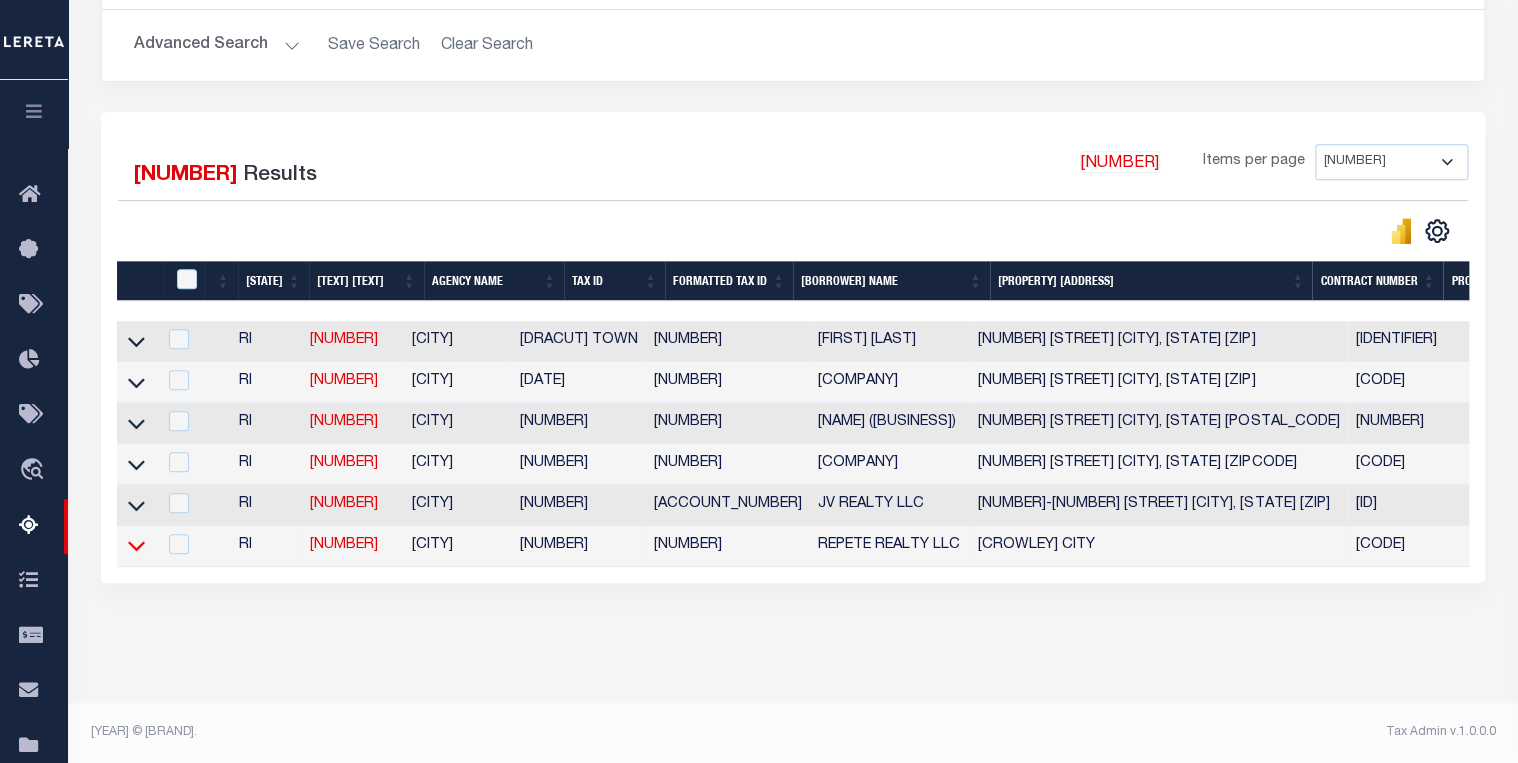 click at bounding box center [136, 382] 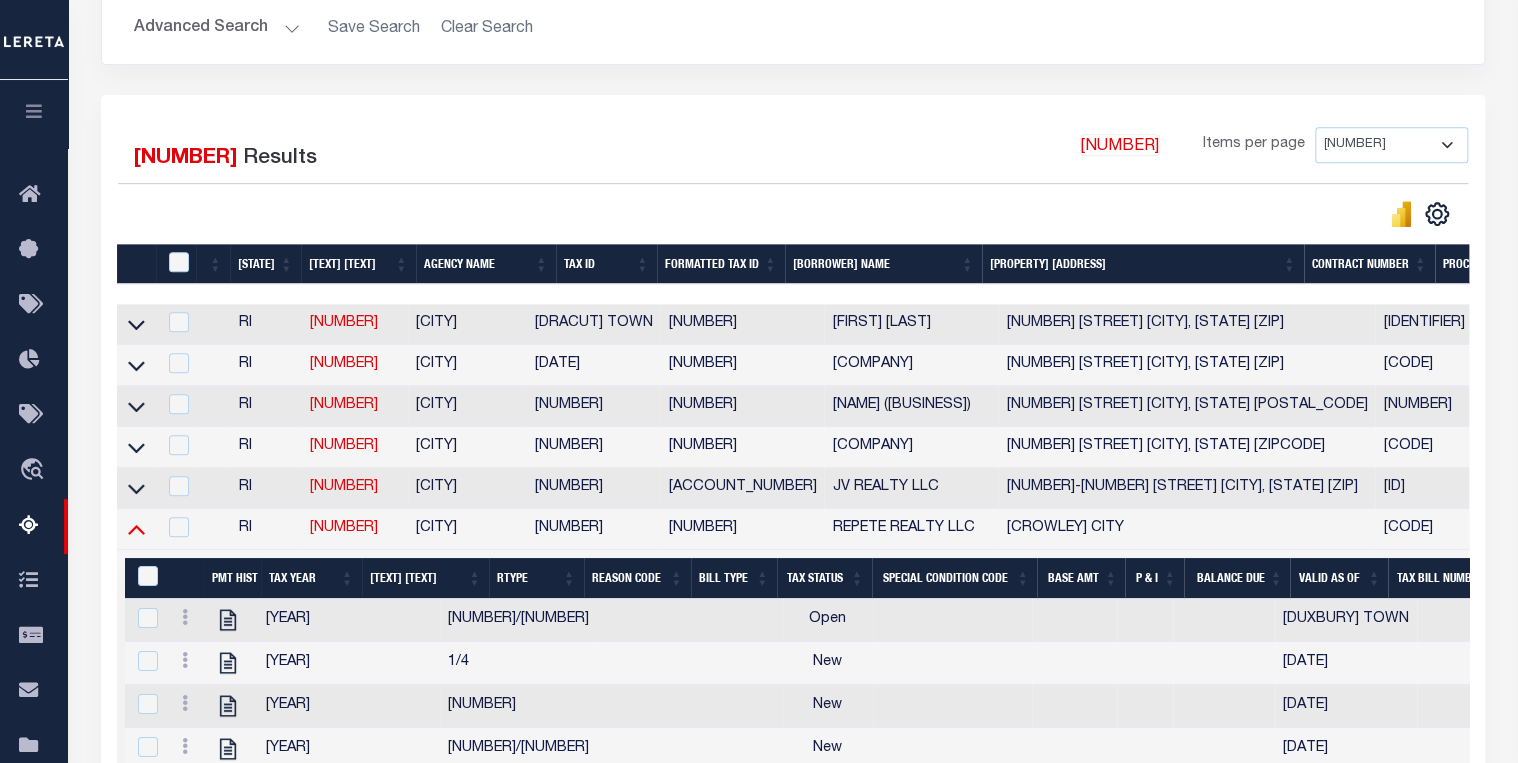 click at bounding box center [136, 528] 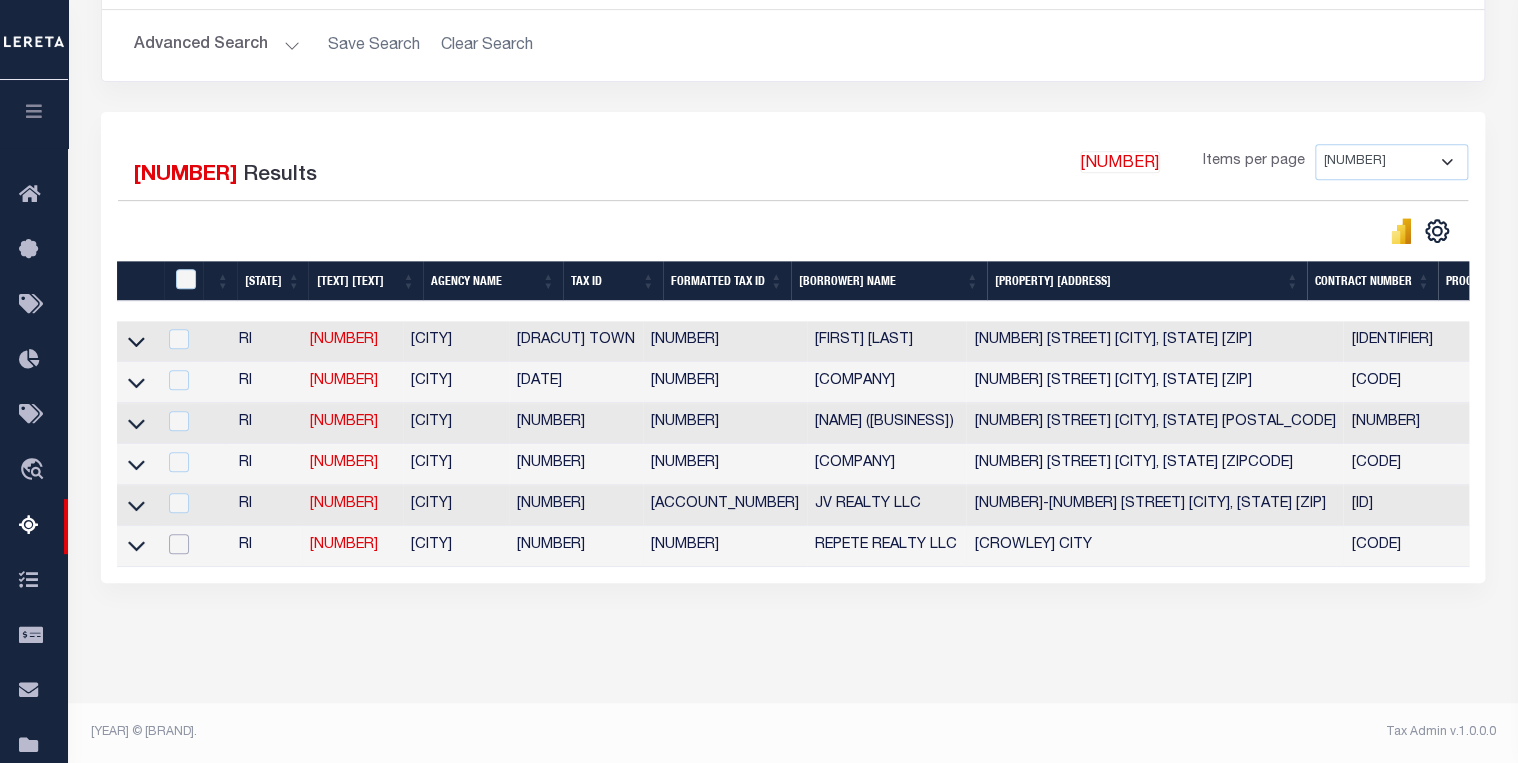click at bounding box center [179, 380] 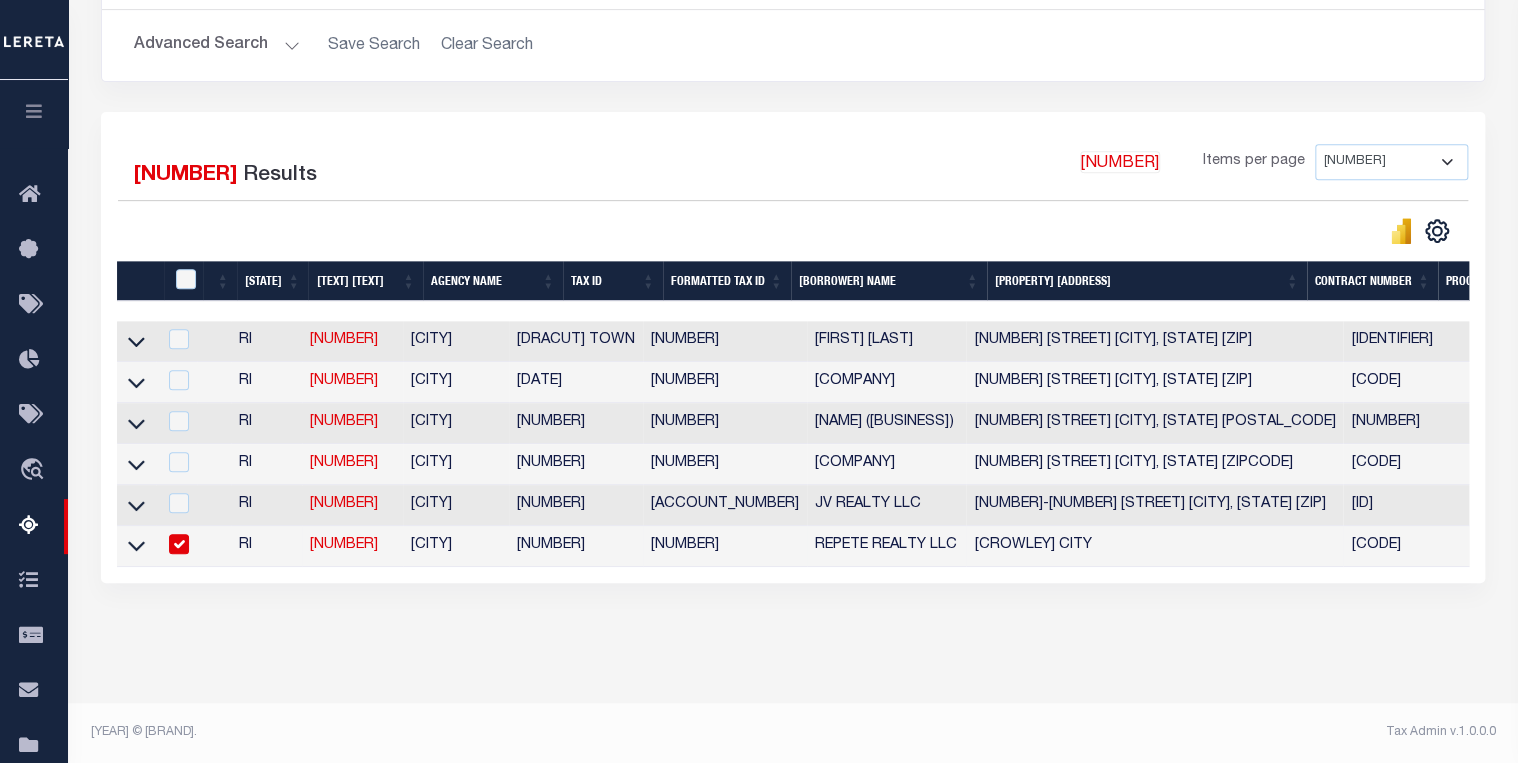 checkbox on "true" 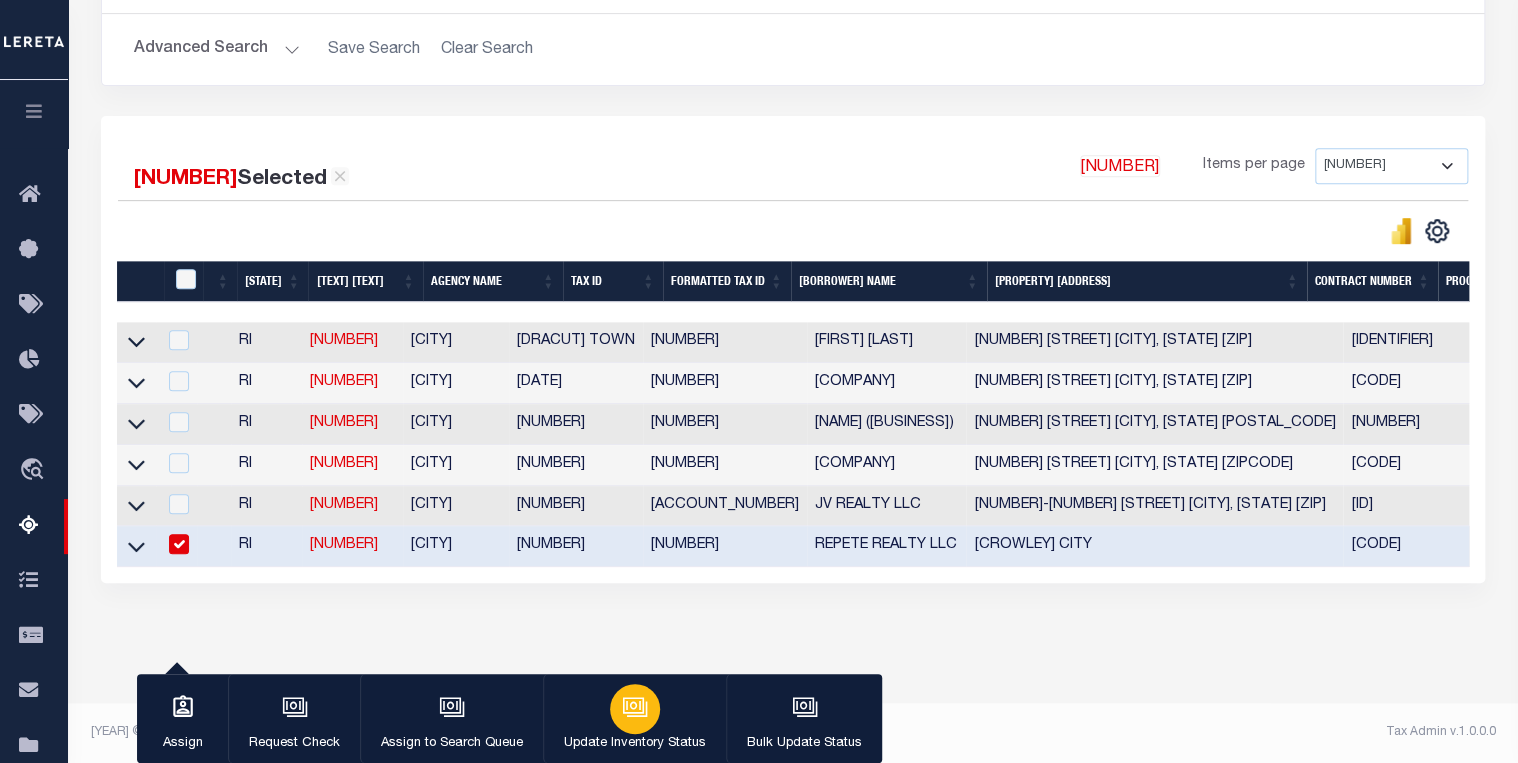 click at bounding box center [635, 709] 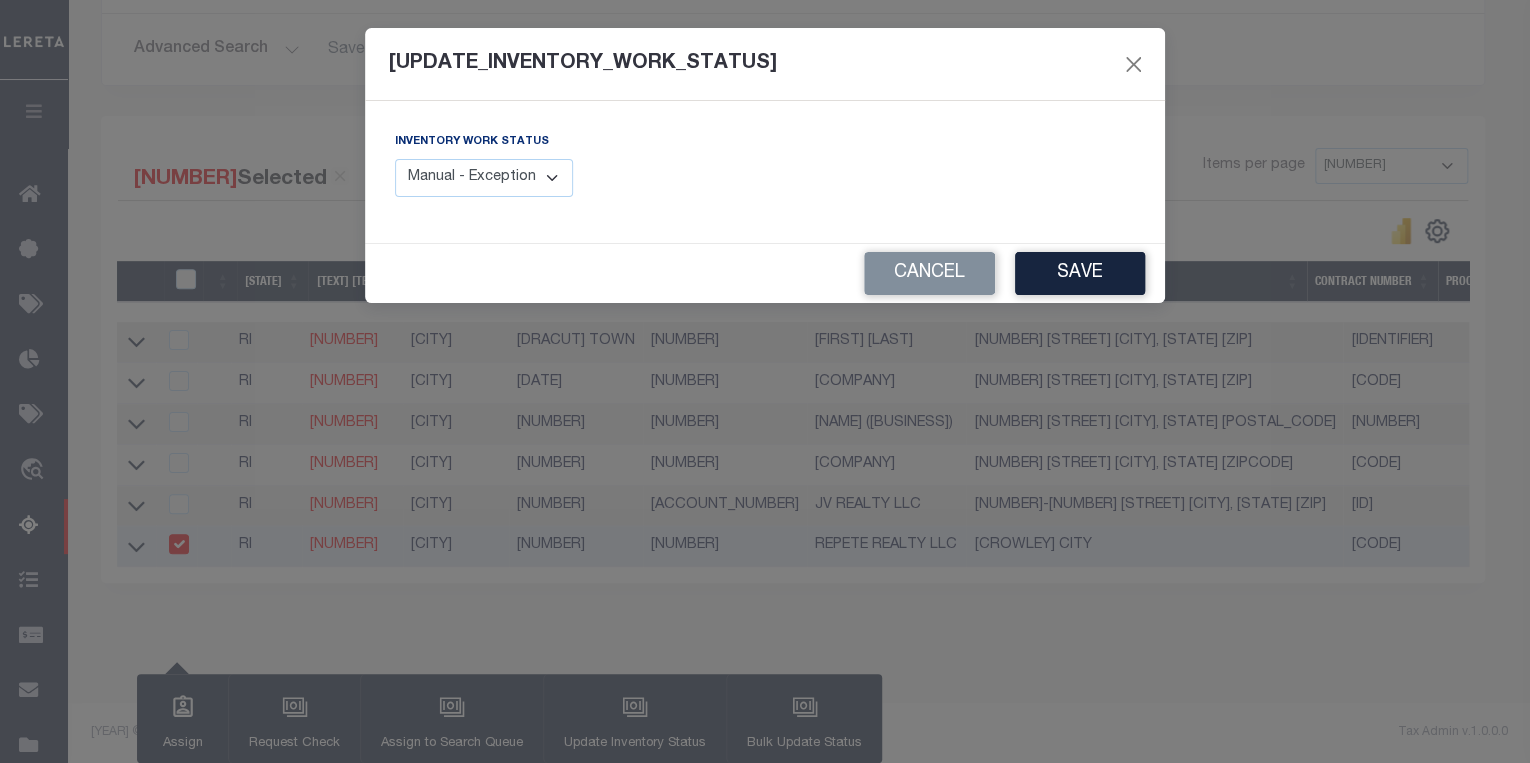 click on "Manual - Exception
Pended - Awaiting Search
Late Add Exception
Completed" at bounding box center (484, 178) 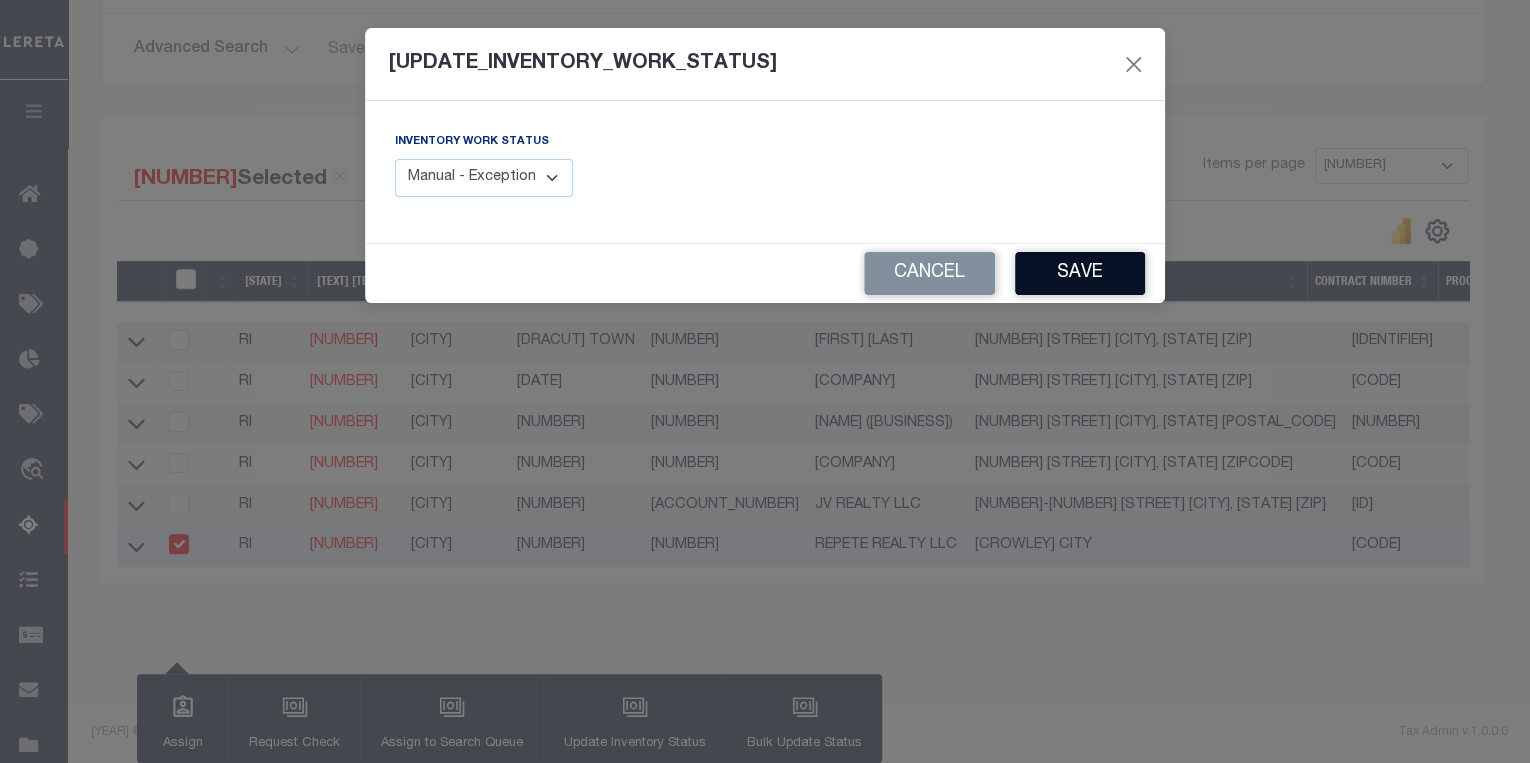 click on "Save" at bounding box center (1080, 273) 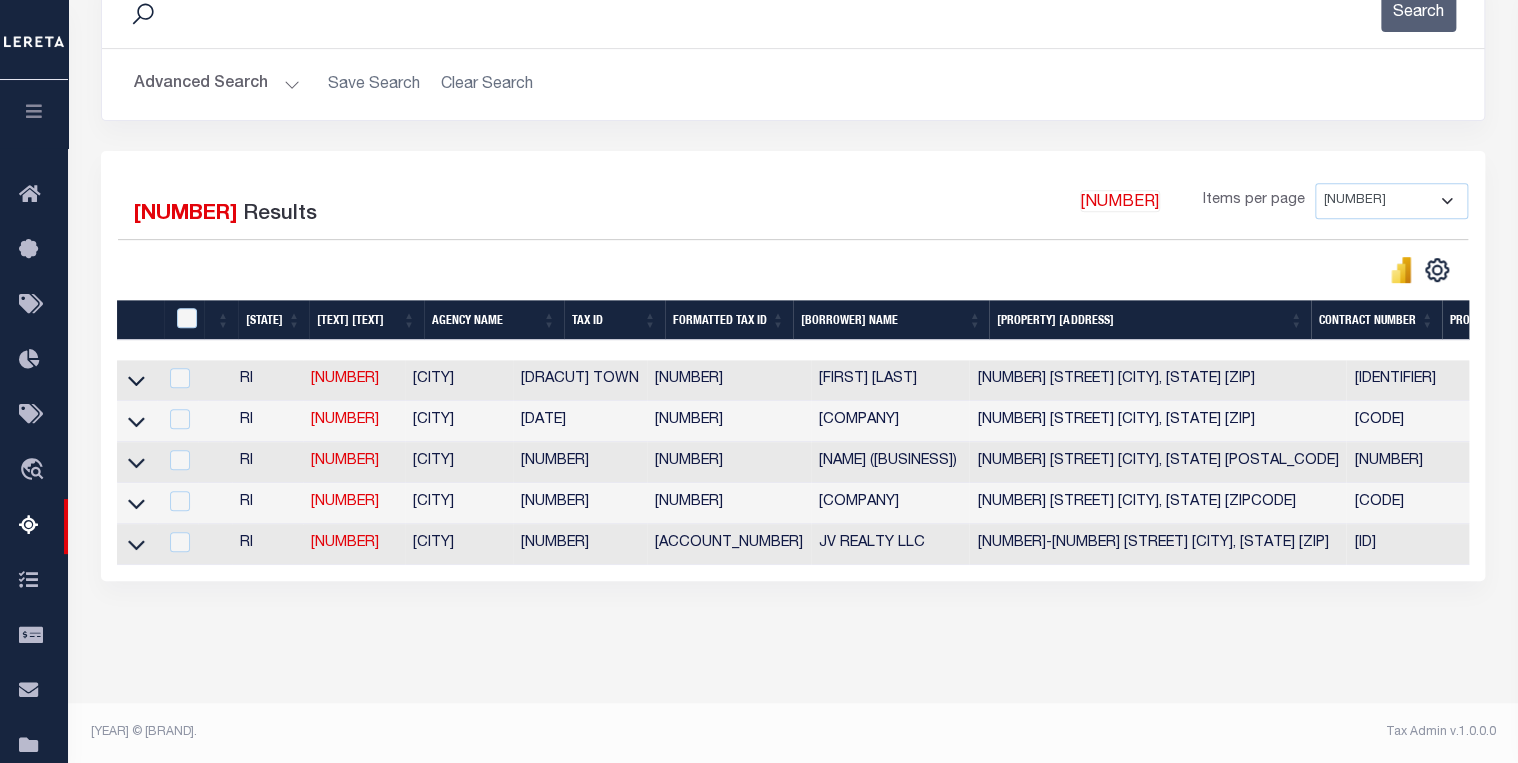 scroll, scrollTop: 312, scrollLeft: 0, axis: vertical 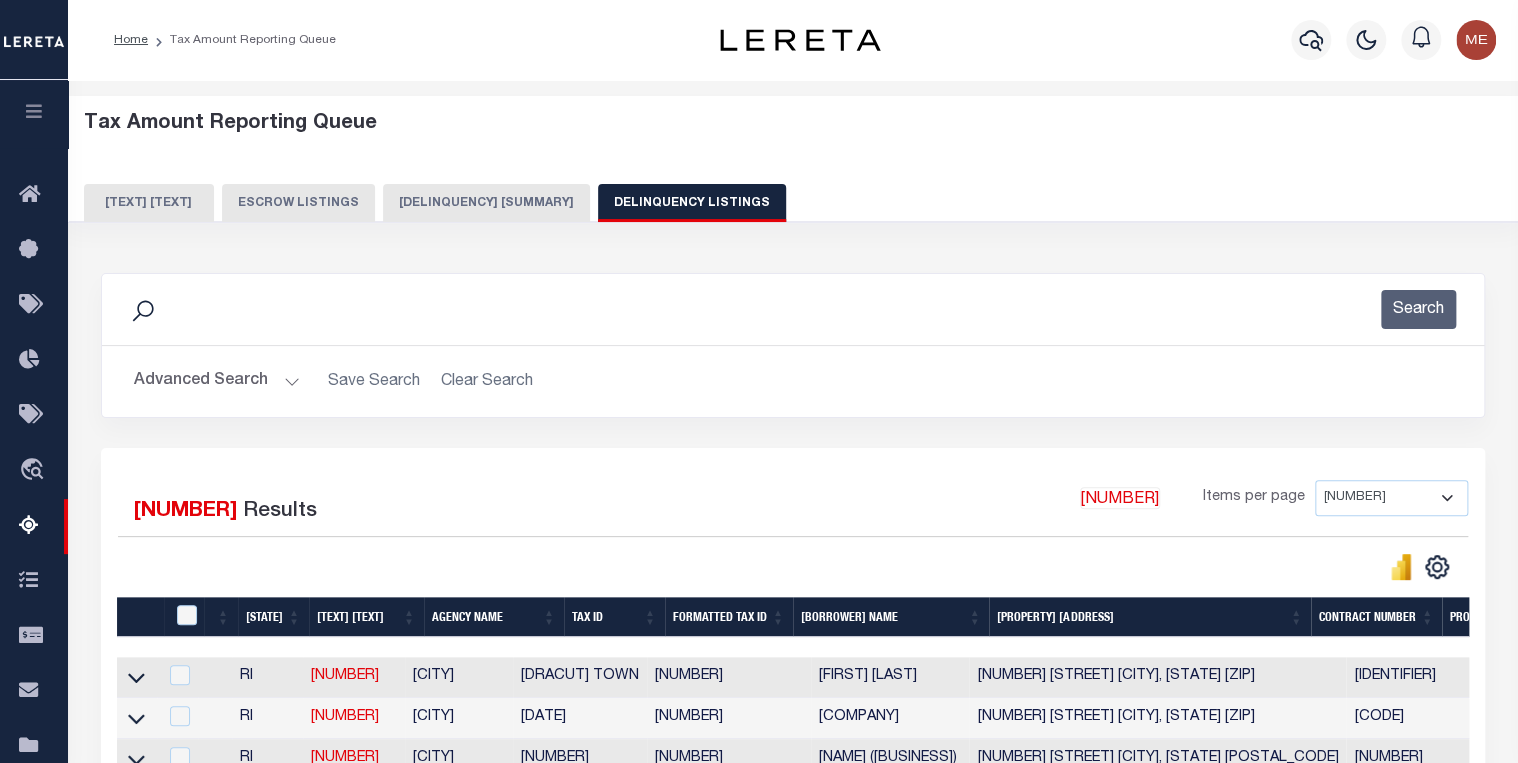 click on "••••••••••• •••••••" at bounding box center [486, 203] 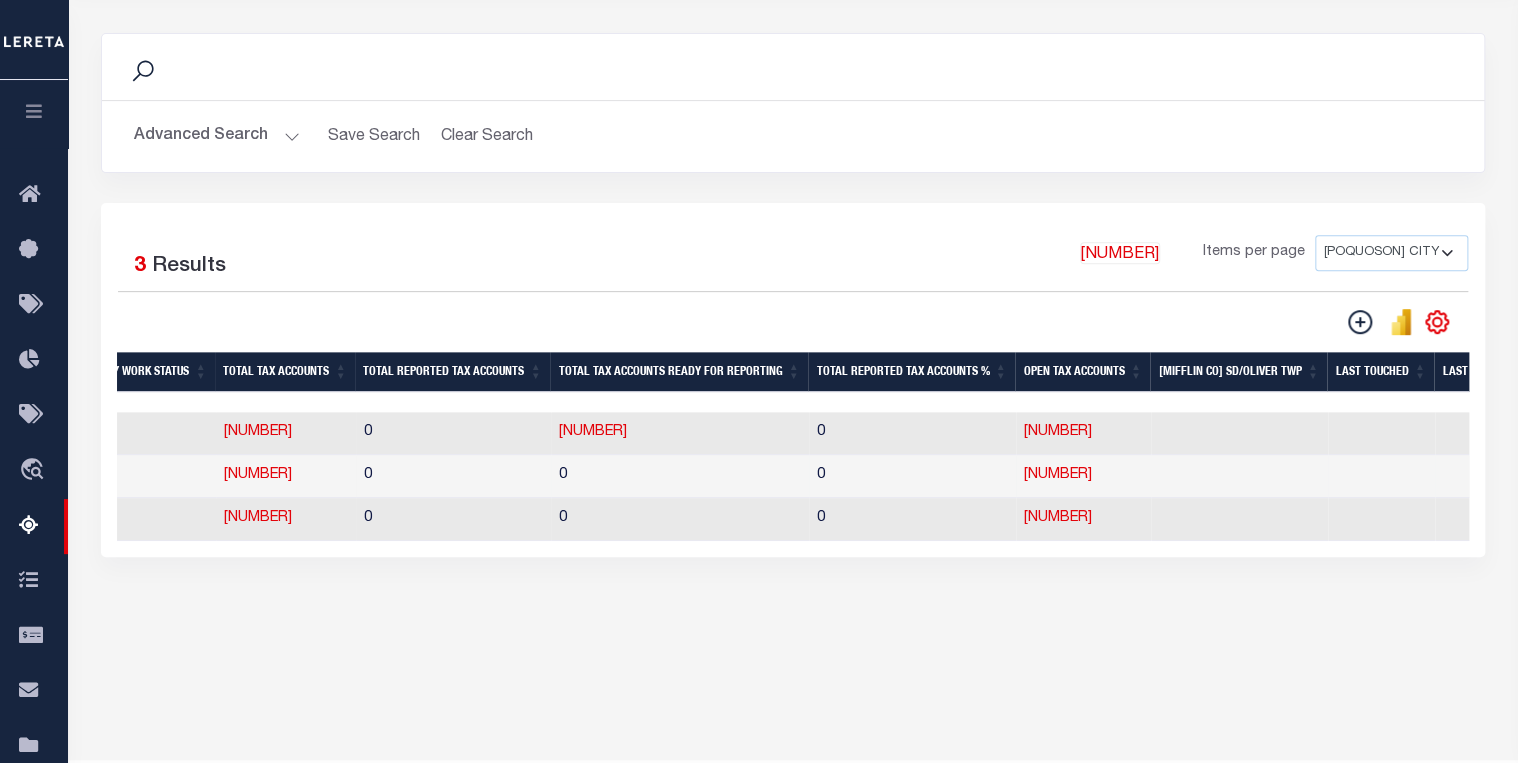 scroll, scrollTop: 296, scrollLeft: 0, axis: vertical 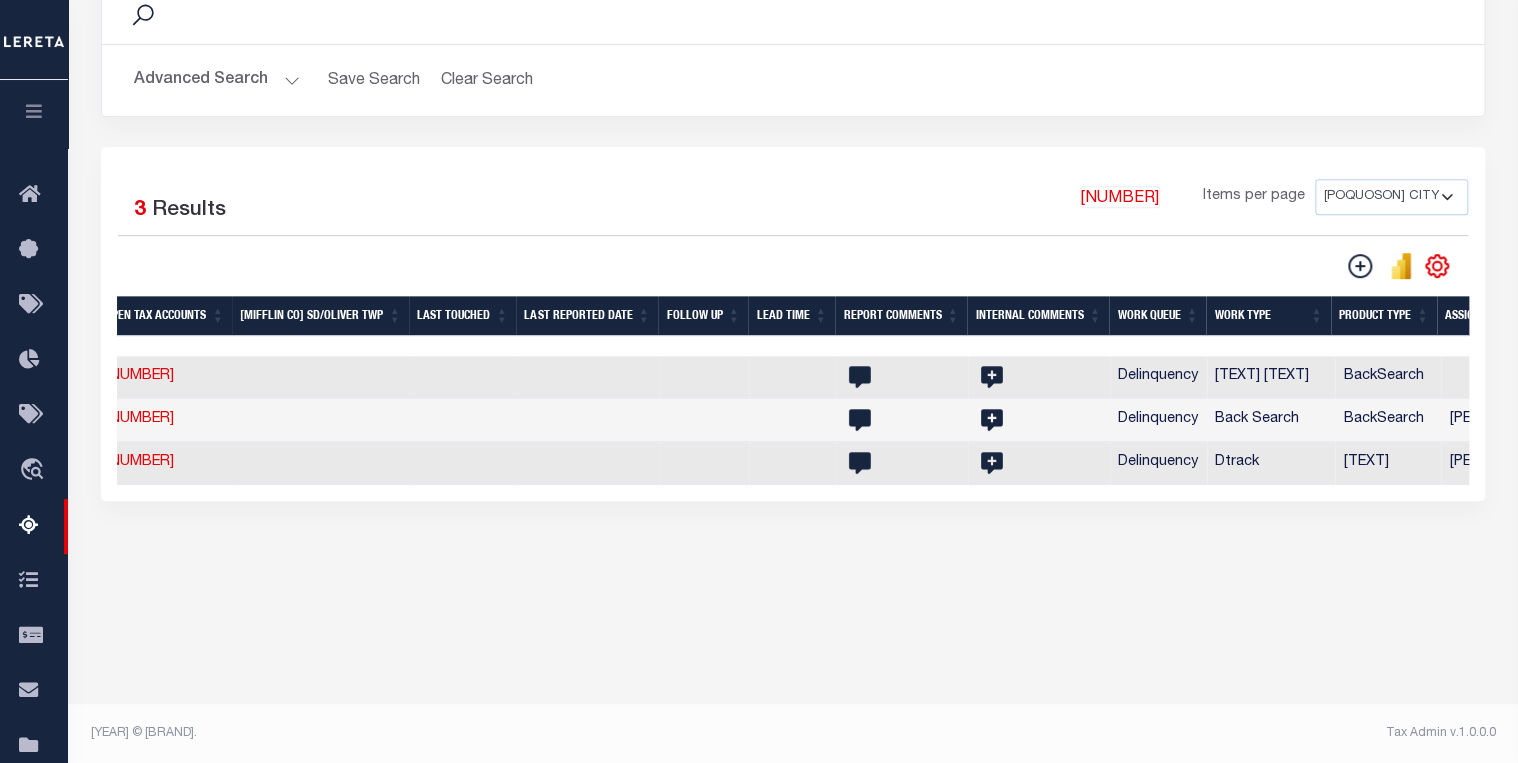 click on "•••••••• ••••••" at bounding box center [217, 80] 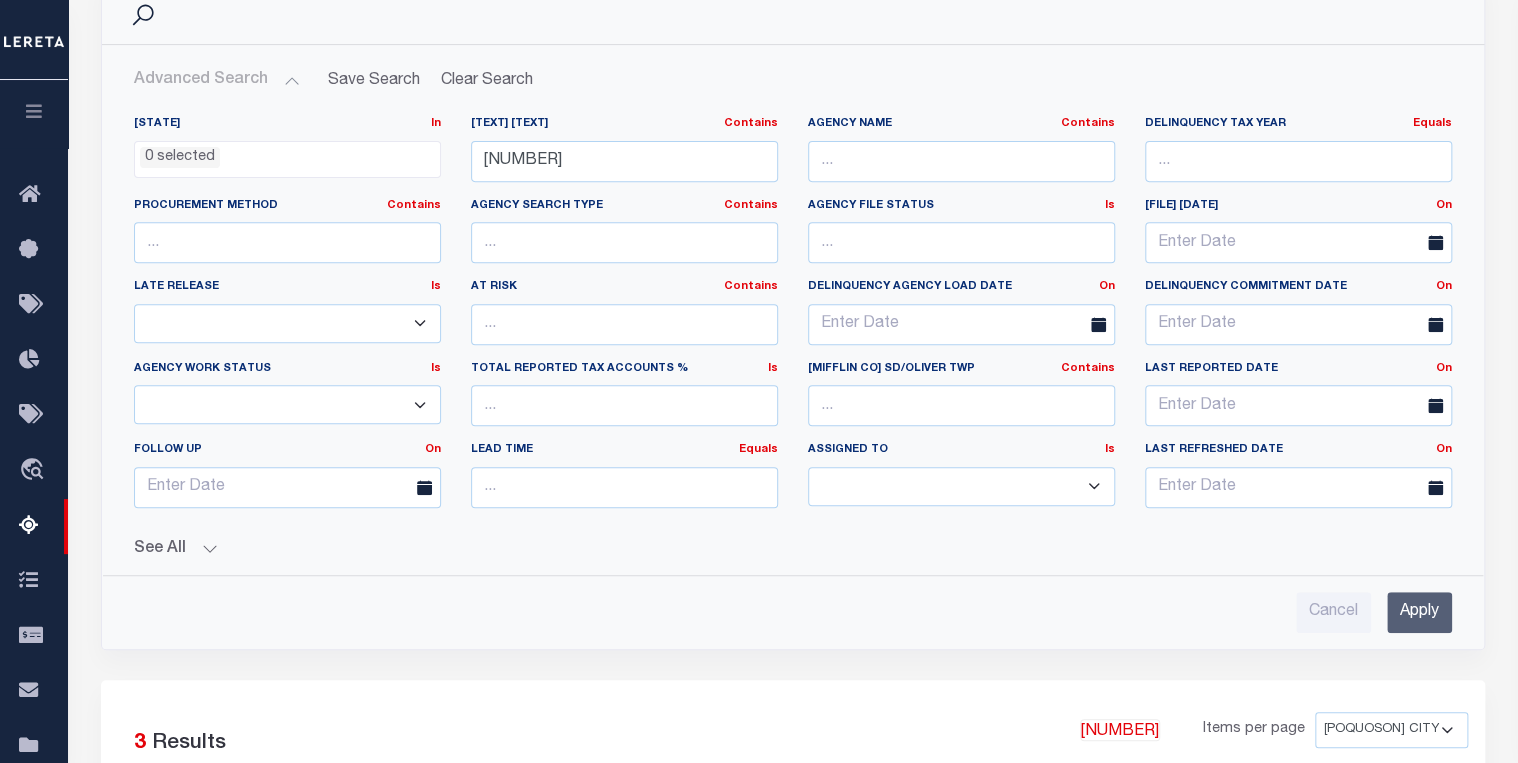 click on "See All
Work Queue
Is Is Contains --ALL-- Delinquent Is" at bounding box center [793, 541] 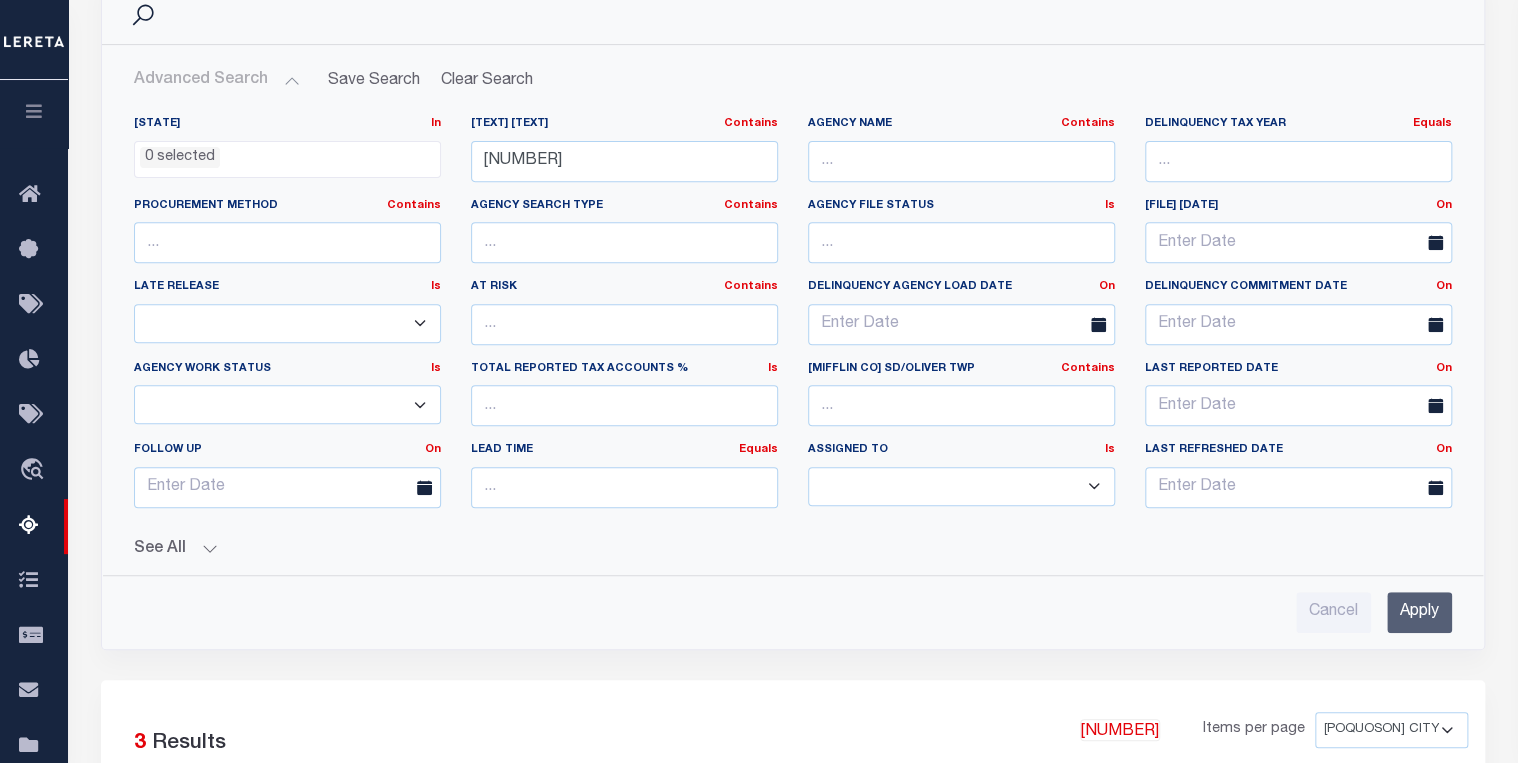 click on "See All" at bounding box center [793, 549] 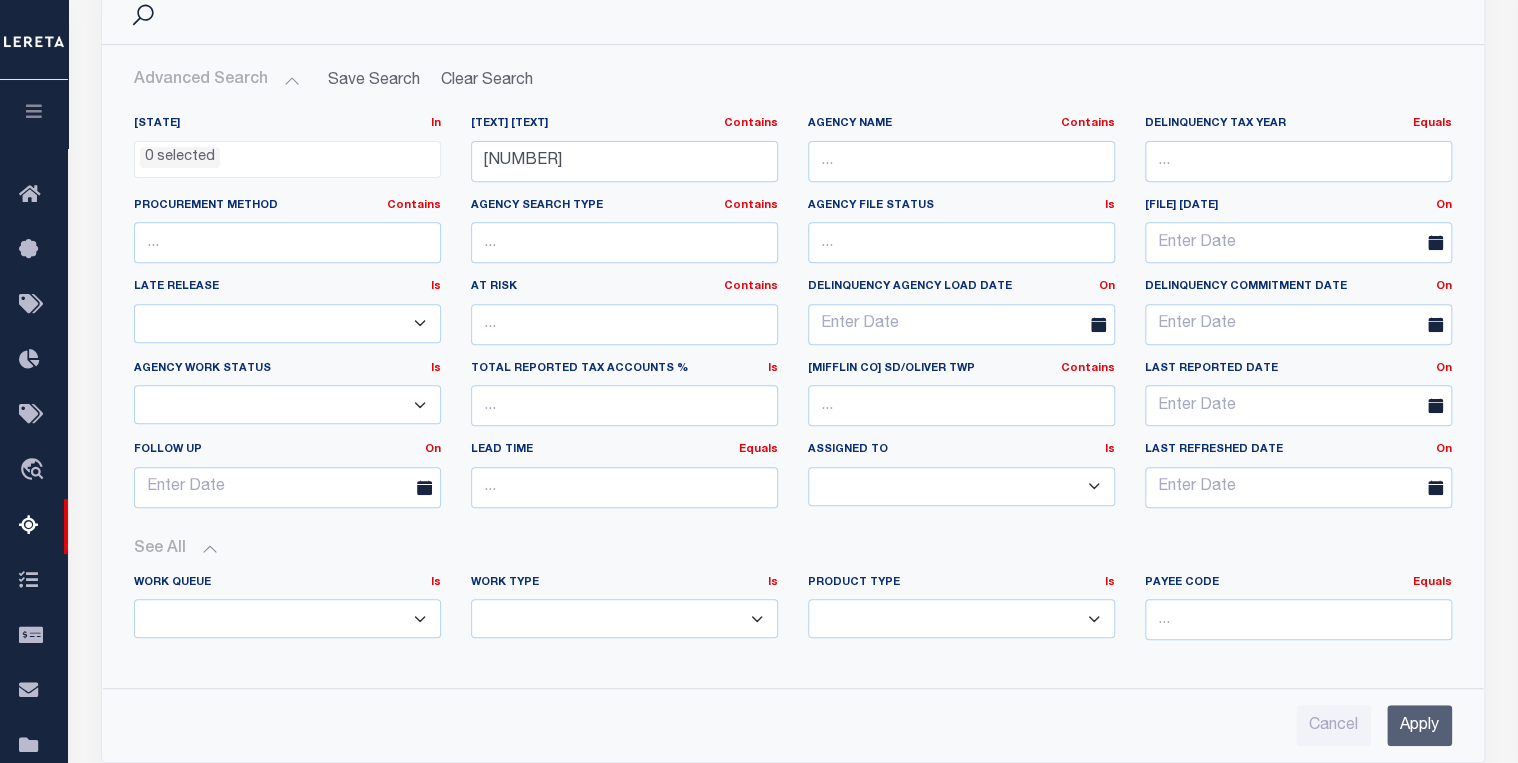 click on "--ALL-- Escrow PayBack Escrow Pay Direct DTRACK Annual Delinquency" at bounding box center (961, 618) 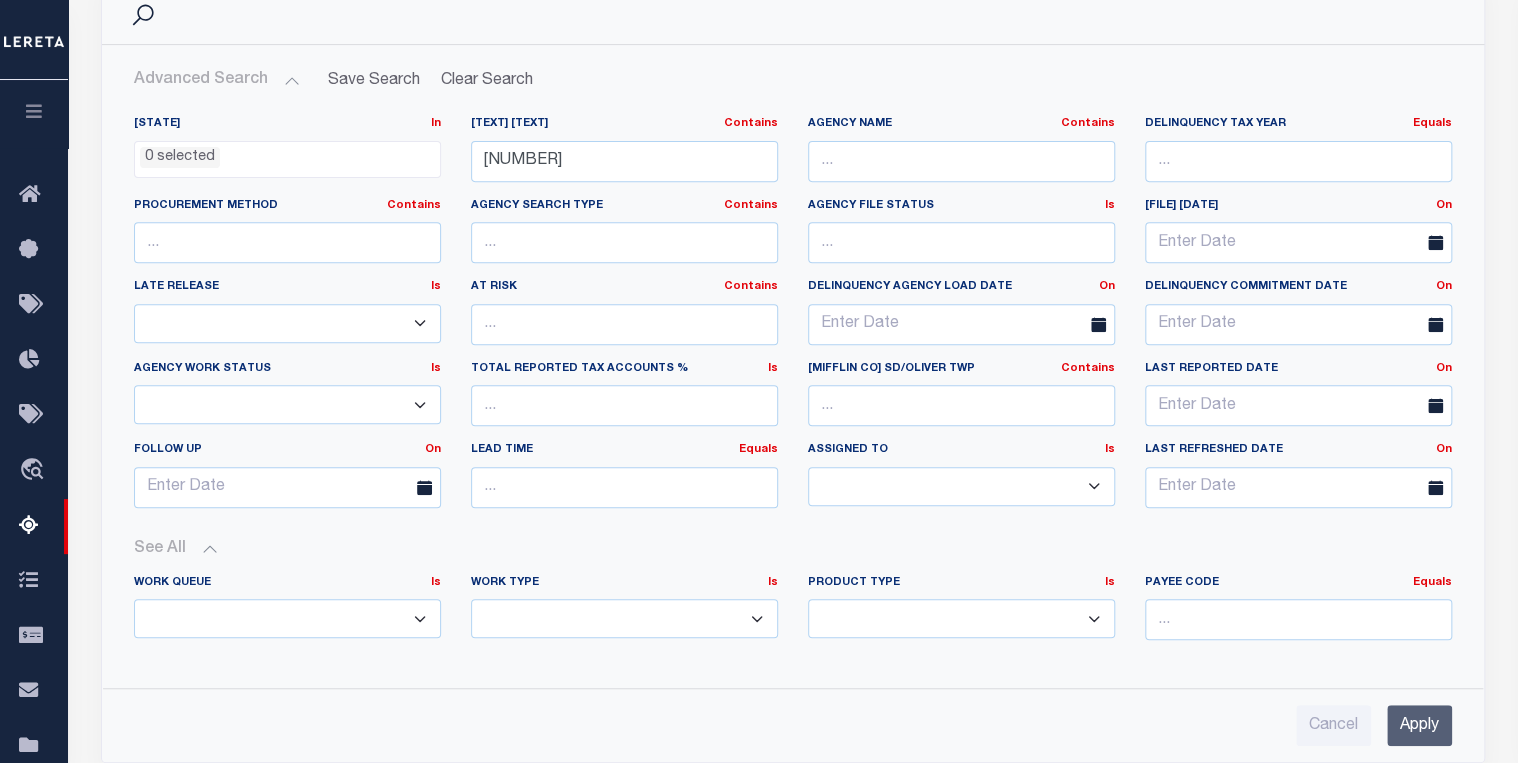 select on "AnnualDelinquency" 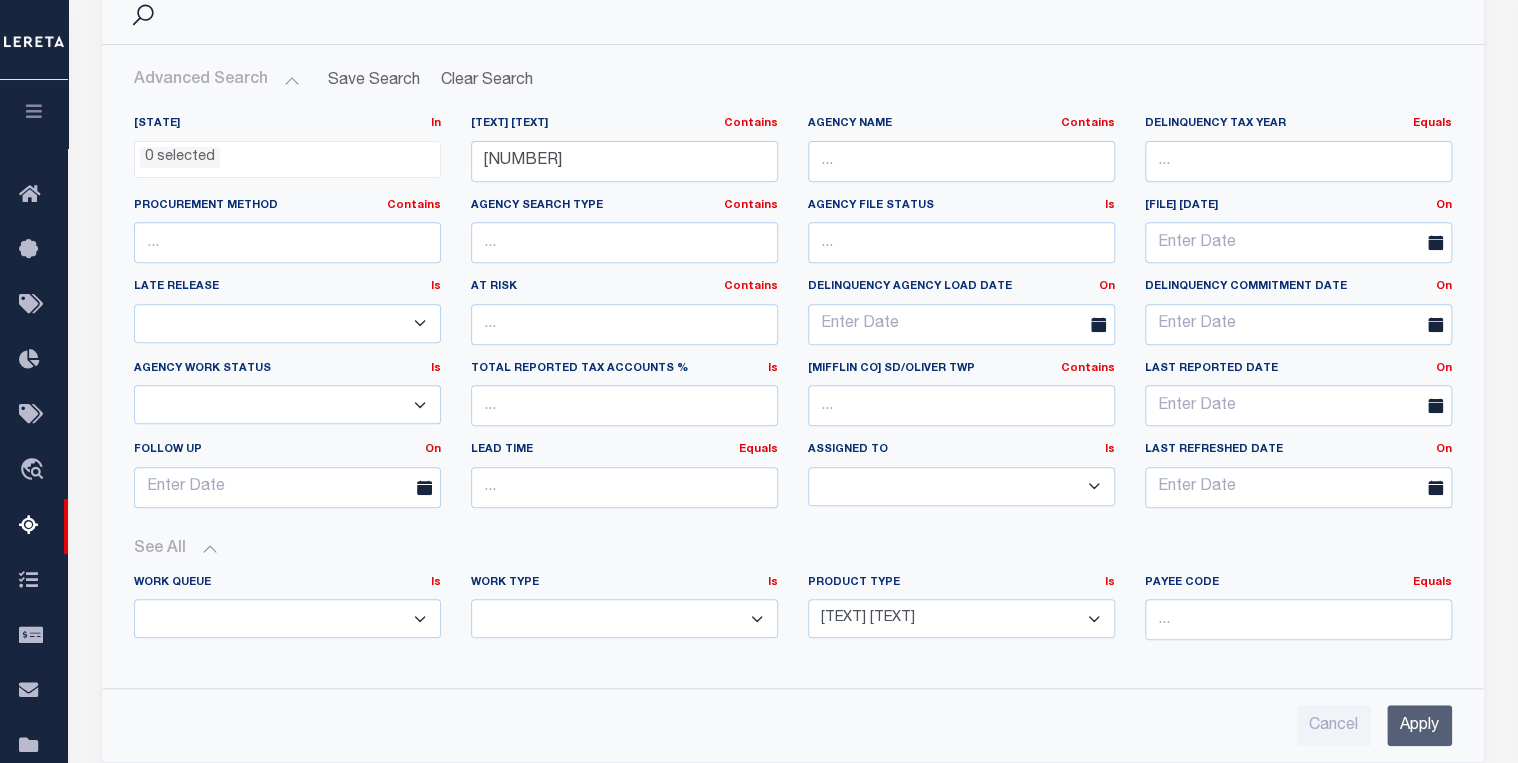click on "Apply" at bounding box center (1419, 725) 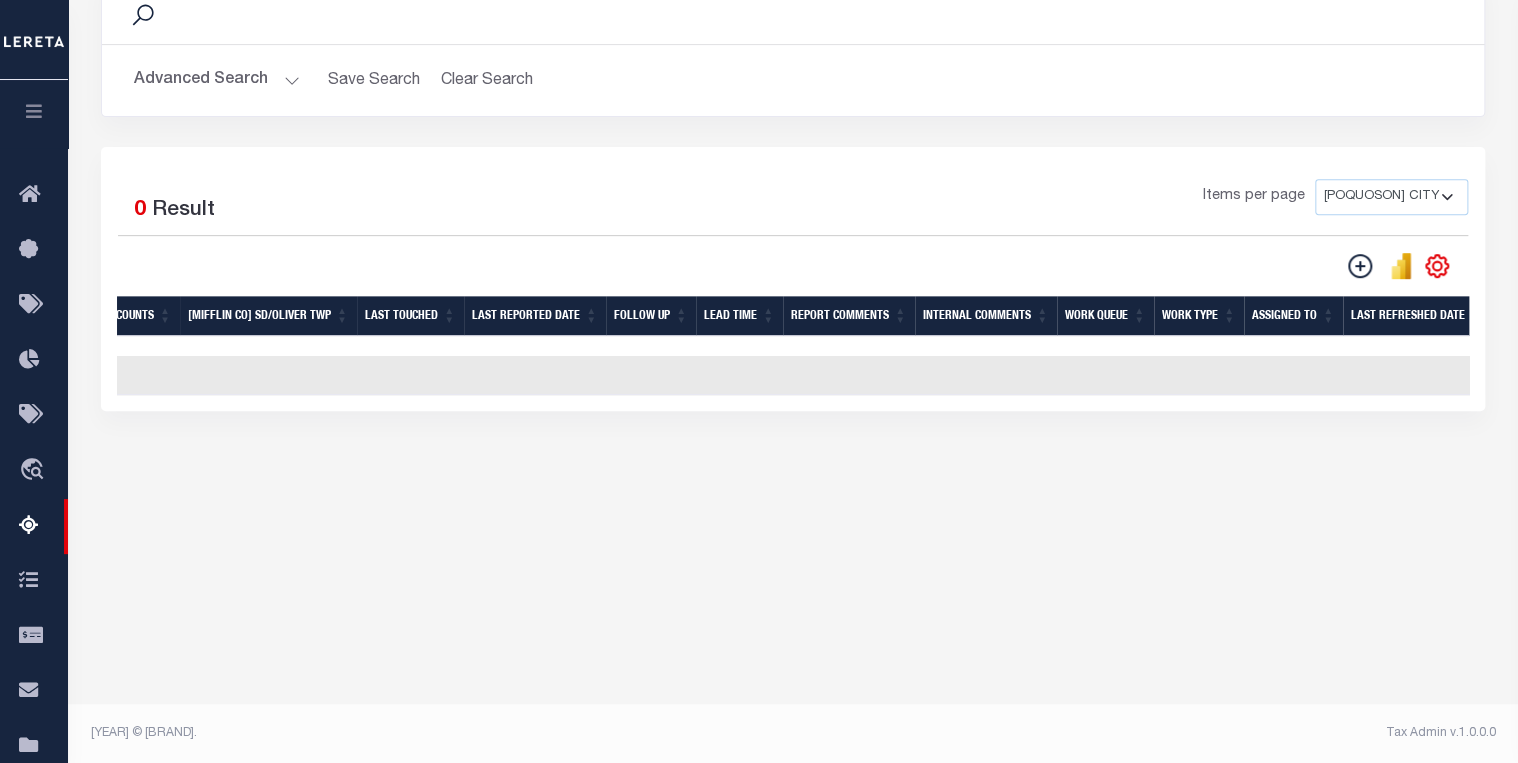 click on "Data sync process is currently running, you may face some response delays.
Search
Advanced Search
Save Search Clear Search
SummaryGridWrapper_dynamictable_____DefaultSaveFilter" at bounding box center [793, 214] 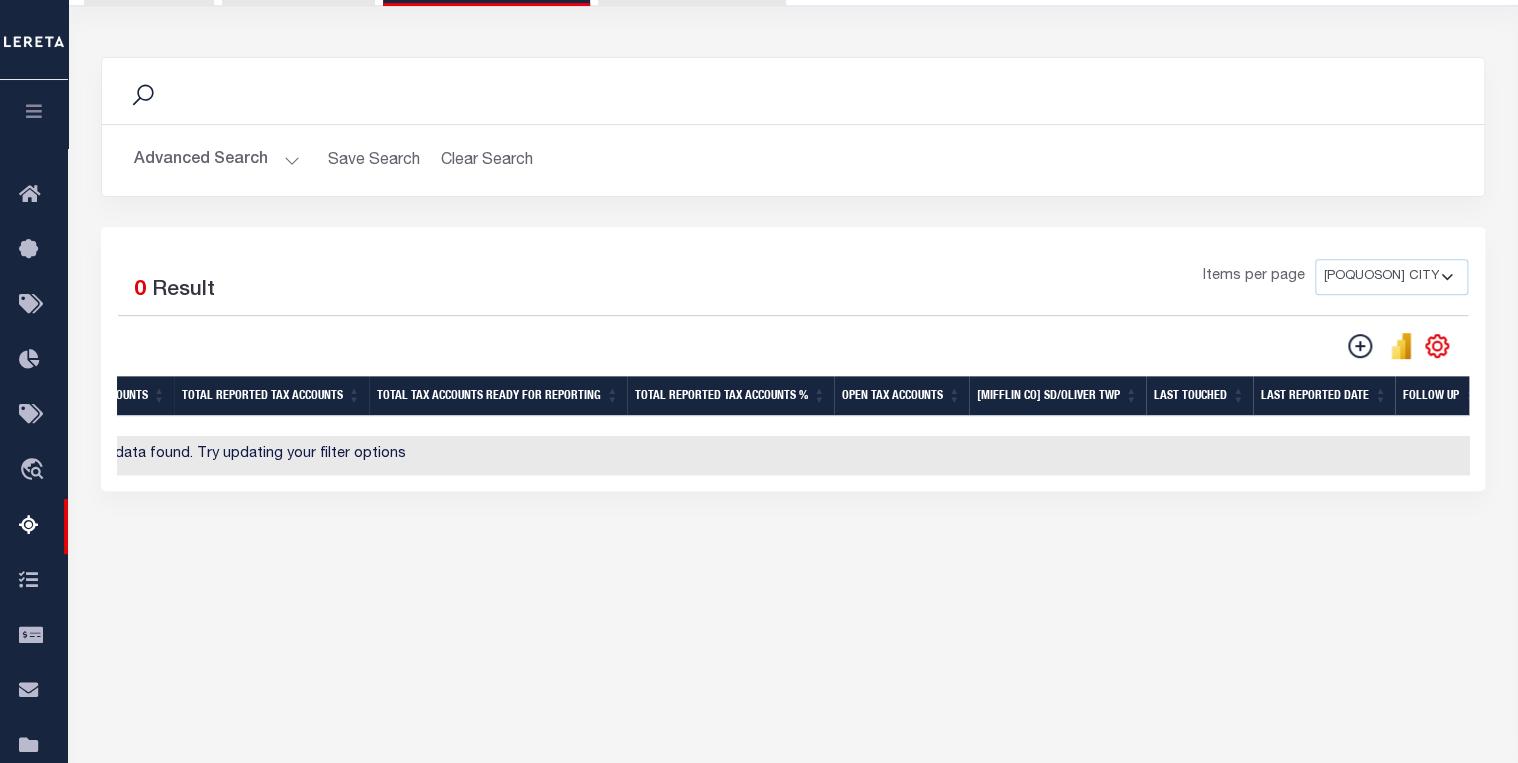 click on "•••••••• ••••••" at bounding box center (217, 160) 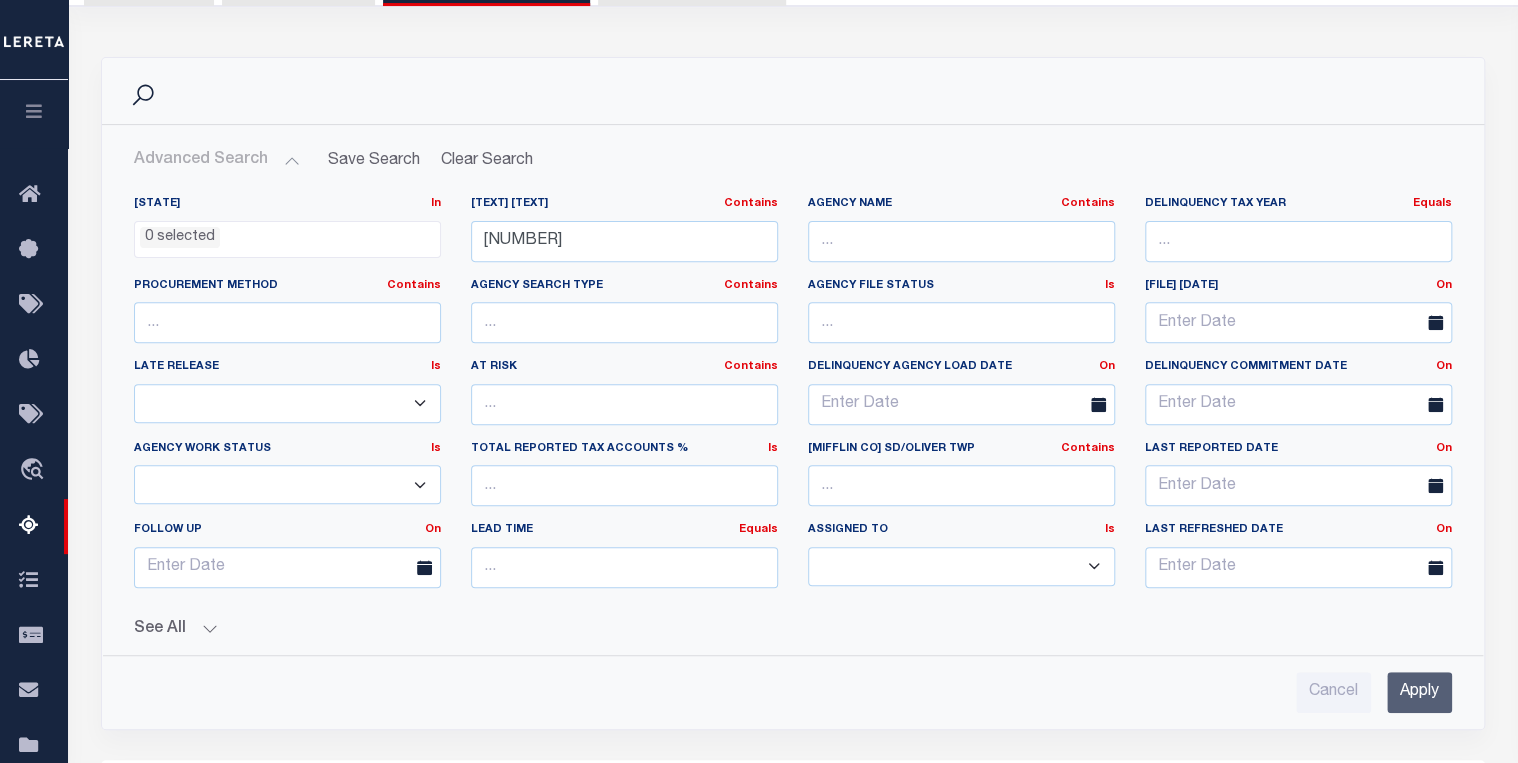 click on "See All" at bounding box center [793, 629] 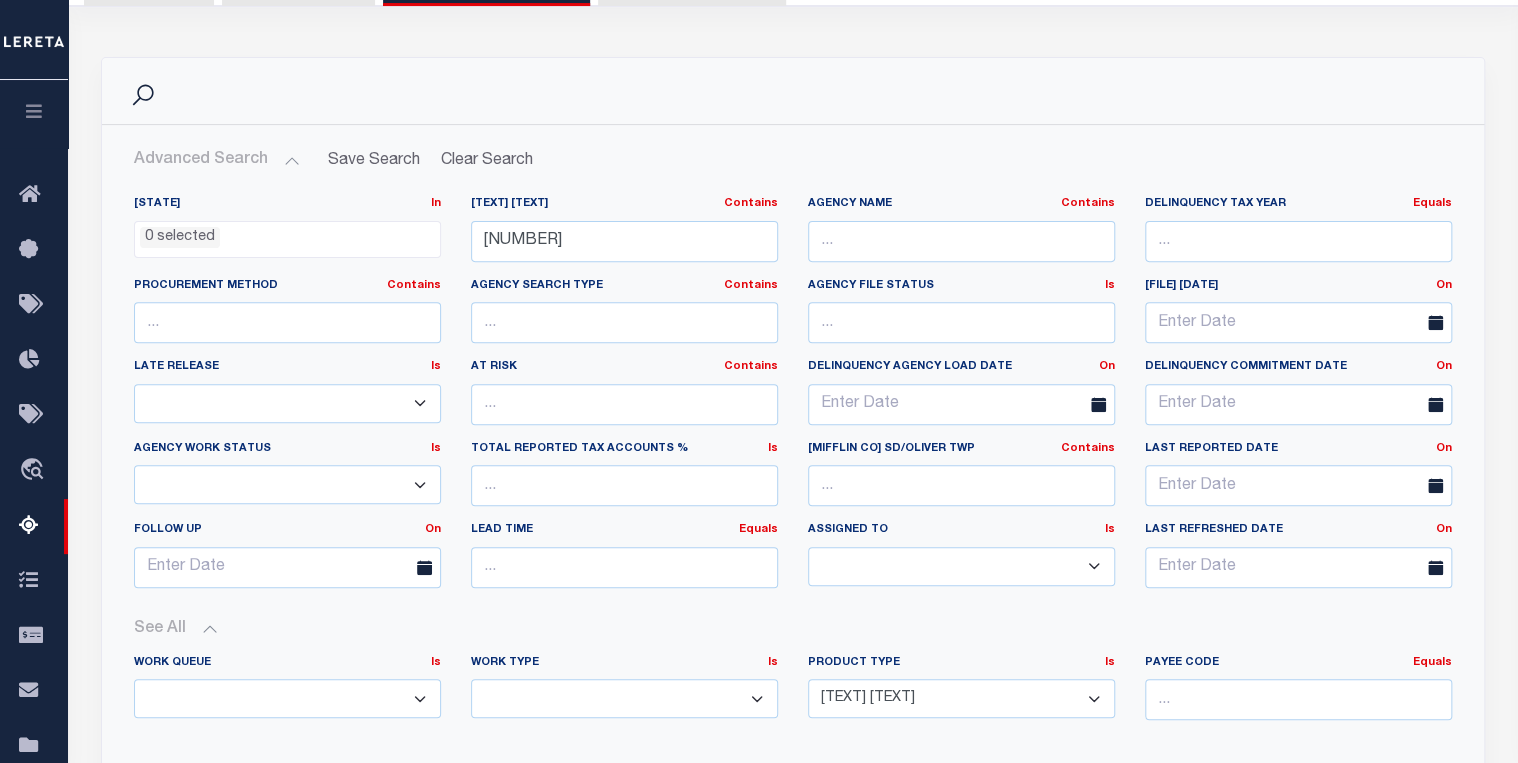click on "--ALL-- Escrow PayBack Escrow Pay Direct DTRACK Annual Delinquency" at bounding box center (961, 698) 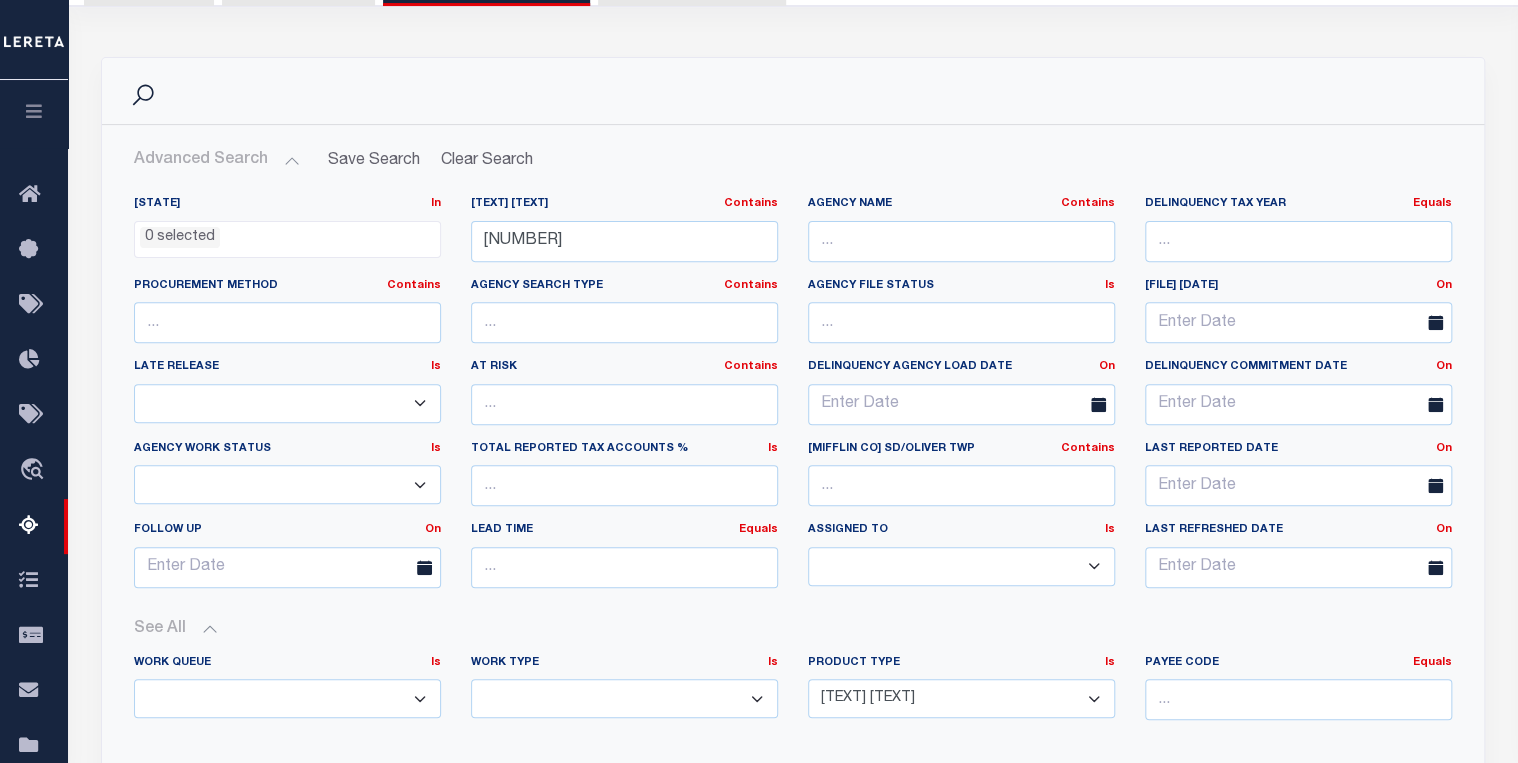 select 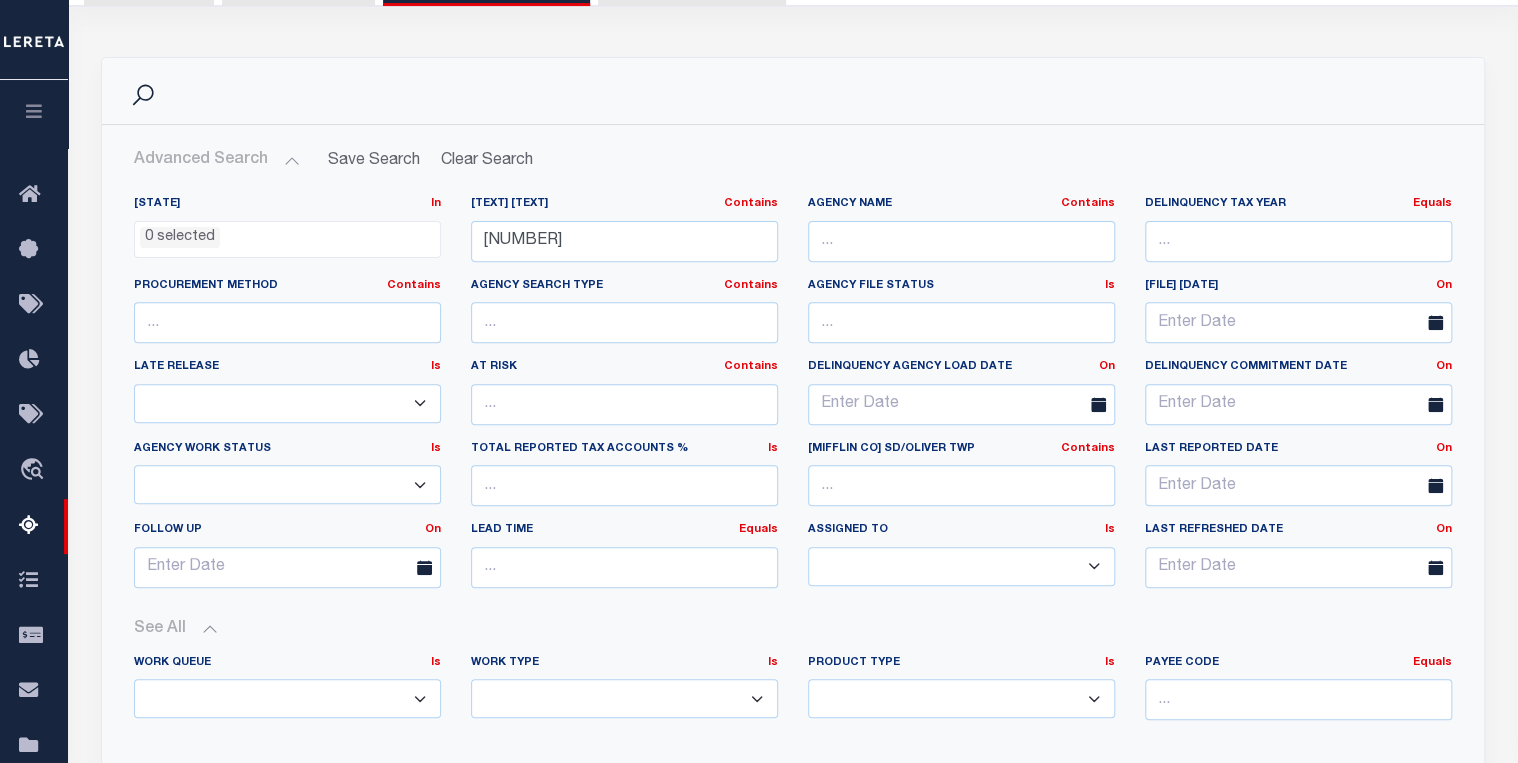 click on "Annual Delinquency Back Search Payment Status Check DTRACK" at bounding box center (624, 698) 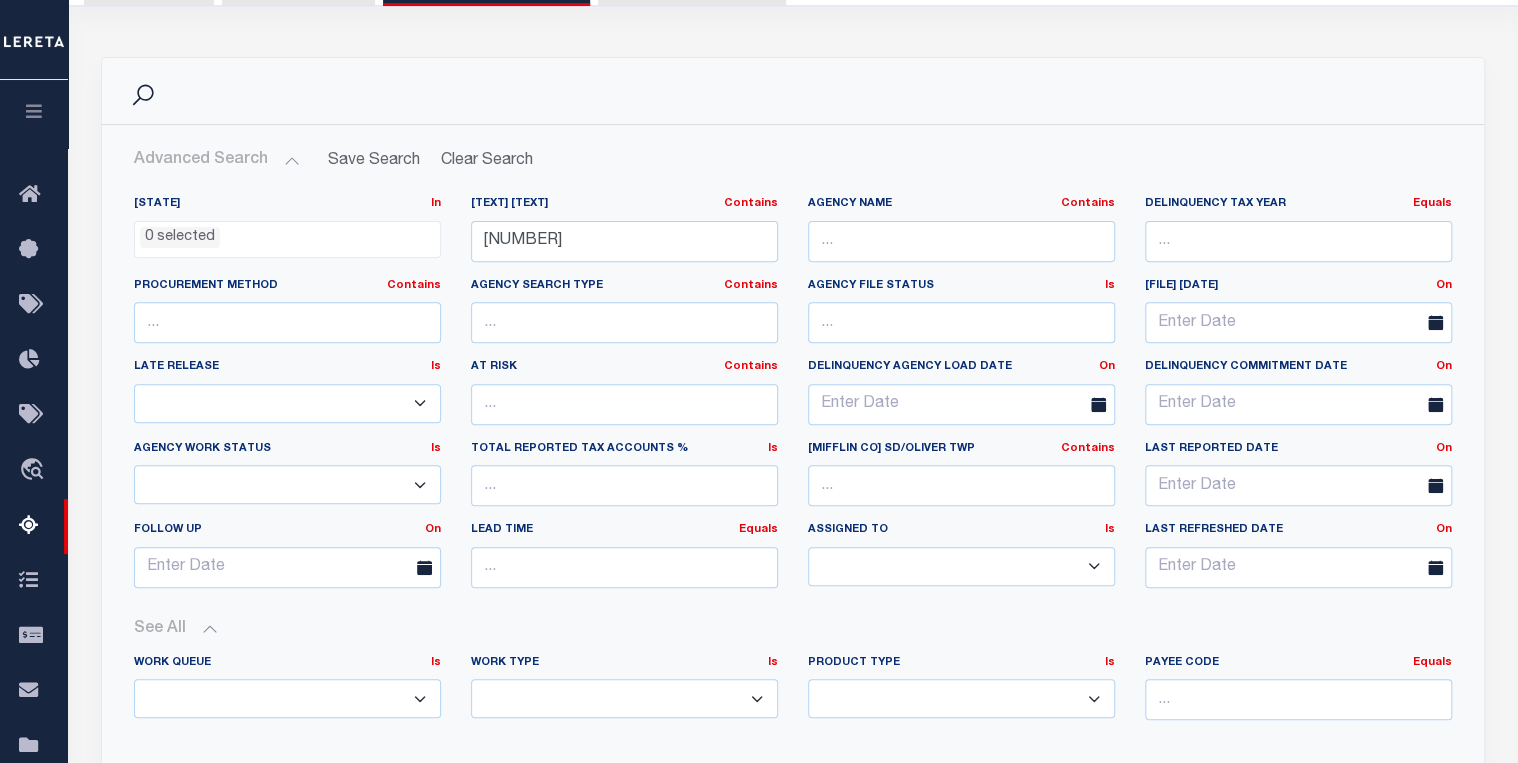 select on "AnnualDelinquency" 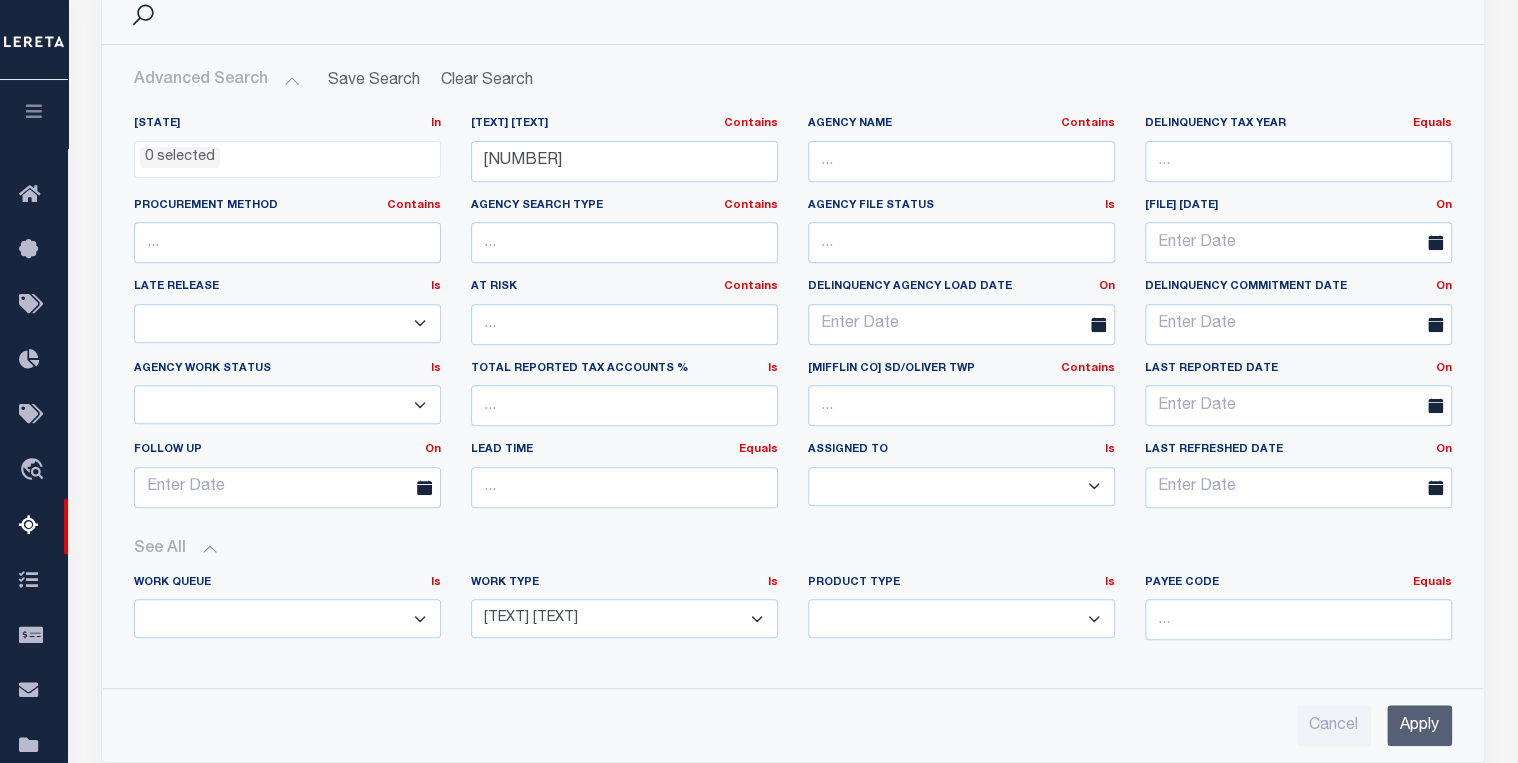 click on "Apply" at bounding box center (1419, 725) 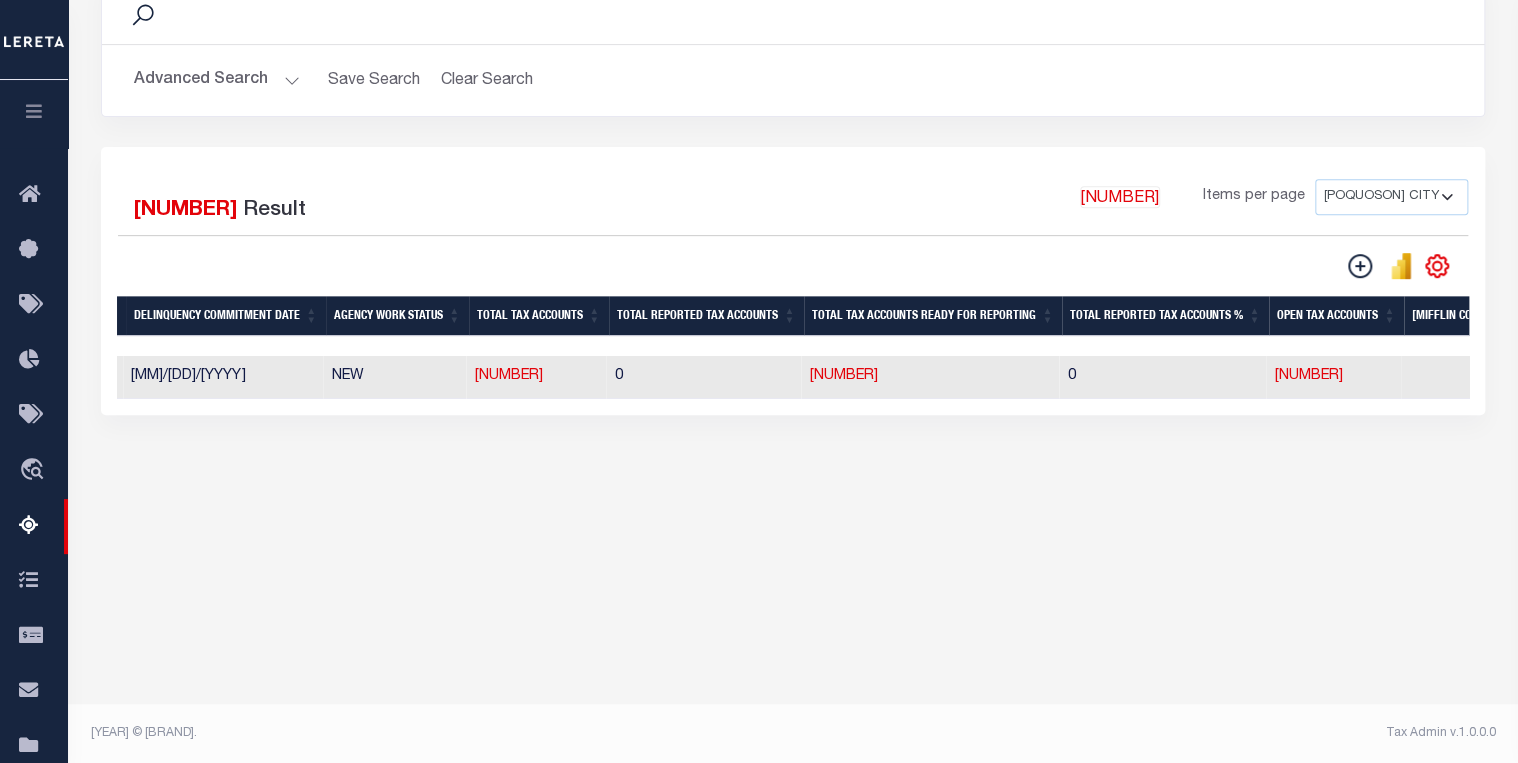 scroll, scrollTop: 136, scrollLeft: 0, axis: vertical 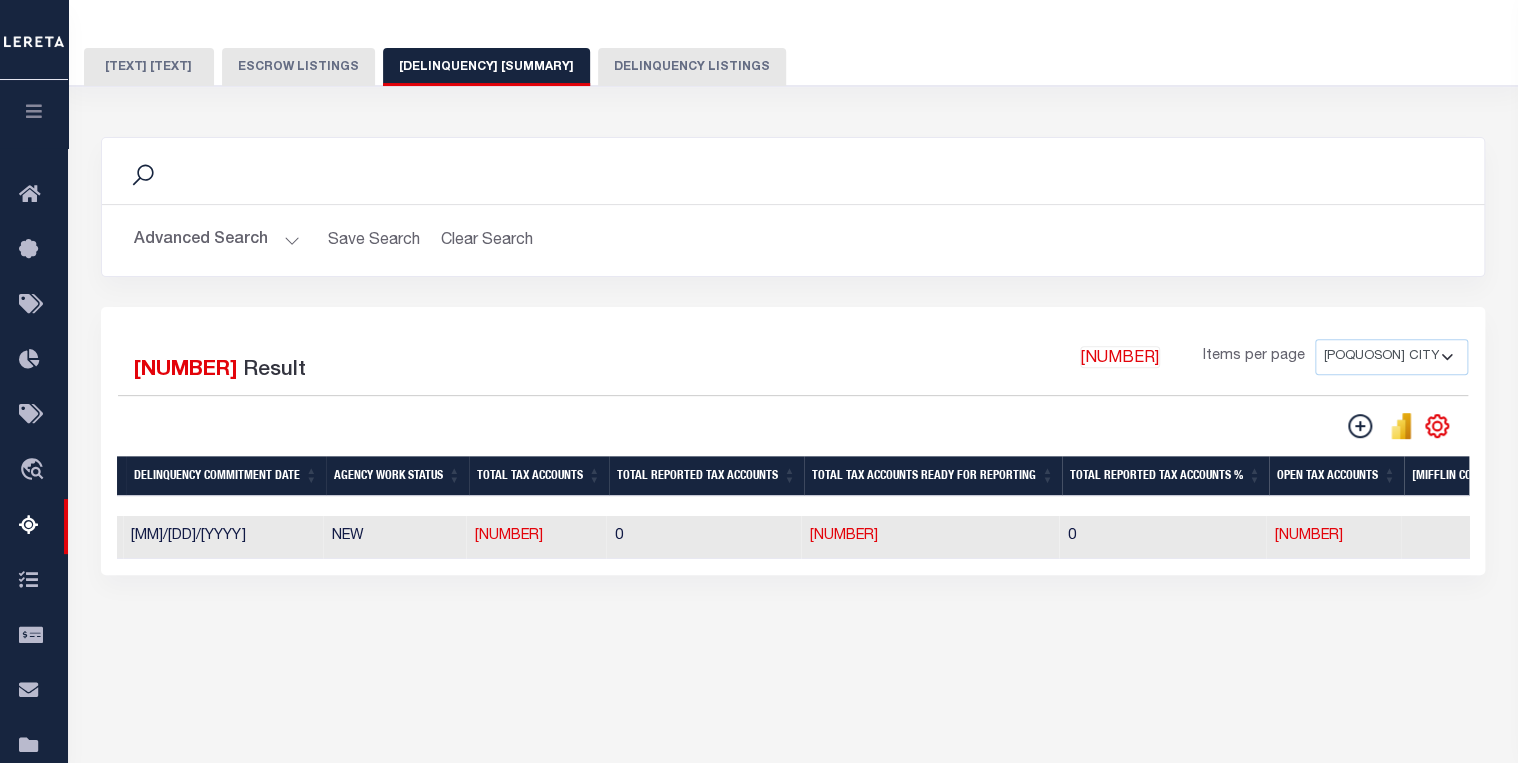 click on "•••••••• ••••••" at bounding box center (217, 240) 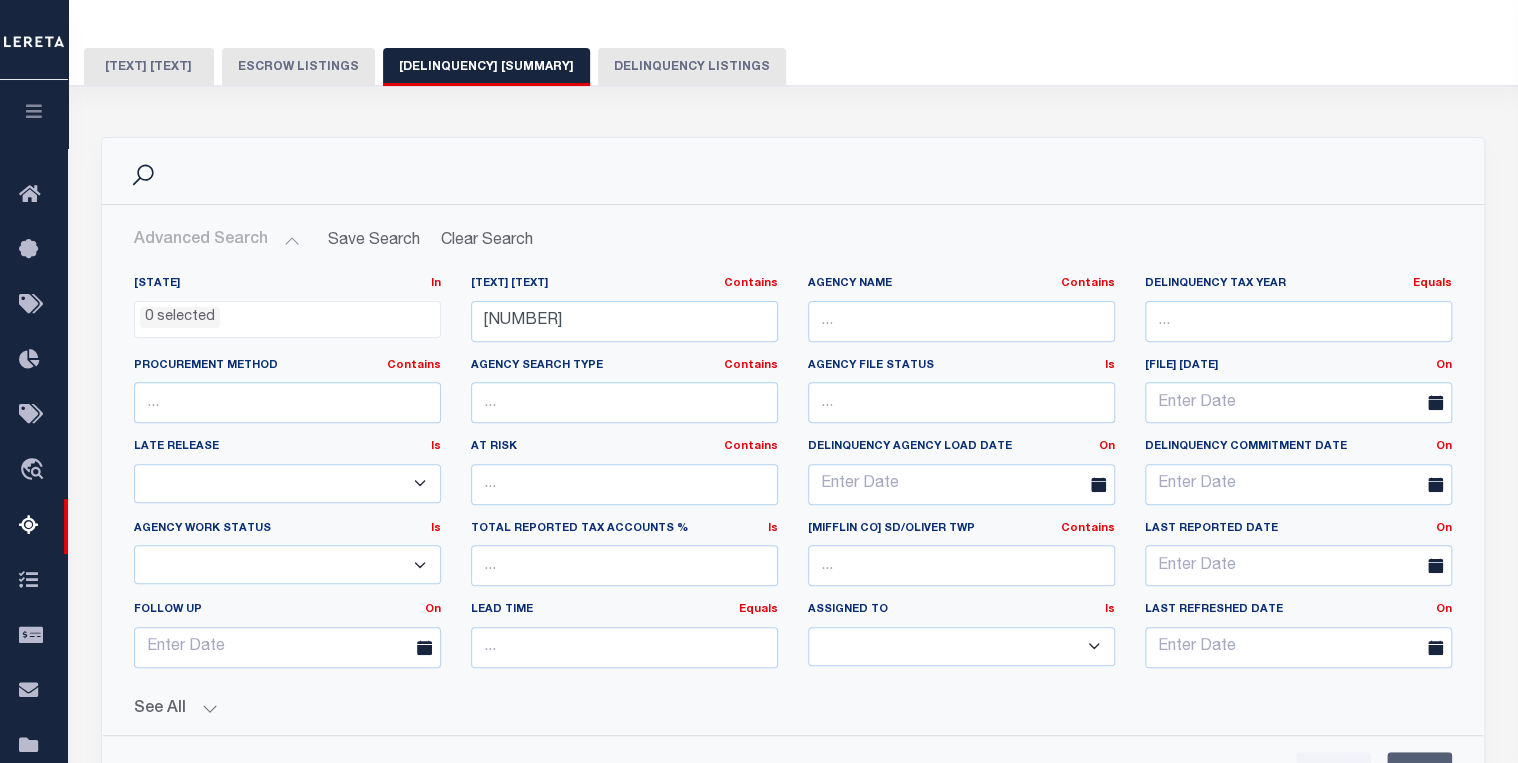 click on "Agency Number
Contains
Contains Is
380040101" at bounding box center (624, 317) 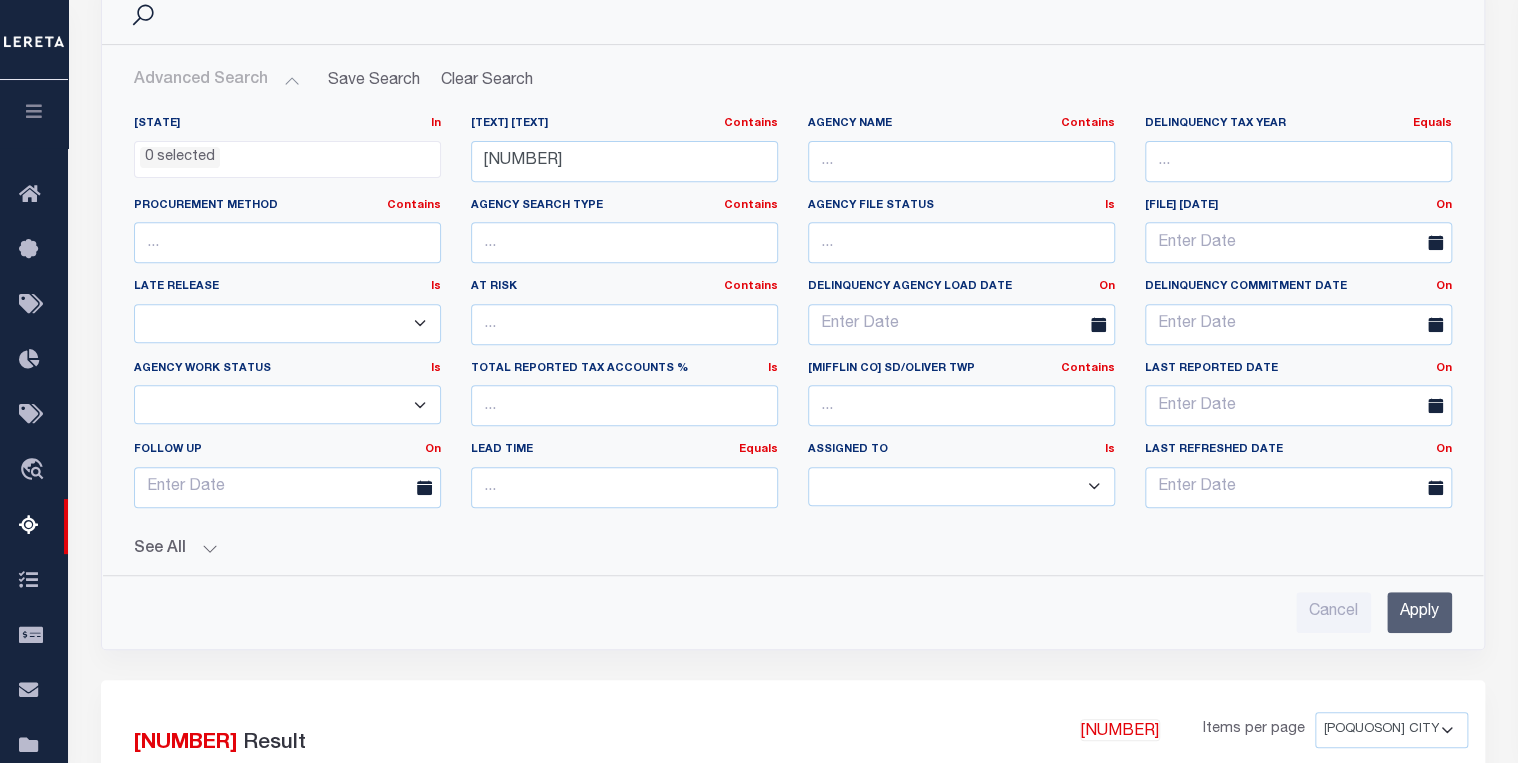 click on "See All
Work Queue
Is Is Contains --ALL-- Delinquent Is" at bounding box center (793, 541) 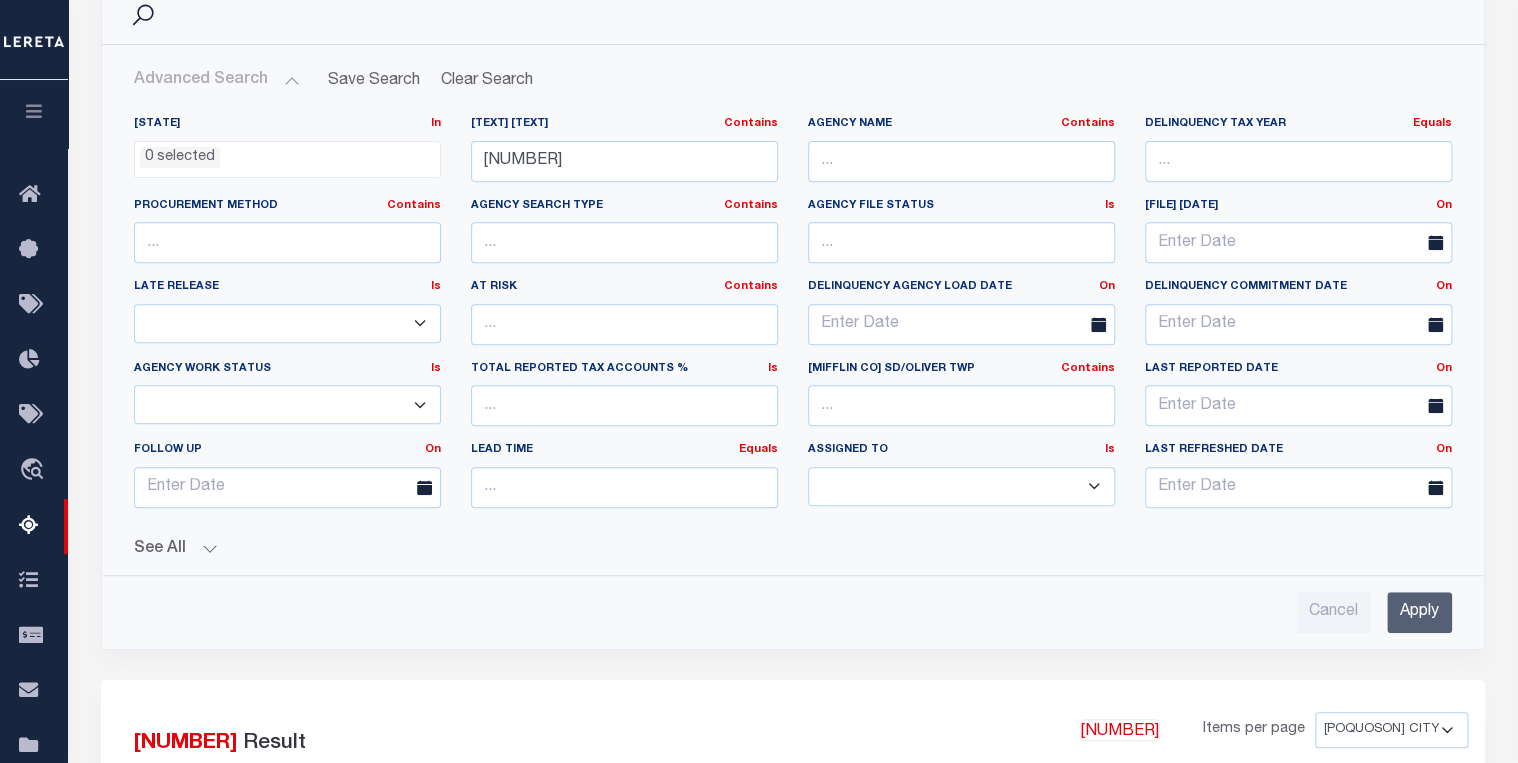 drag, startPoint x: 193, startPoint y: 541, endPoint x: 203, endPoint y: 537, distance: 10.770329 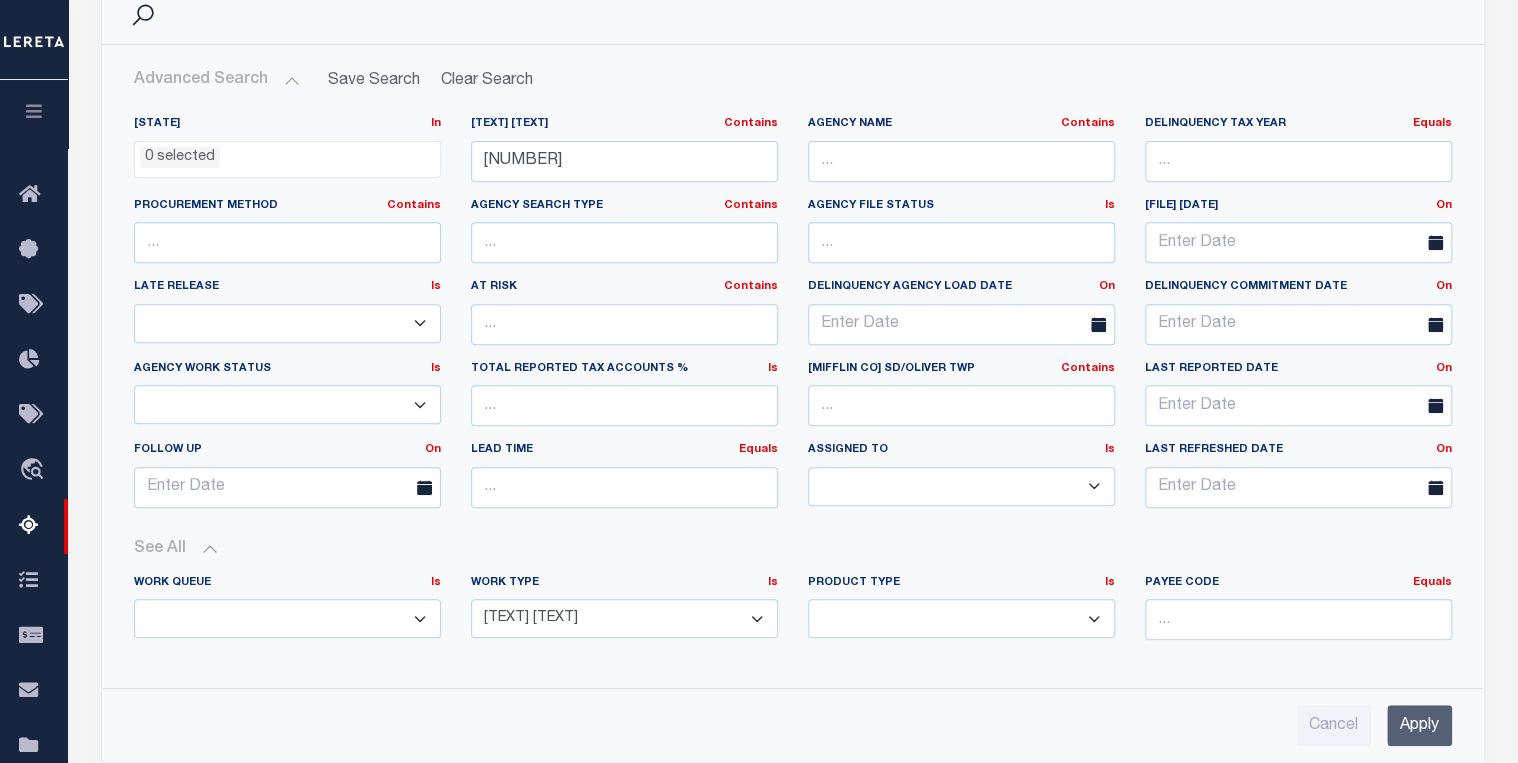 click on "Annual Delinquency Back Search Payment Status Check DTRACK" at bounding box center [624, 618] 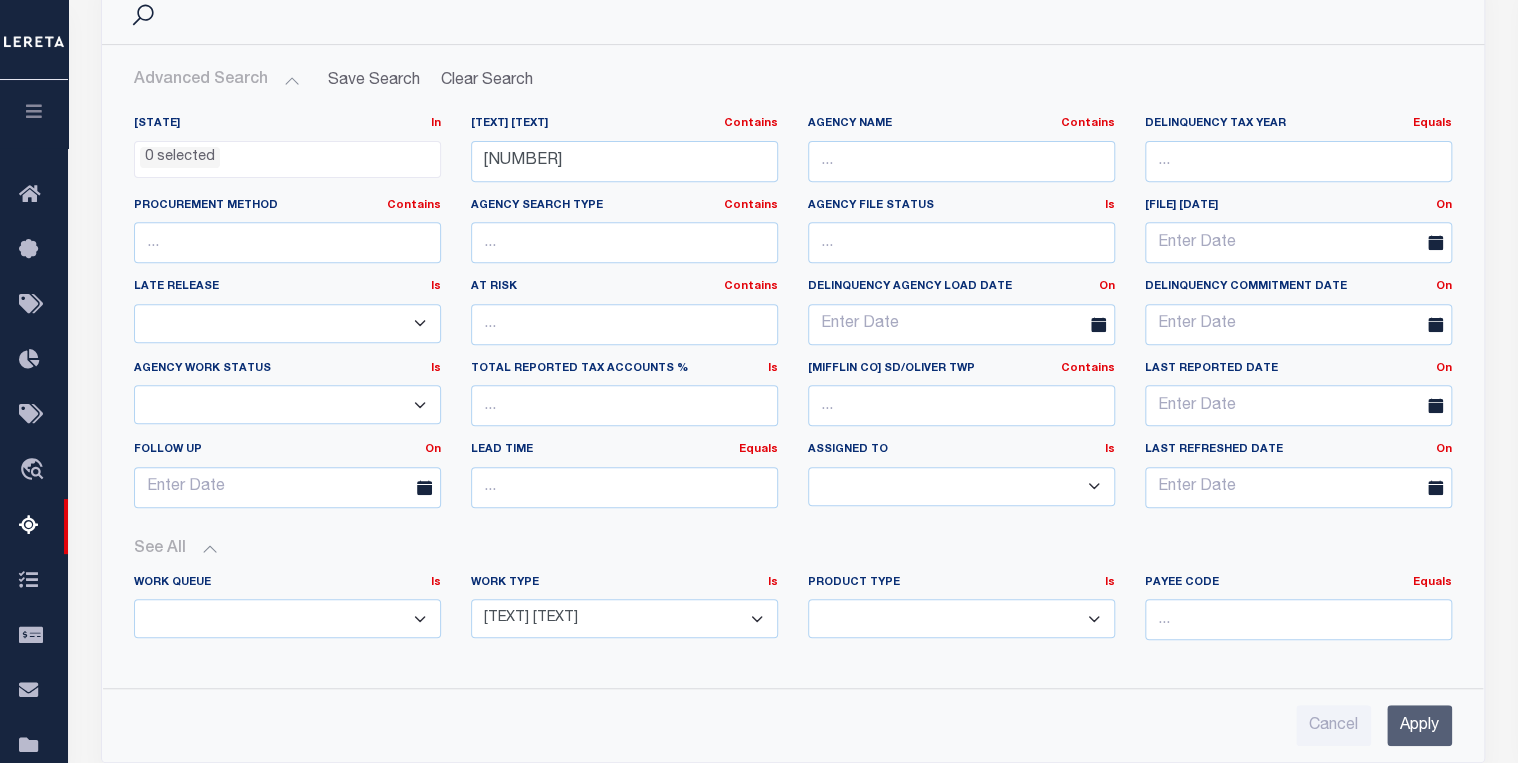 select 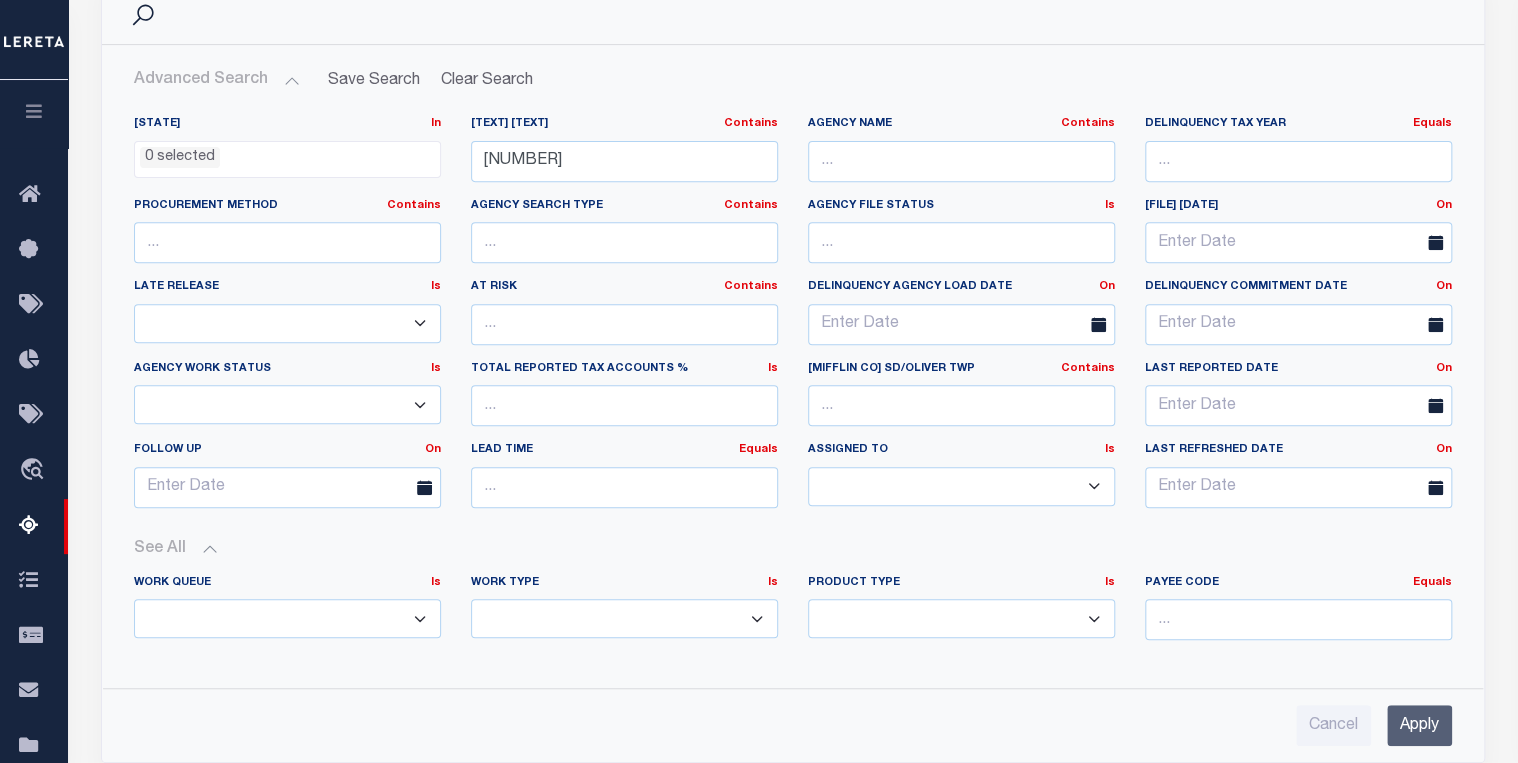 click on "Annual Delinquency Back Search Payment Status Check DTRACK" at bounding box center (624, 618) 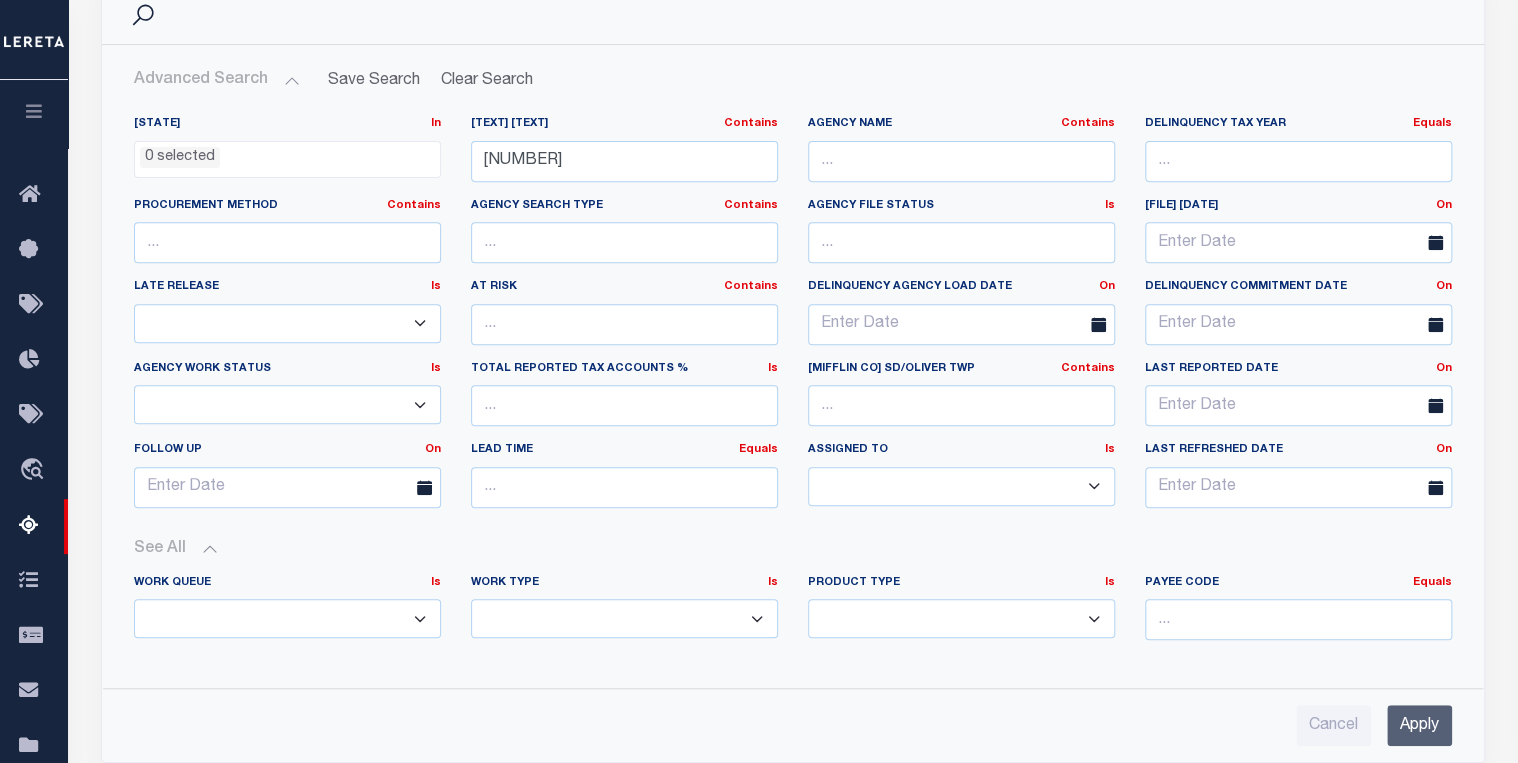 click on "Apply" at bounding box center (1419, 725) 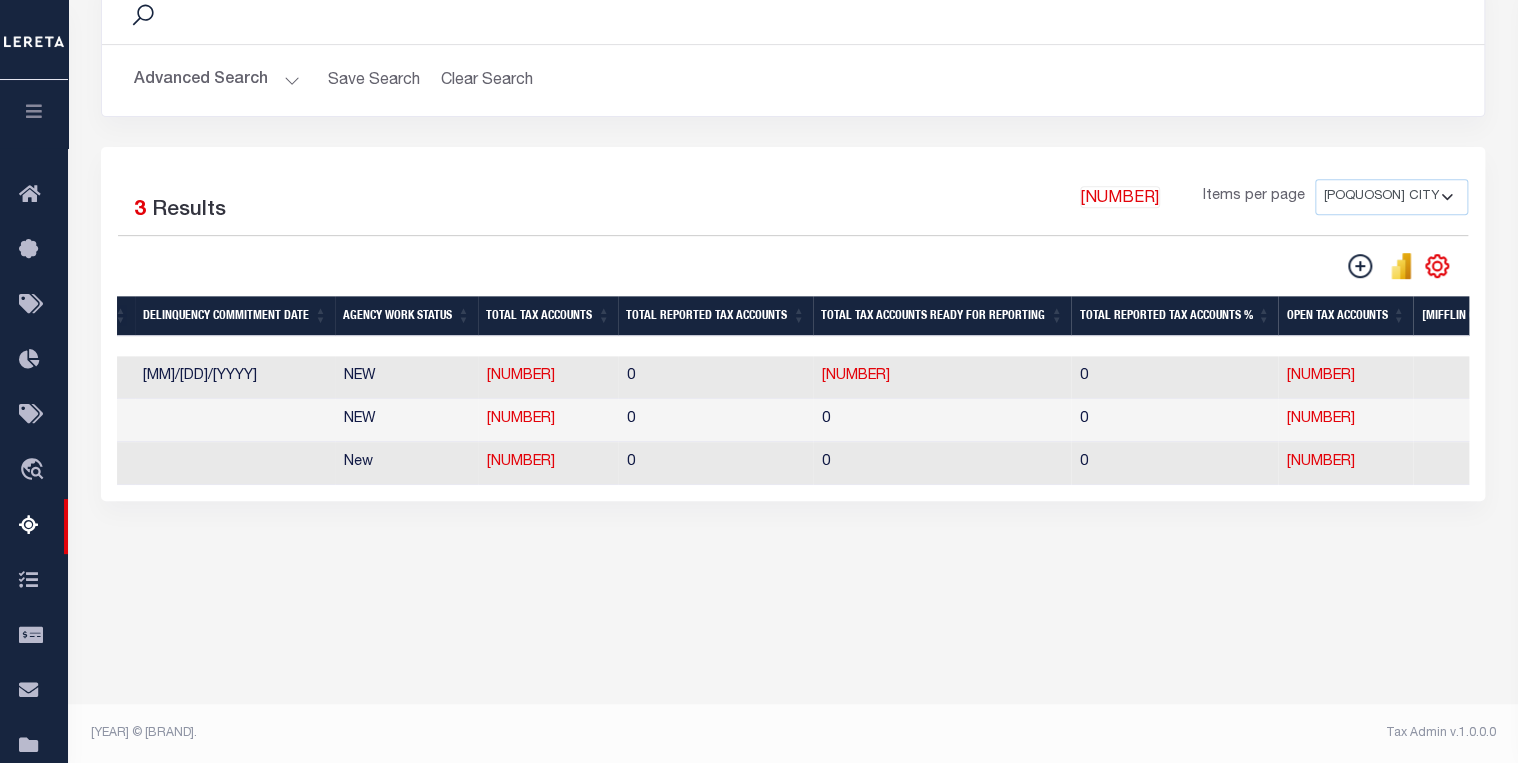 scroll, scrollTop: 216, scrollLeft: 0, axis: vertical 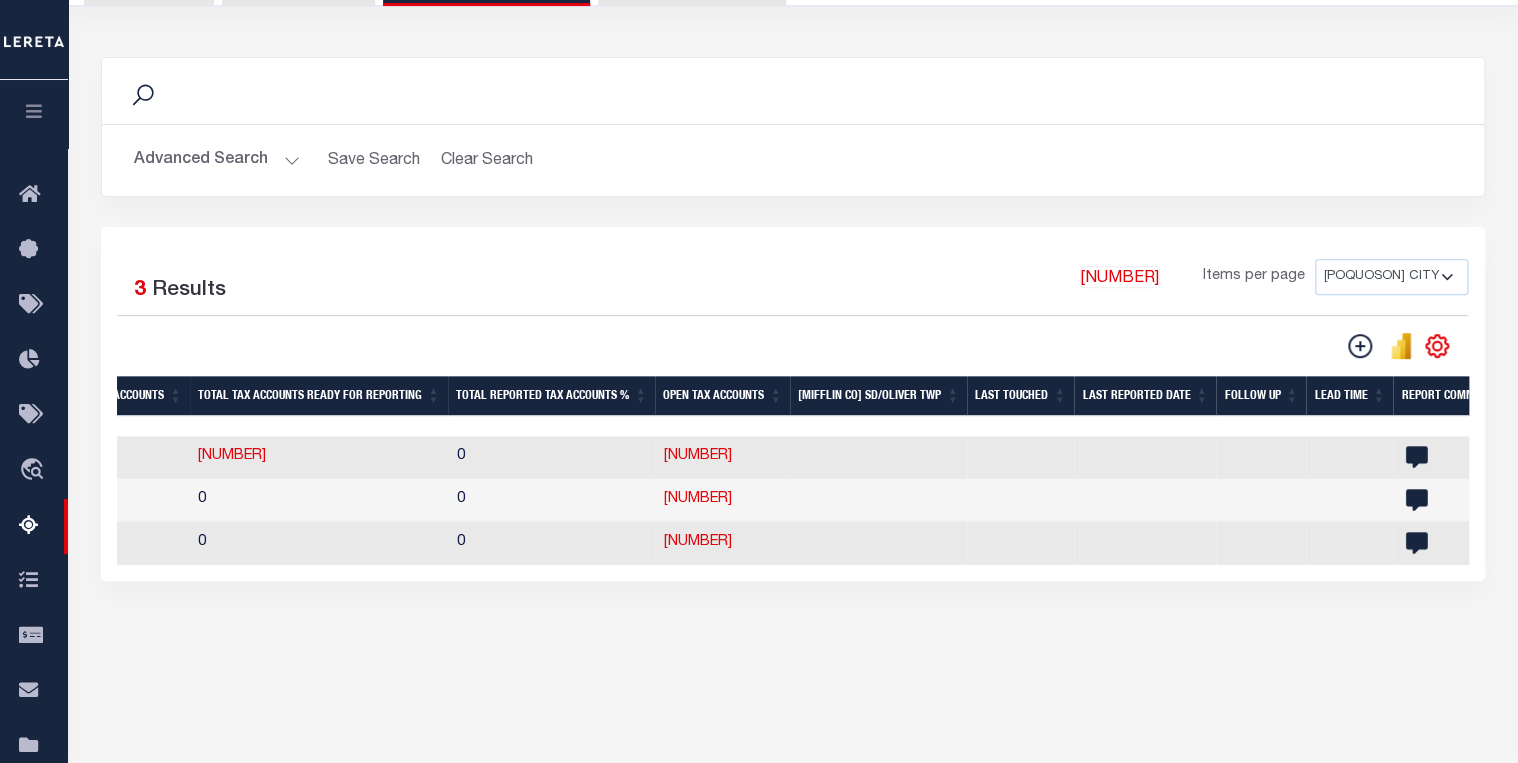 click on "•••••••• ••••••" at bounding box center [217, 160] 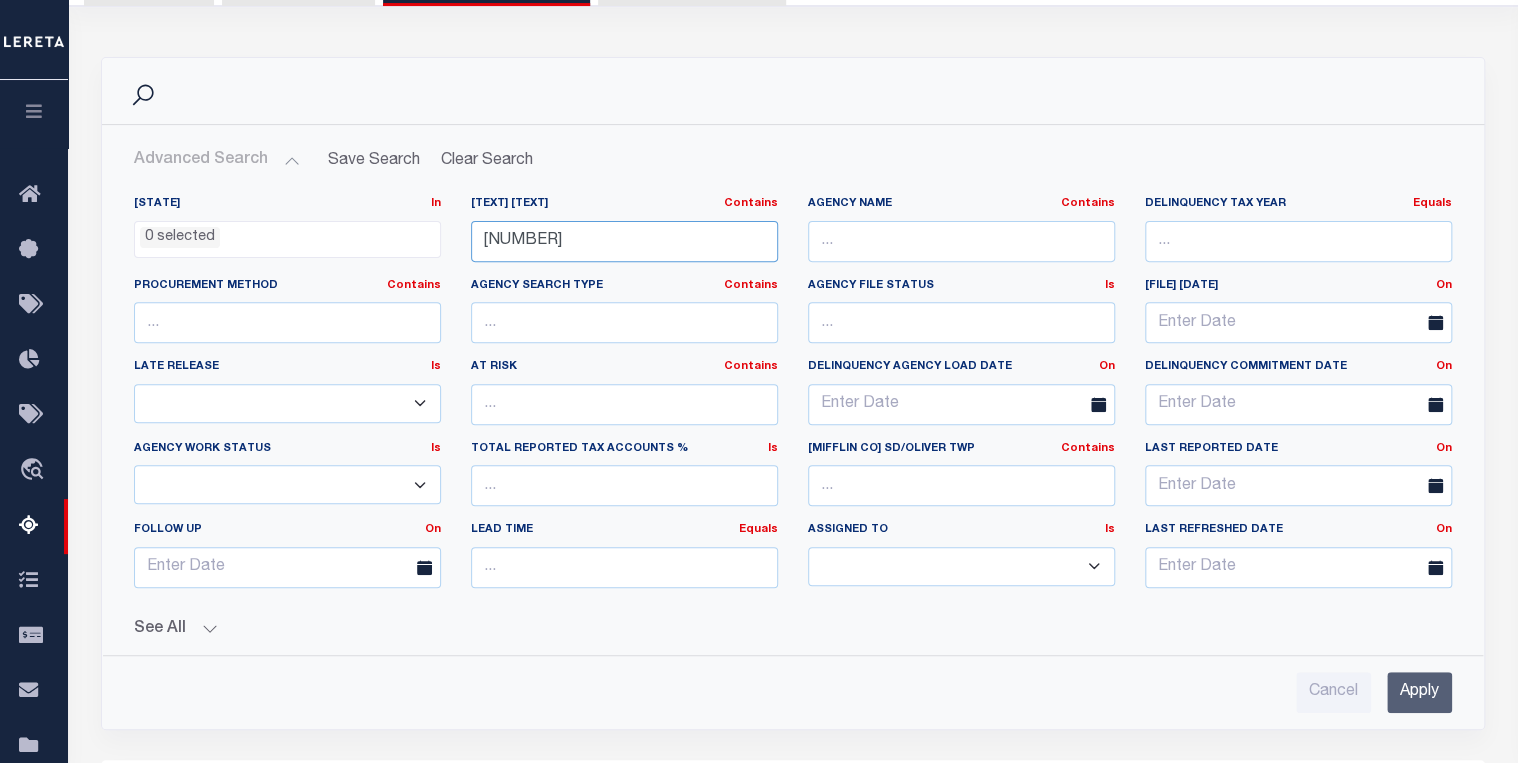 click on "380040101" at bounding box center (624, 241) 